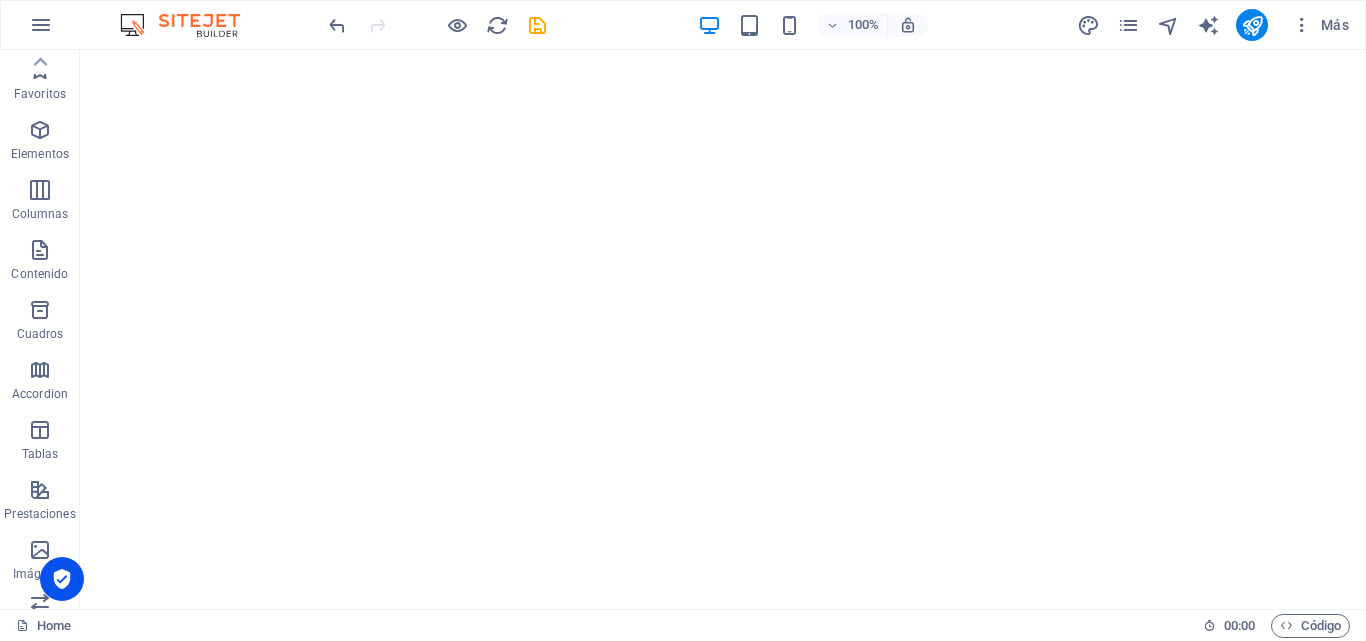 scroll, scrollTop: 0, scrollLeft: 0, axis: both 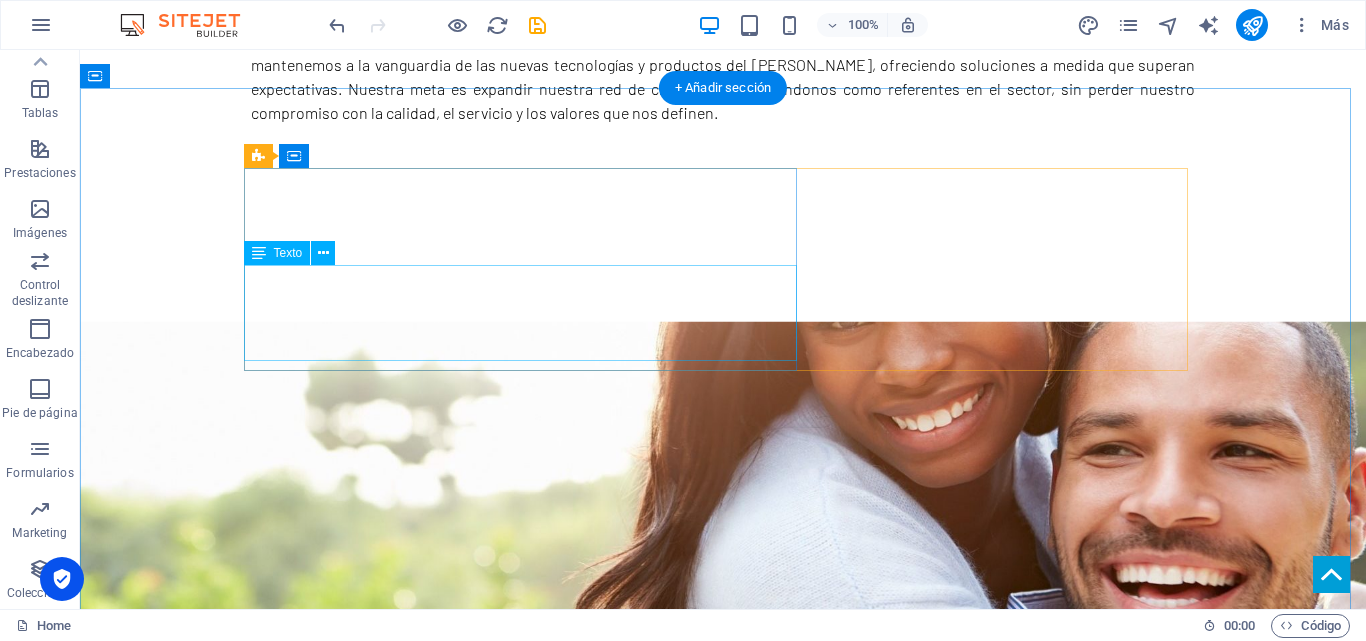 click on "Lorem ipsum dolor sit amet, consetetur sadipscing elitr, sed diam nonumy eirmod tempor invidunt ut labore et dolore magna aliquyam erat, sed diam voluptua. At vero eos et accusam et [PERSON_NAME] duo [PERSON_NAME] et ea rebum.  Lorem ipsum dolor sit amet, consetetur sadipscing elitr, sed diam nonumy." at bounding box center (723, 1068) 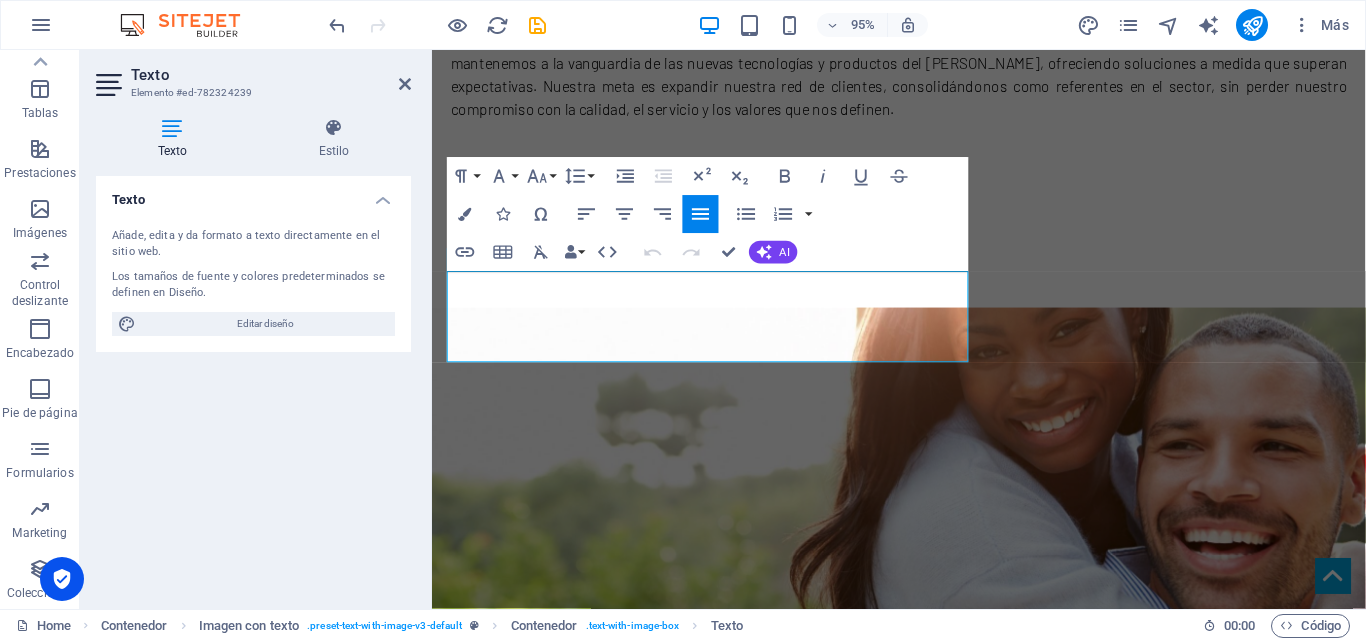 drag, startPoint x: 917, startPoint y: 367, endPoint x: 379, endPoint y: 304, distance: 541.6761 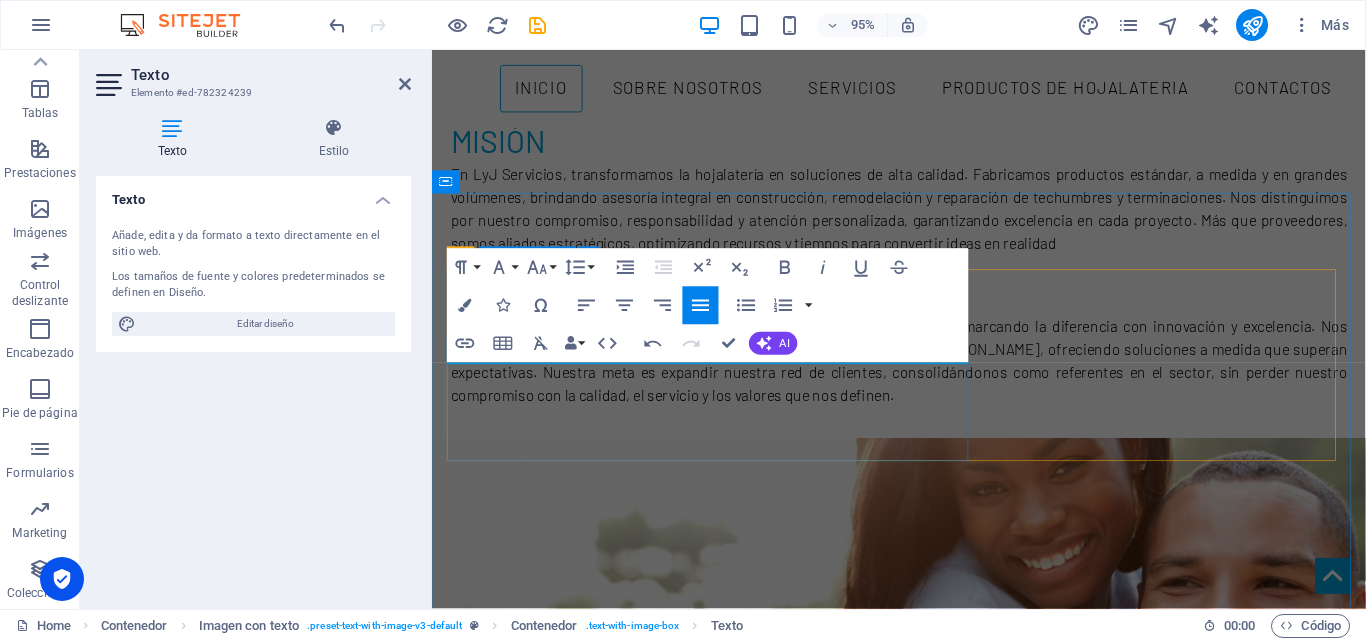 scroll, scrollTop: 968, scrollLeft: 0, axis: vertical 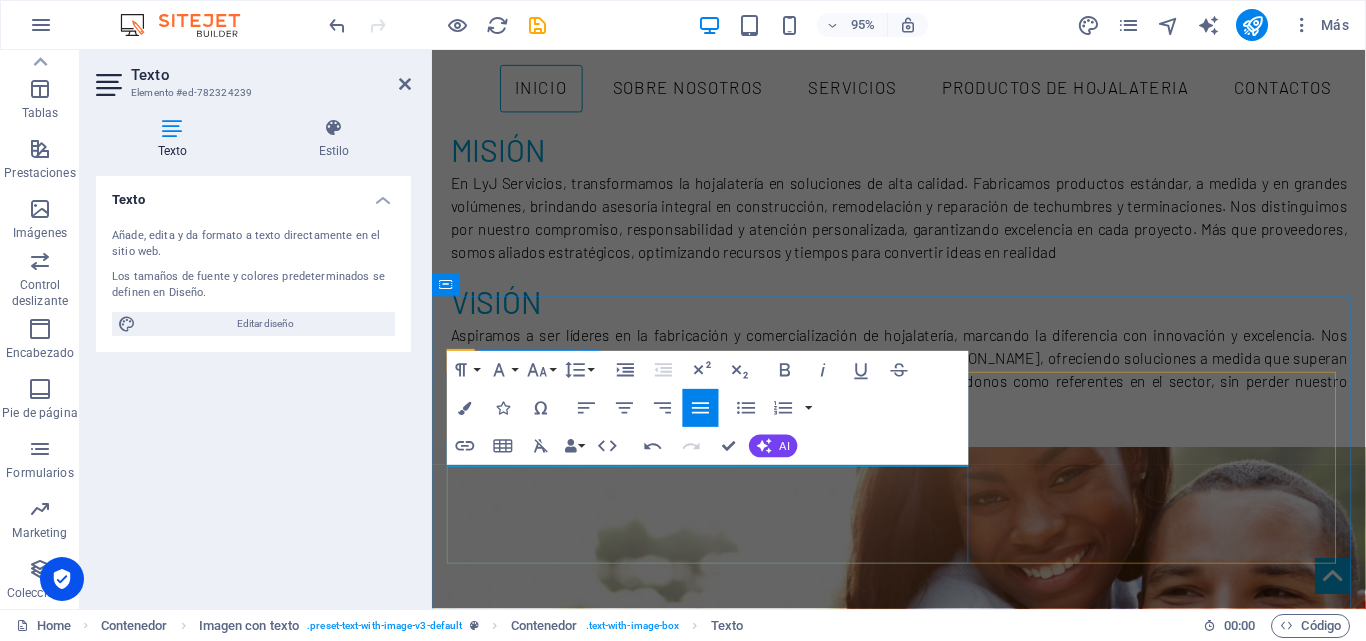 click on "LINEAS DE NEGOCIO asesoría integral / LINEA ESTANDAR / LINEA ECO" at bounding box center [924, 1309] 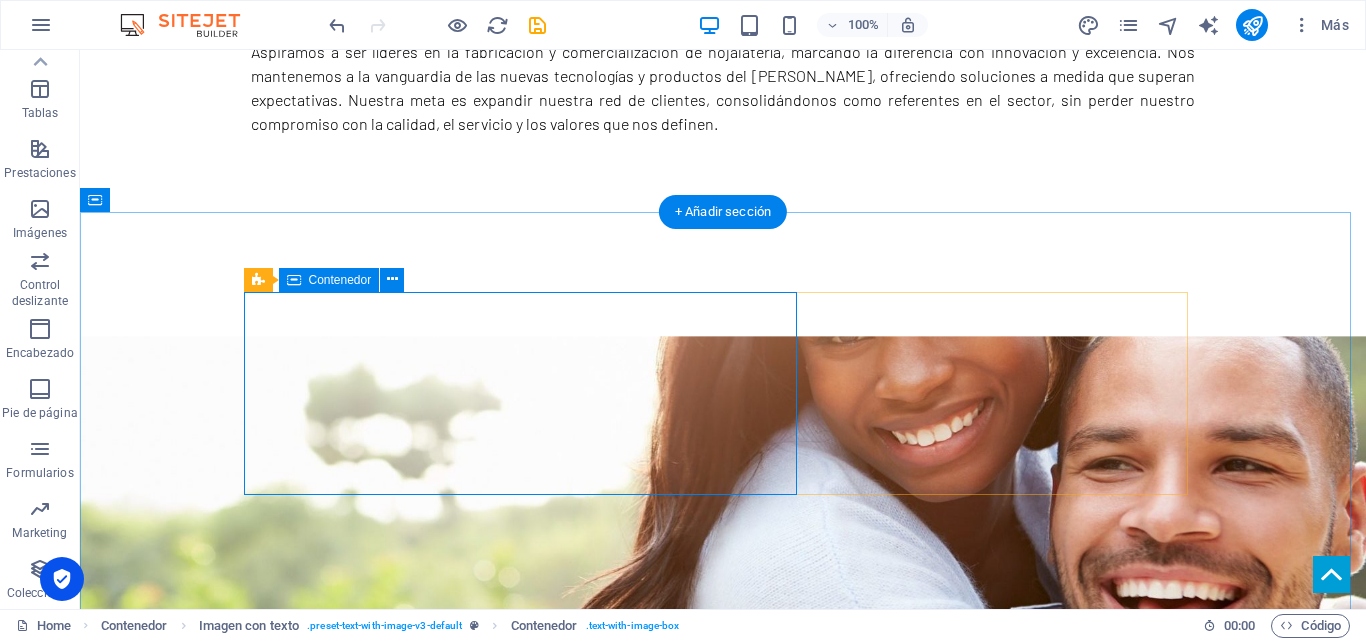 scroll, scrollTop: 1250, scrollLeft: 0, axis: vertical 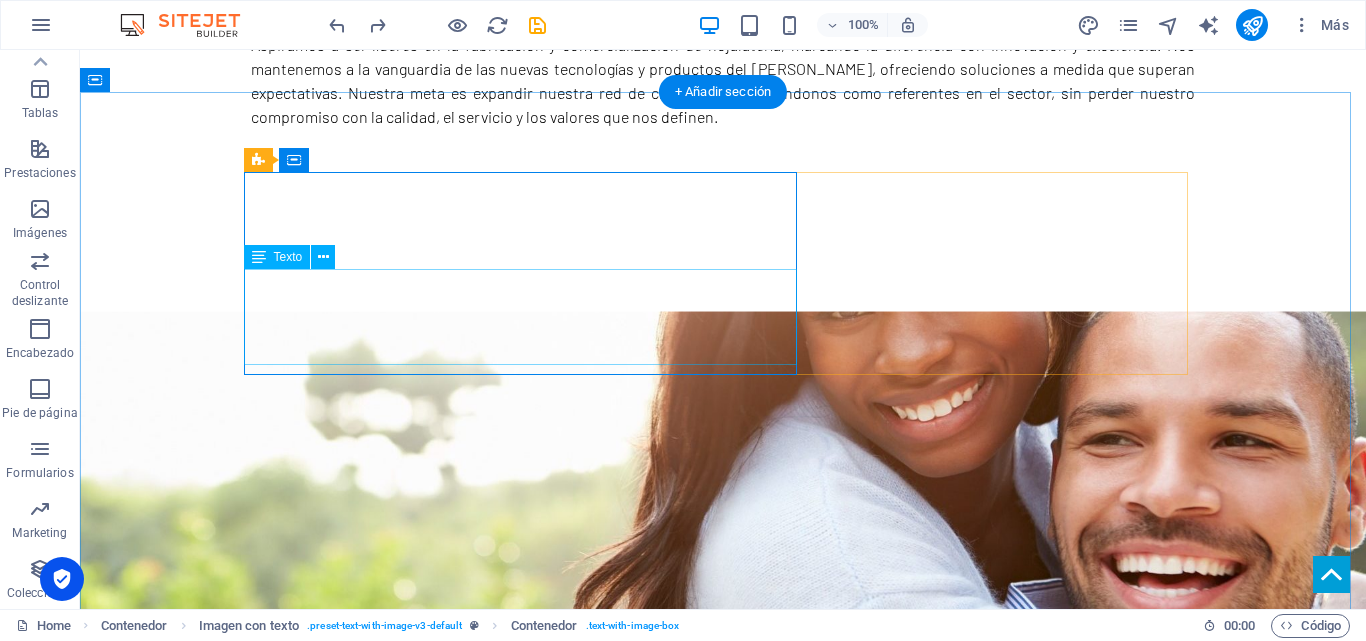 click on "Lorem ipsum dolor sit amet, consetetur sadipscing elitr, sed diam nonumy eirmod tempor invidunt ut labore et dolore magna aliquyam erat, sed diam voluptua. At vero eos et accusam et [PERSON_NAME] duo [PERSON_NAME] et ea rebum.  Lorem ipsum dolor sit amet, consetetur sadipscing elitr, sed diam nonumy." at bounding box center [723, 1072] 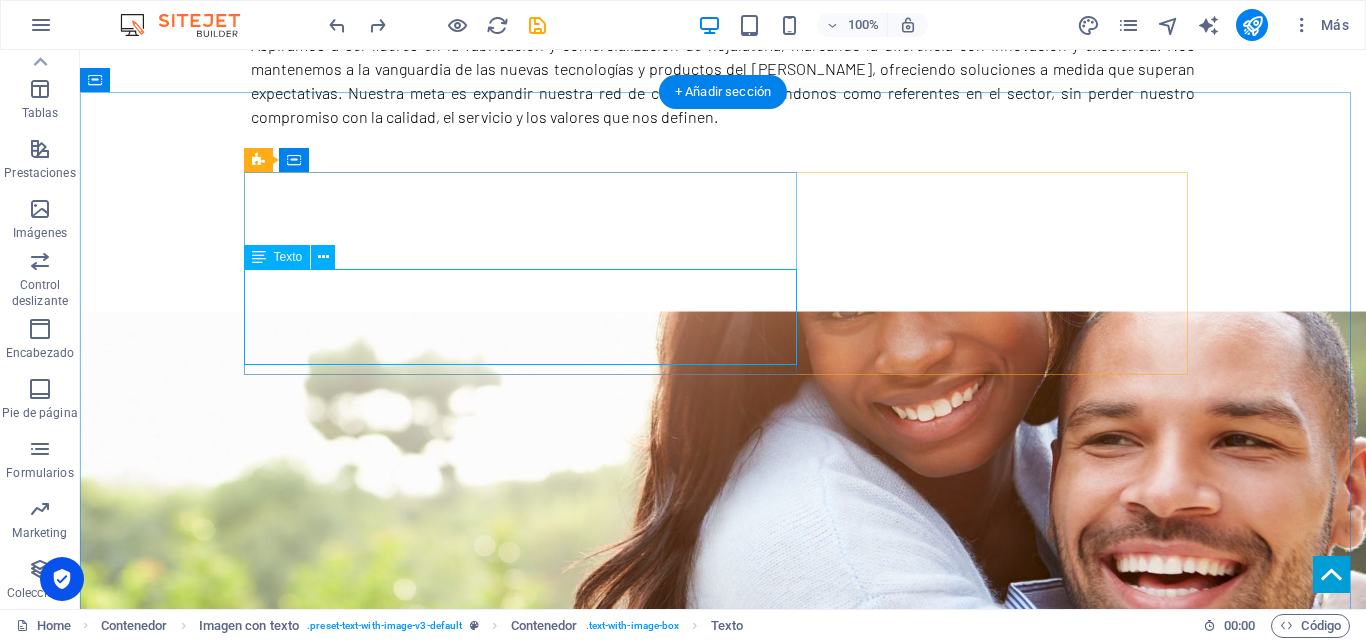 click on "Lorem ipsum dolor sit amet, consetetur sadipscing elitr, sed diam nonumy eirmod tempor invidunt ut labore et dolore magna aliquyam erat, sed diam voluptua. At vero eos et accusam et [PERSON_NAME] duo [PERSON_NAME] et ea rebum.  Lorem ipsum dolor sit amet, consetetur sadipscing elitr, sed diam nonumy." at bounding box center [723, 1072] 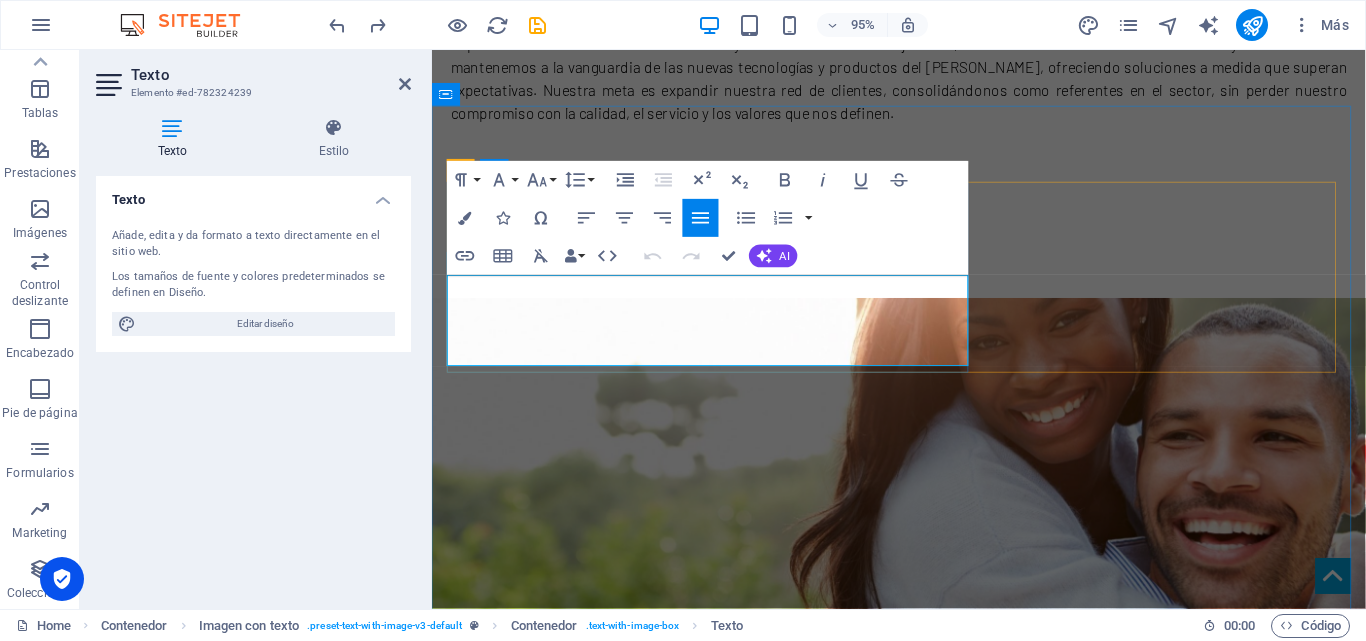 drag, startPoint x: 535, startPoint y: 305, endPoint x: 439, endPoint y: 303, distance: 96.02083 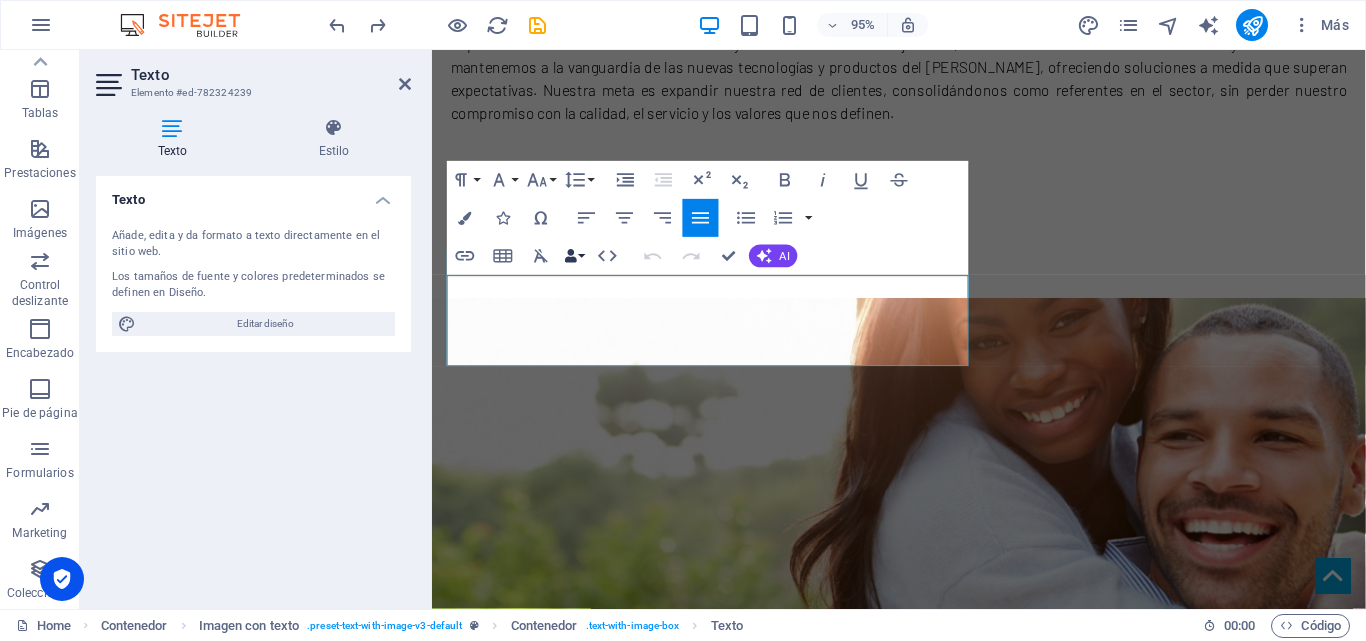 type 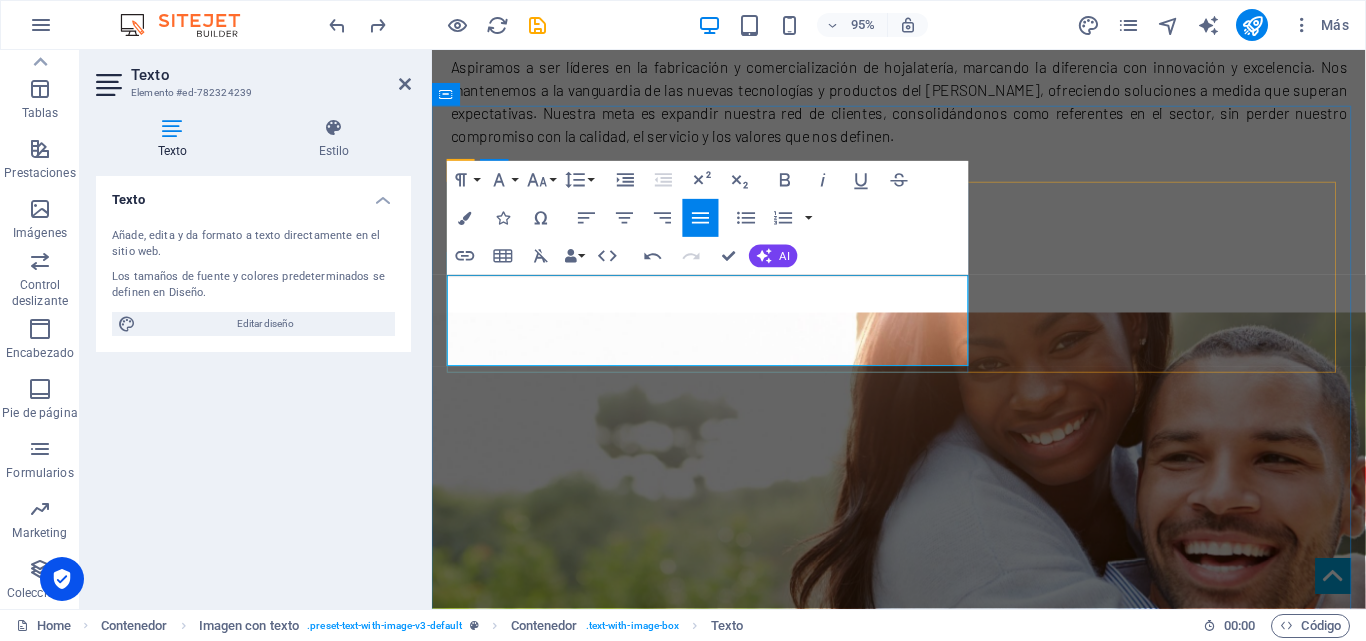drag, startPoint x: 594, startPoint y: 300, endPoint x: 498, endPoint y: 302, distance: 96.02083 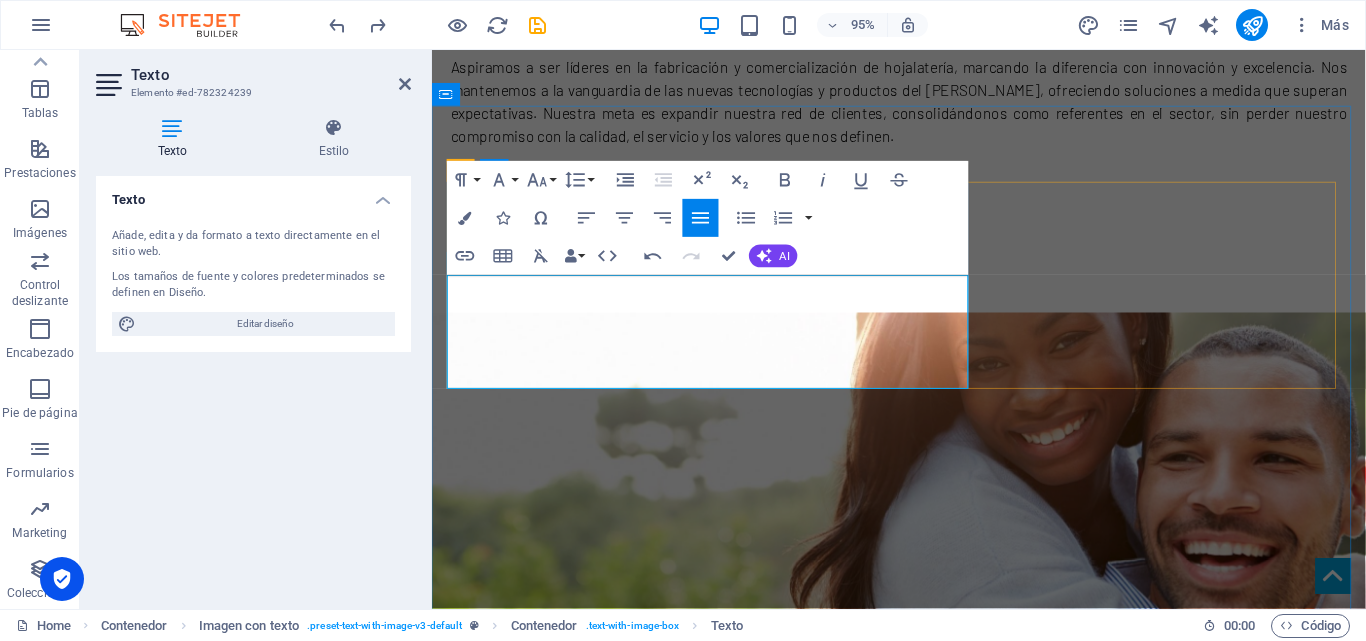 click on "De un trazado al plano , del plano a la realidad" m dolor sit amet, consetetur sadipscing elitr, sed diam nonumy eirmod tempor invidunt ut labore et dolore magna aliquyam erat, sed diam voluptua. At vero eos et accusam et [PERSON_NAME] duo [PERSON_NAME] et ea rebum.  Lorem ipsum dolor sit amet, consetetur sadipscing elitr, sed diam nonumy." at bounding box center (924, 1111) 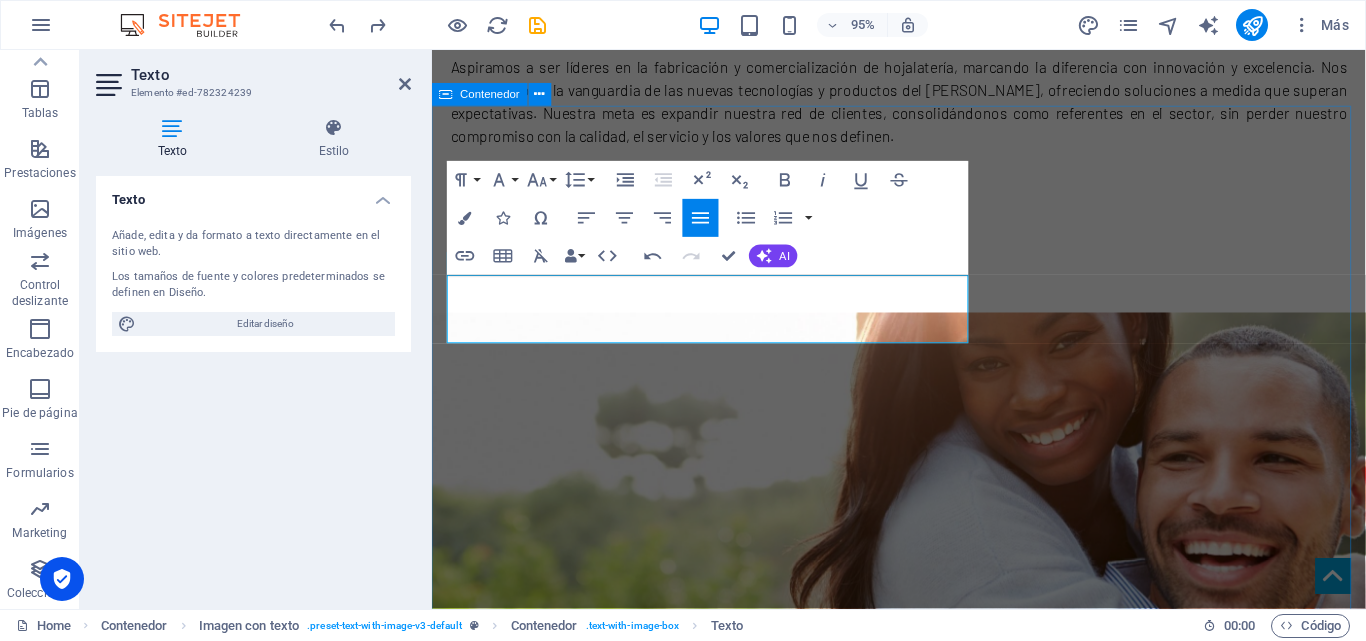 drag, startPoint x: 633, startPoint y: 340, endPoint x: 443, endPoint y: 300, distance: 194.16487 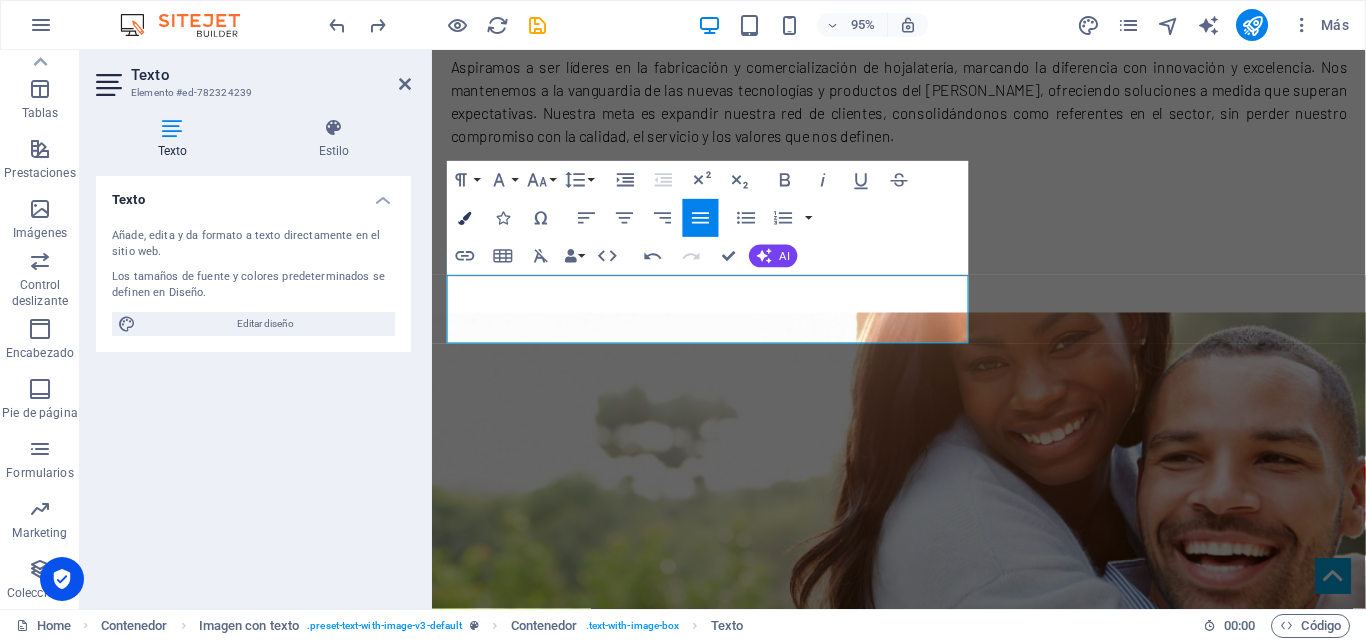 click at bounding box center (465, 217) 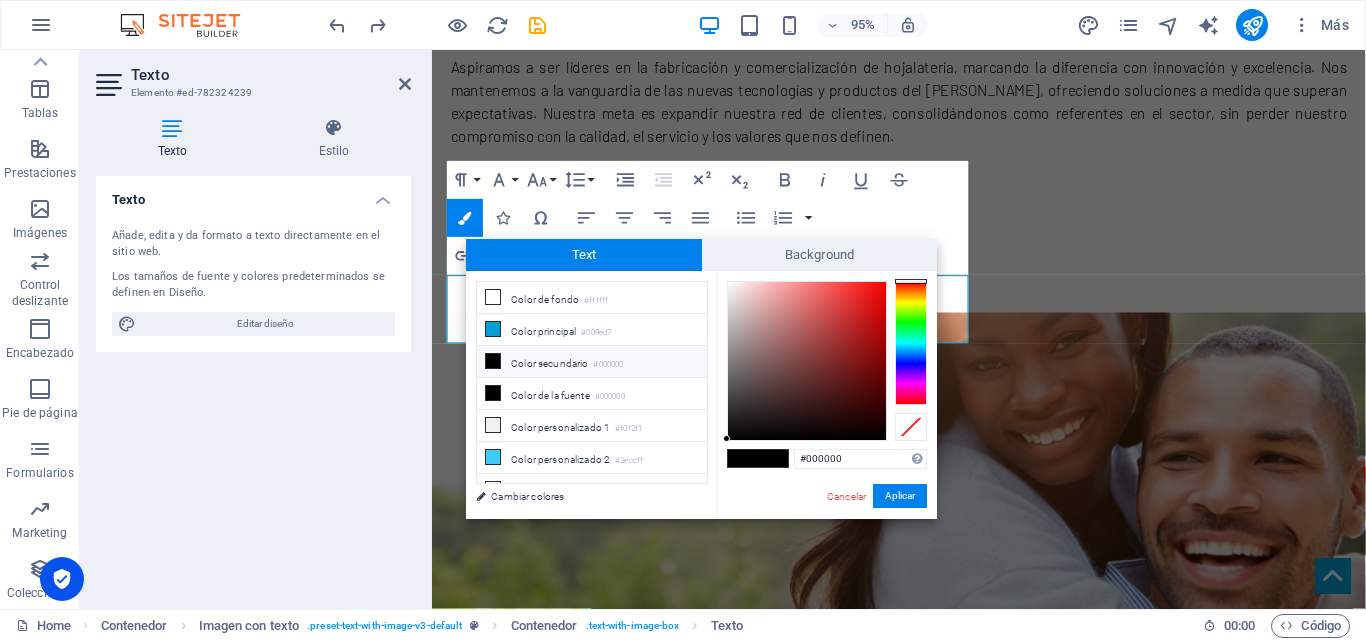 click at bounding box center (911, 343) 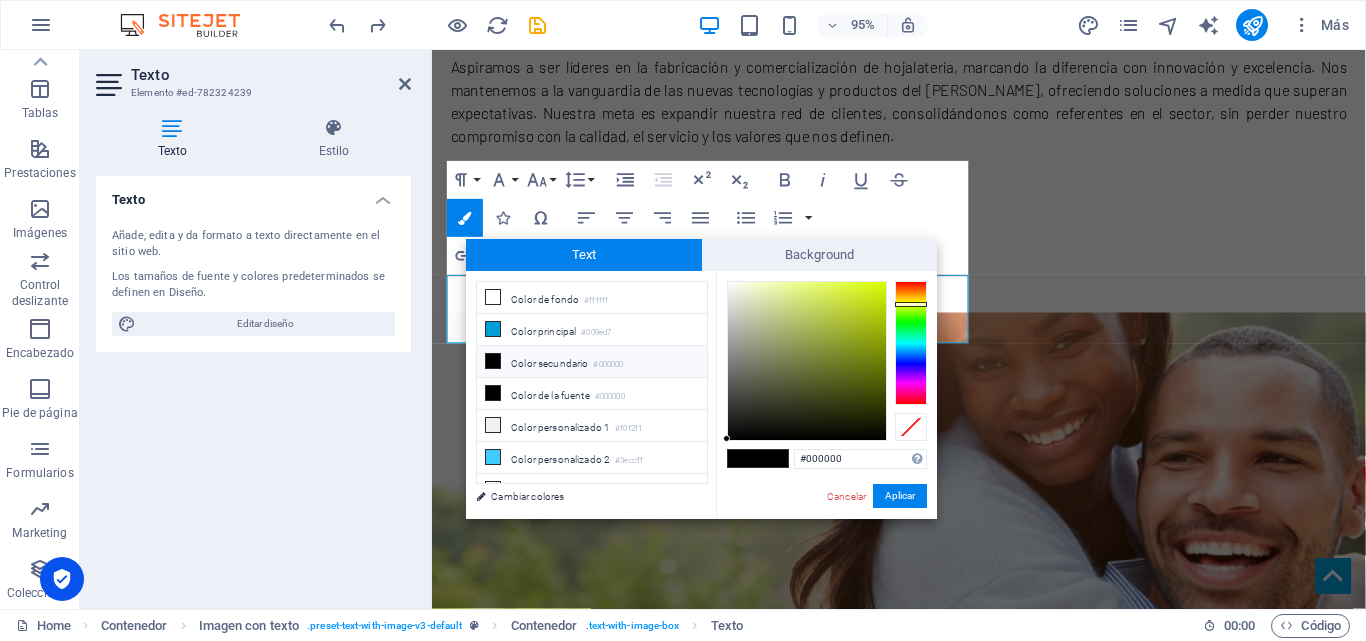 click at bounding box center (911, 343) 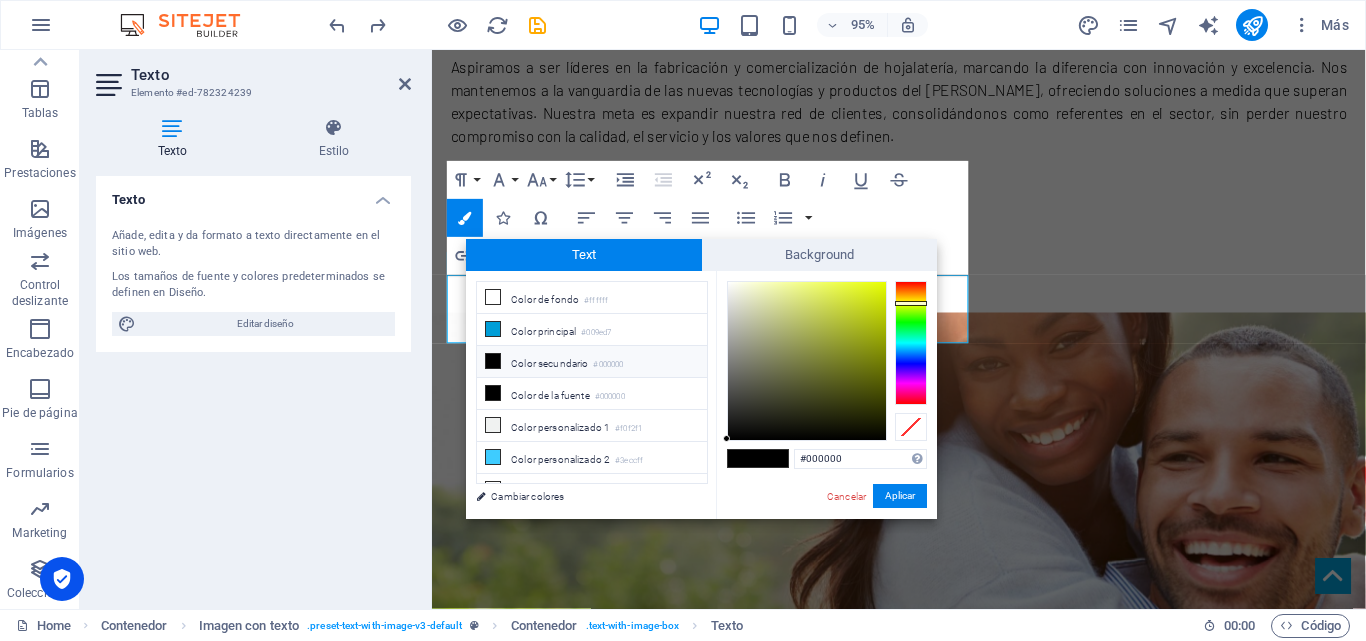 click at bounding box center (911, 303) 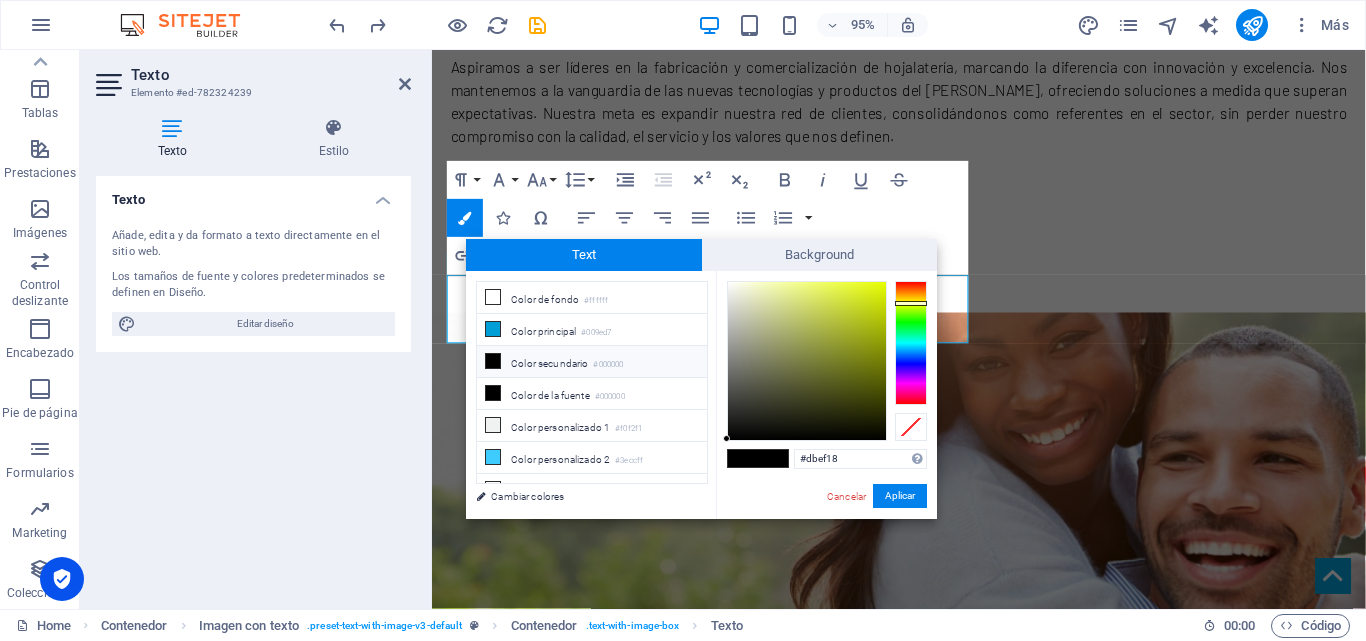 click at bounding box center [807, 361] 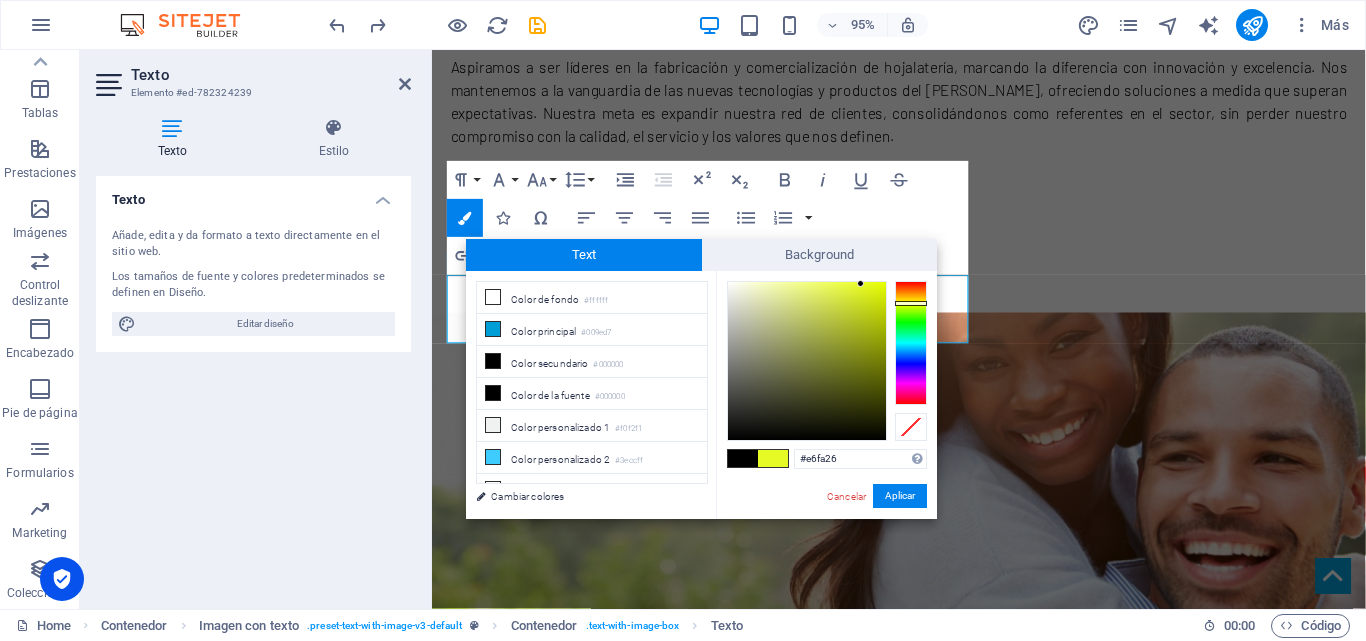 drag, startPoint x: 852, startPoint y: 289, endPoint x: 861, endPoint y: 284, distance: 10.29563 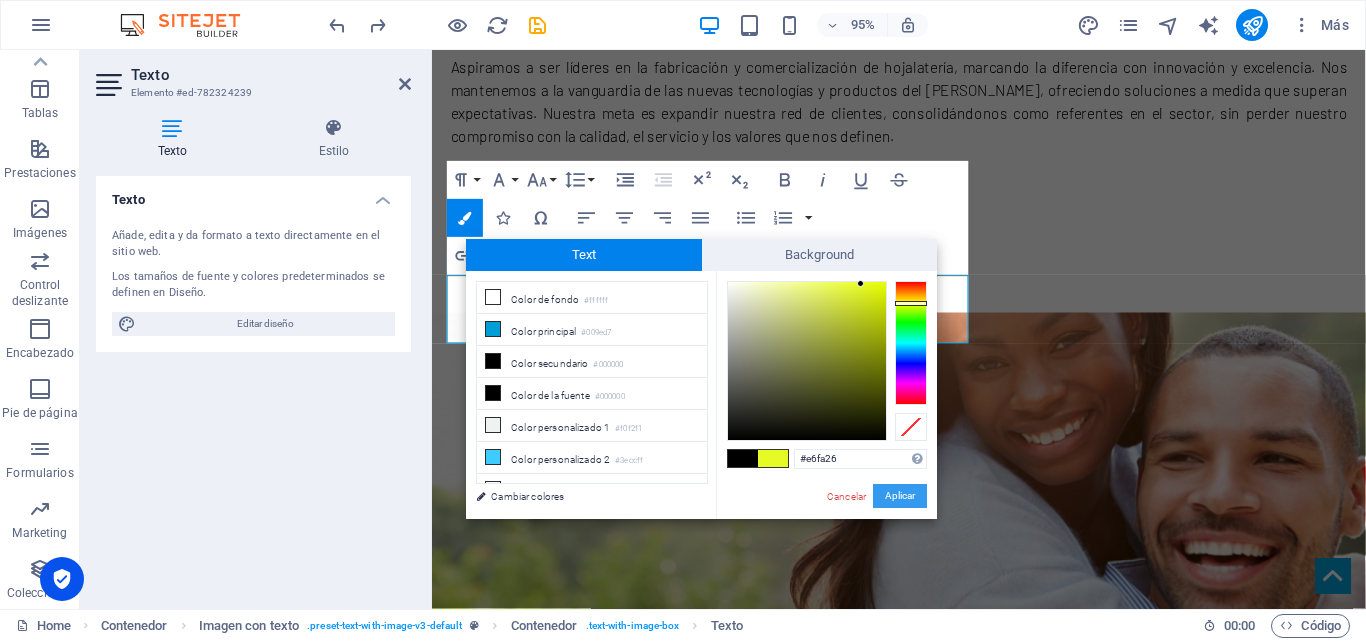 click on "Aplicar" at bounding box center (900, 496) 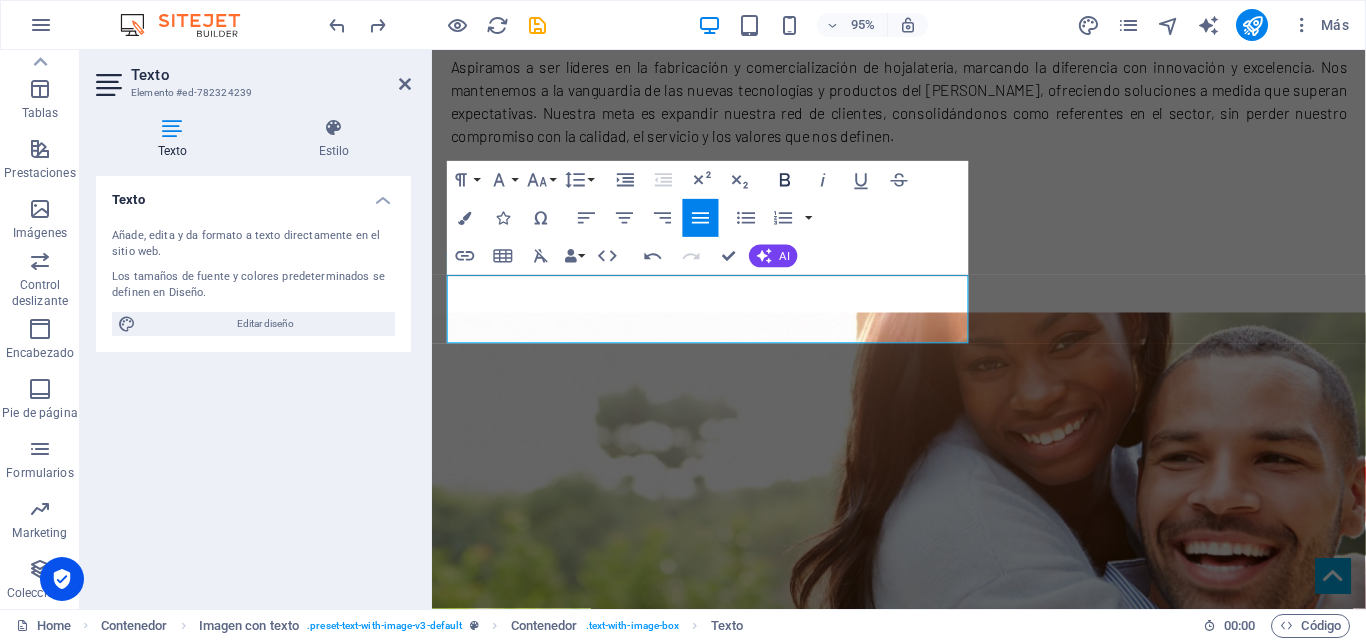 click 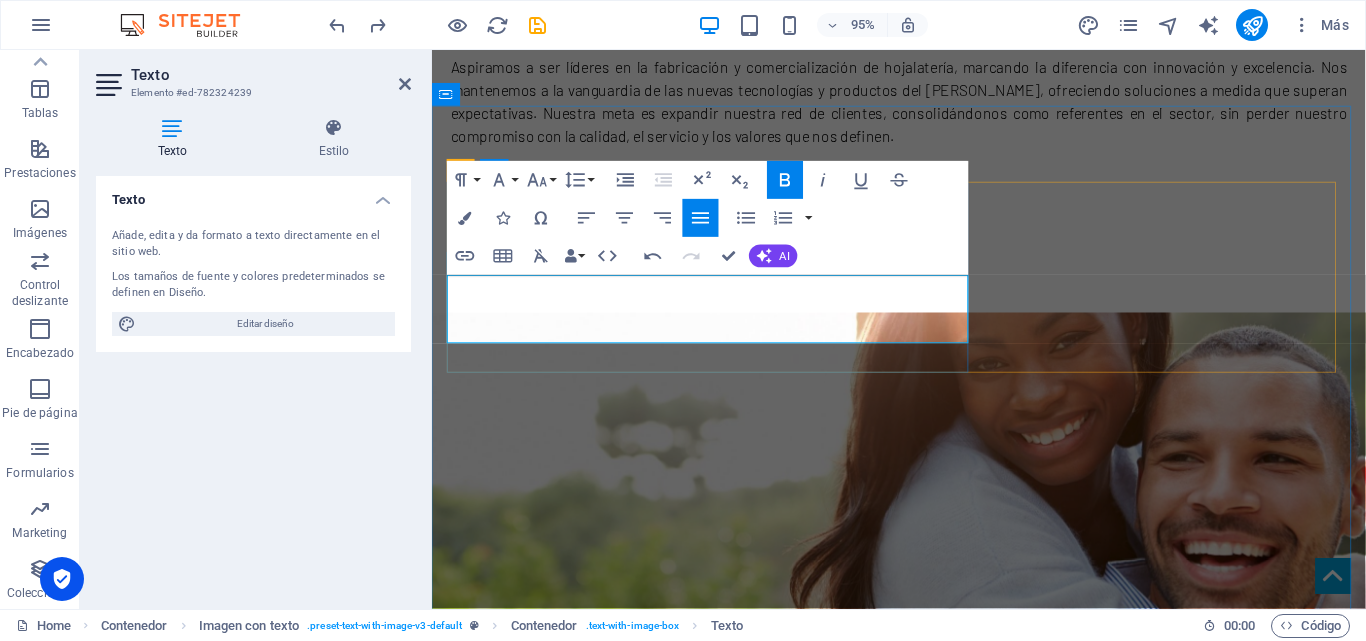 click at bounding box center (924, 1111) 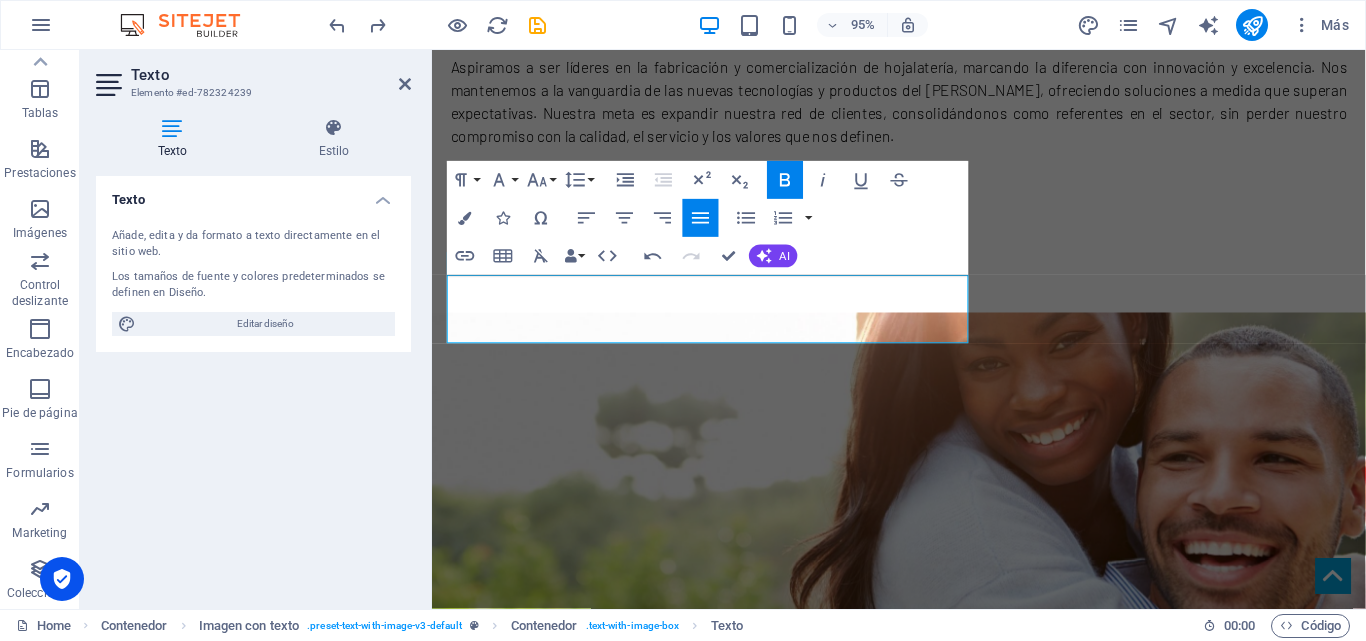 drag, startPoint x: 582, startPoint y: 343, endPoint x: 426, endPoint y: 286, distance: 166.08733 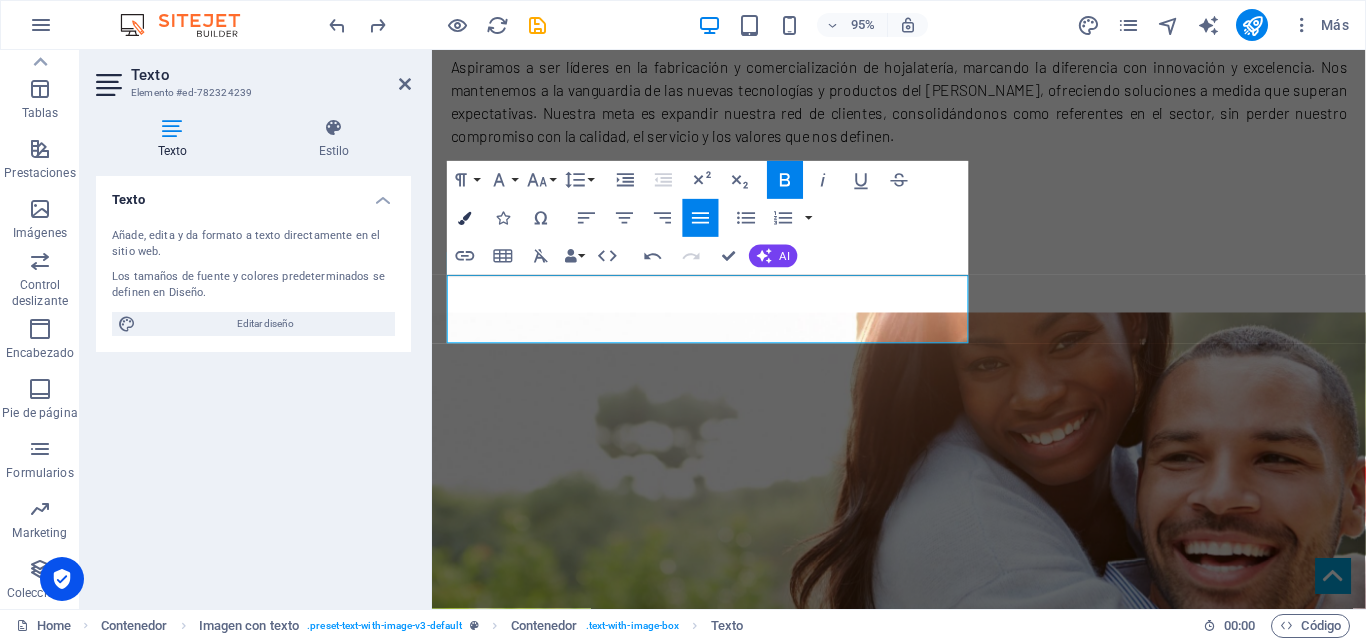 click at bounding box center (465, 217) 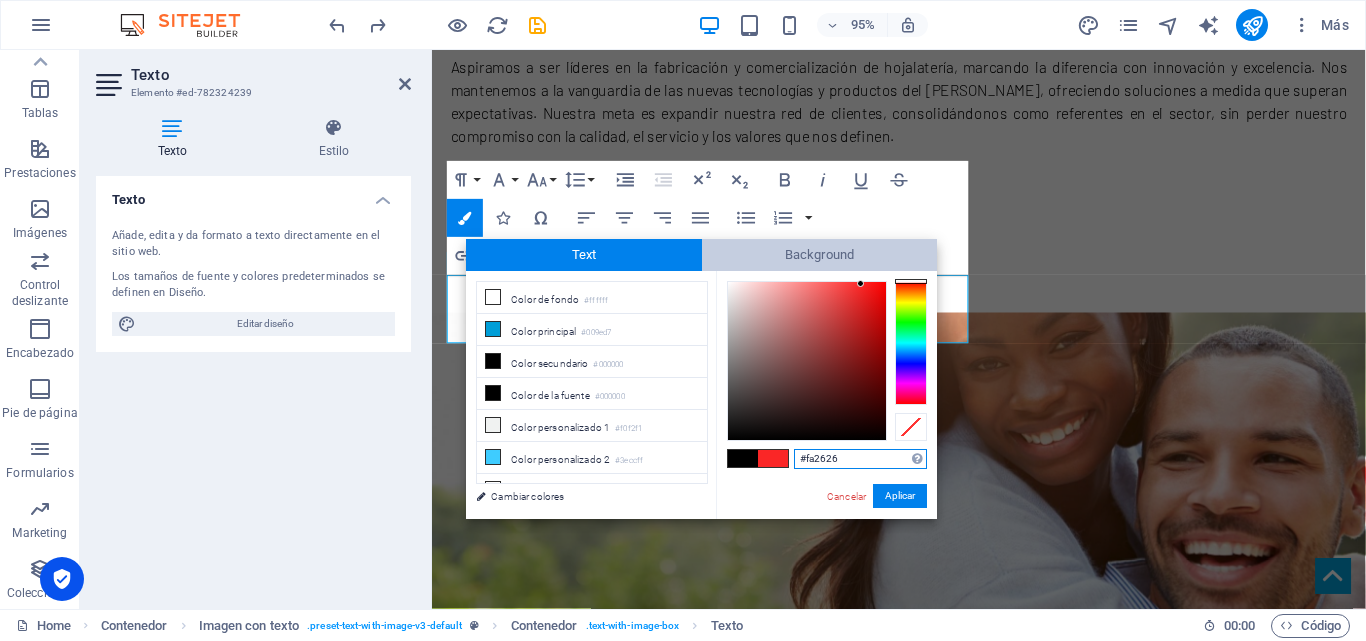 drag, startPoint x: 908, startPoint y: 284, endPoint x: 914, endPoint y: 263, distance: 21.84033 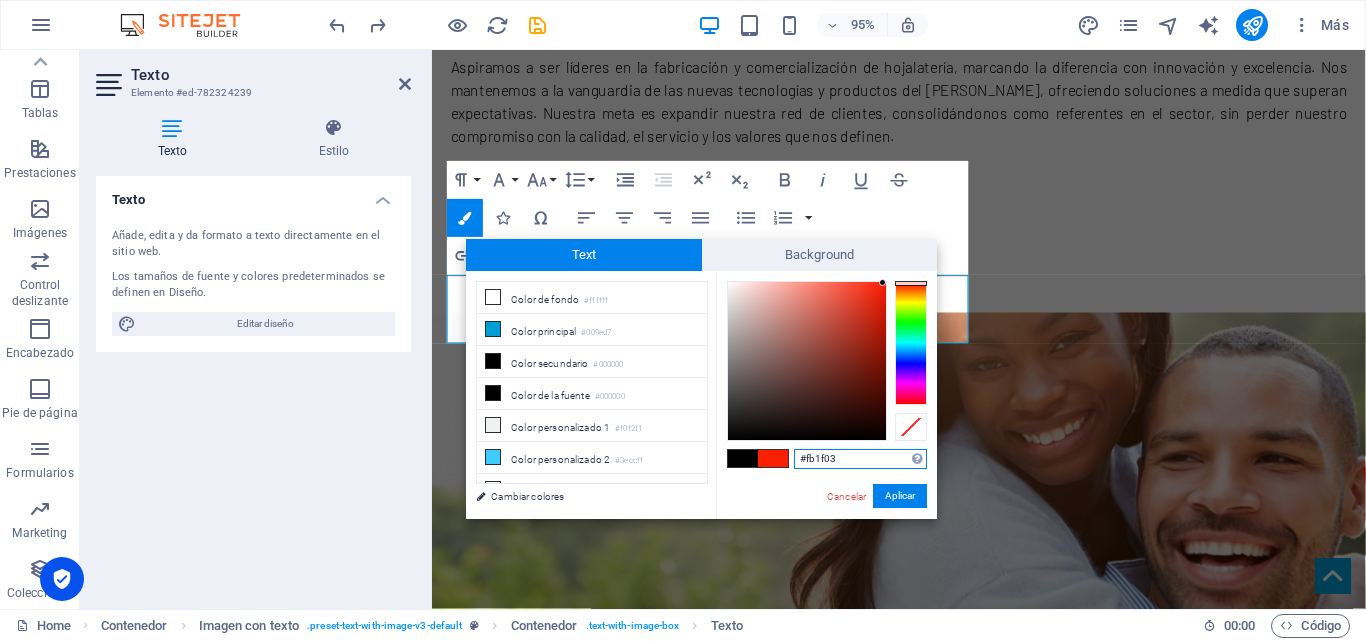 click at bounding box center (807, 361) 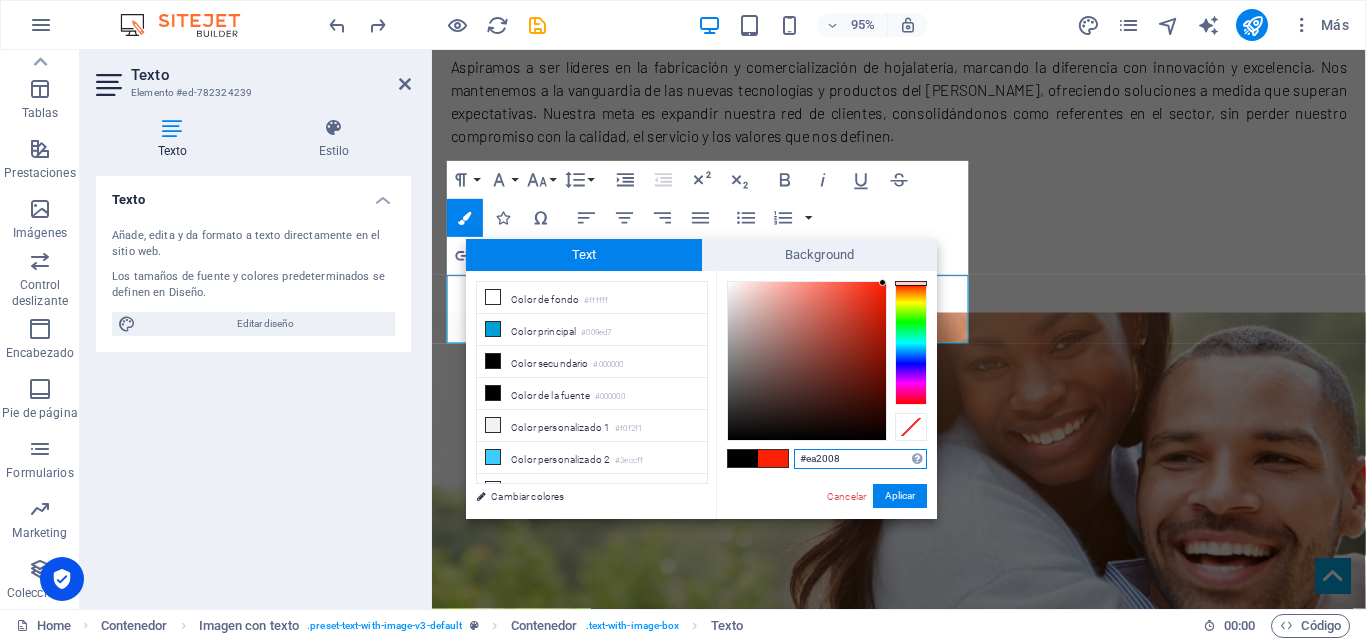 click at bounding box center (807, 361) 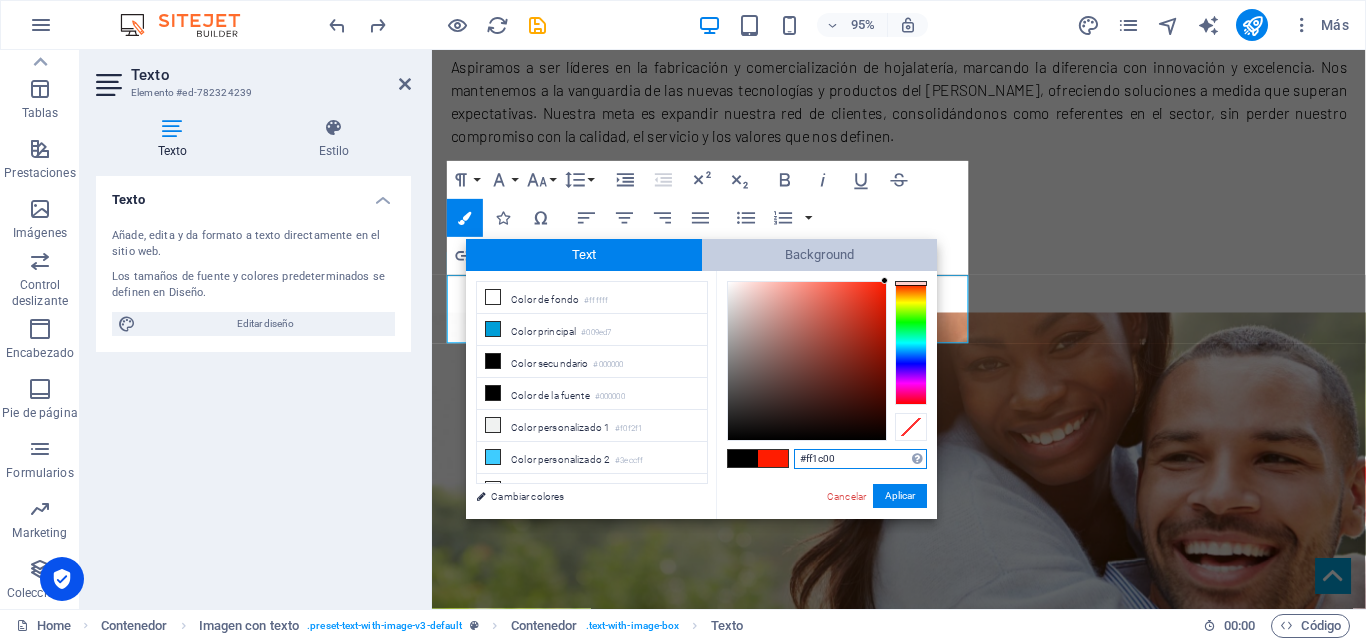 drag, startPoint x: 885, startPoint y: 290, endPoint x: 892, endPoint y: 265, distance: 25.96151 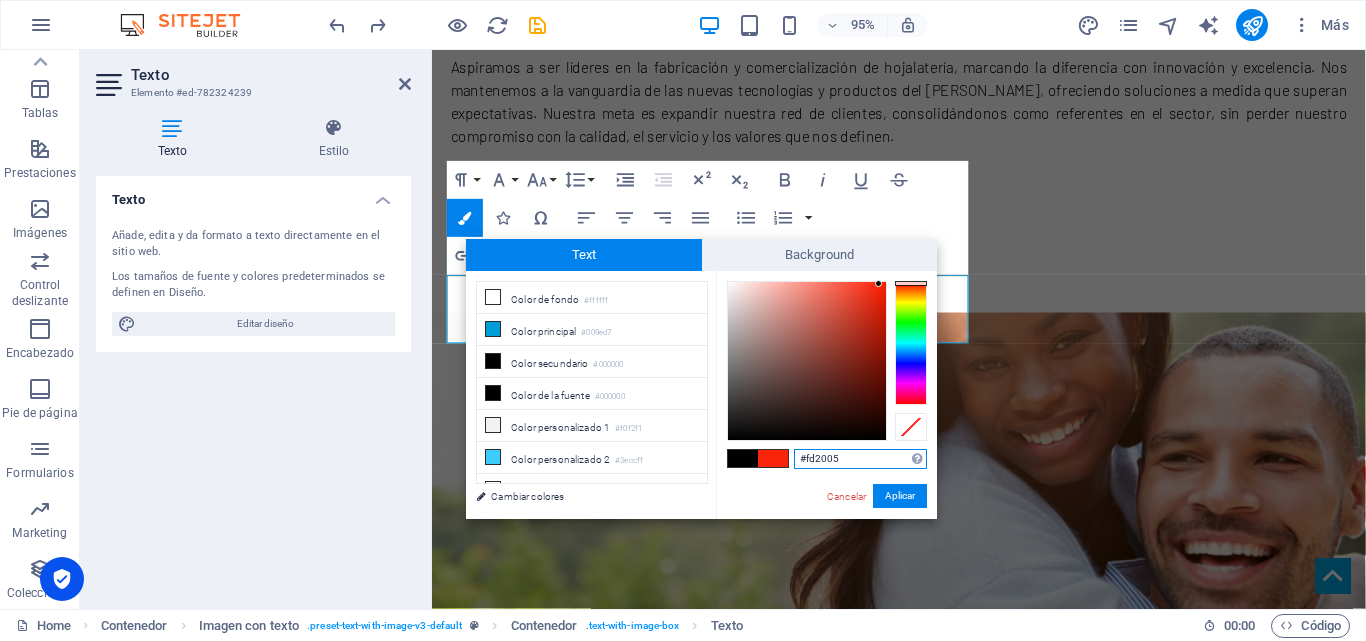 type on "#fd1f04" 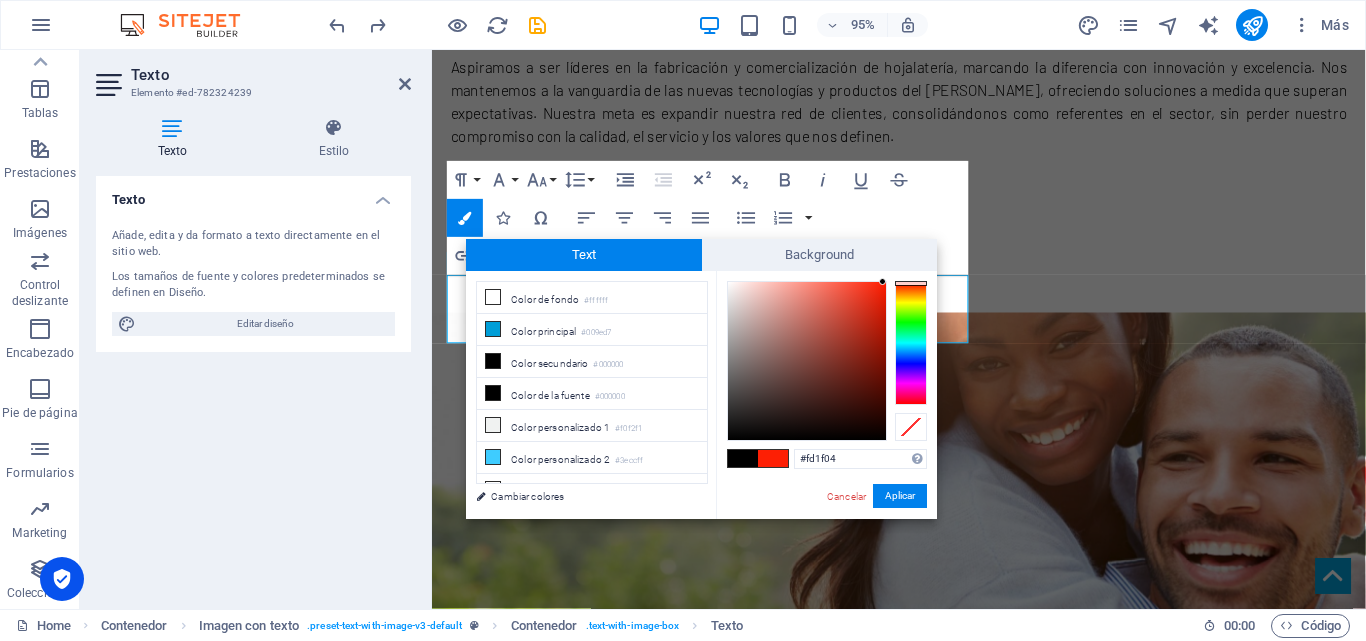 click at bounding box center [882, 281] 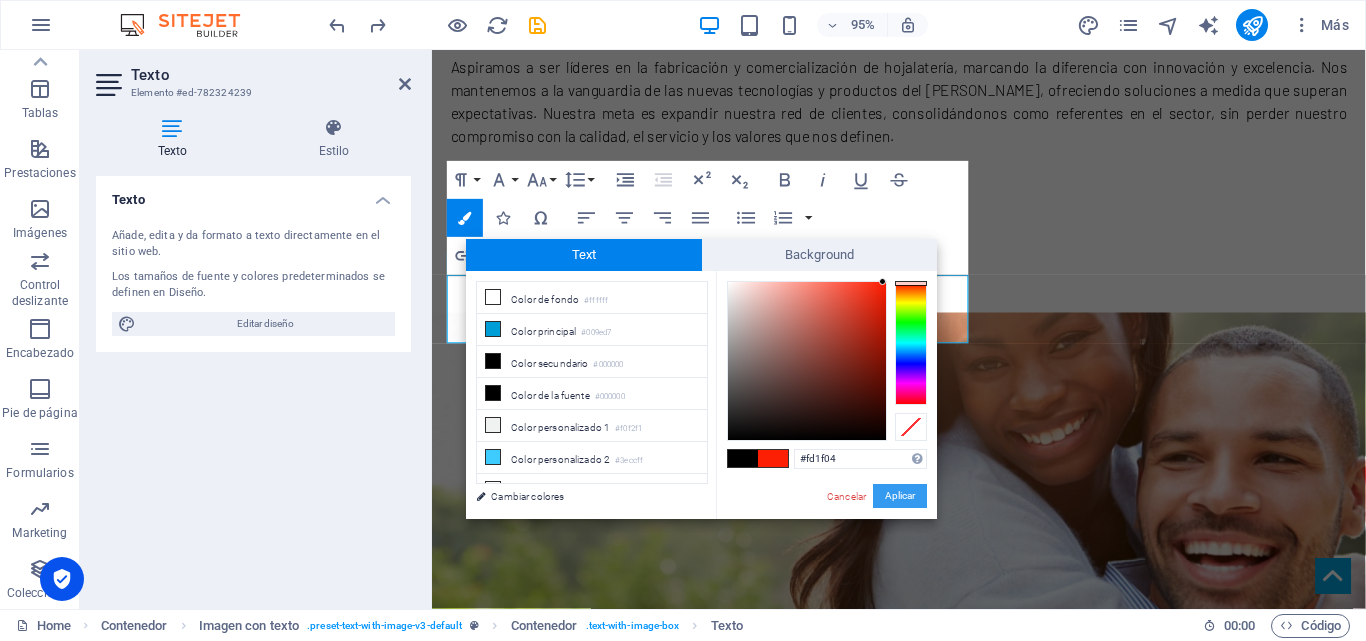 click on "Aplicar" at bounding box center (900, 496) 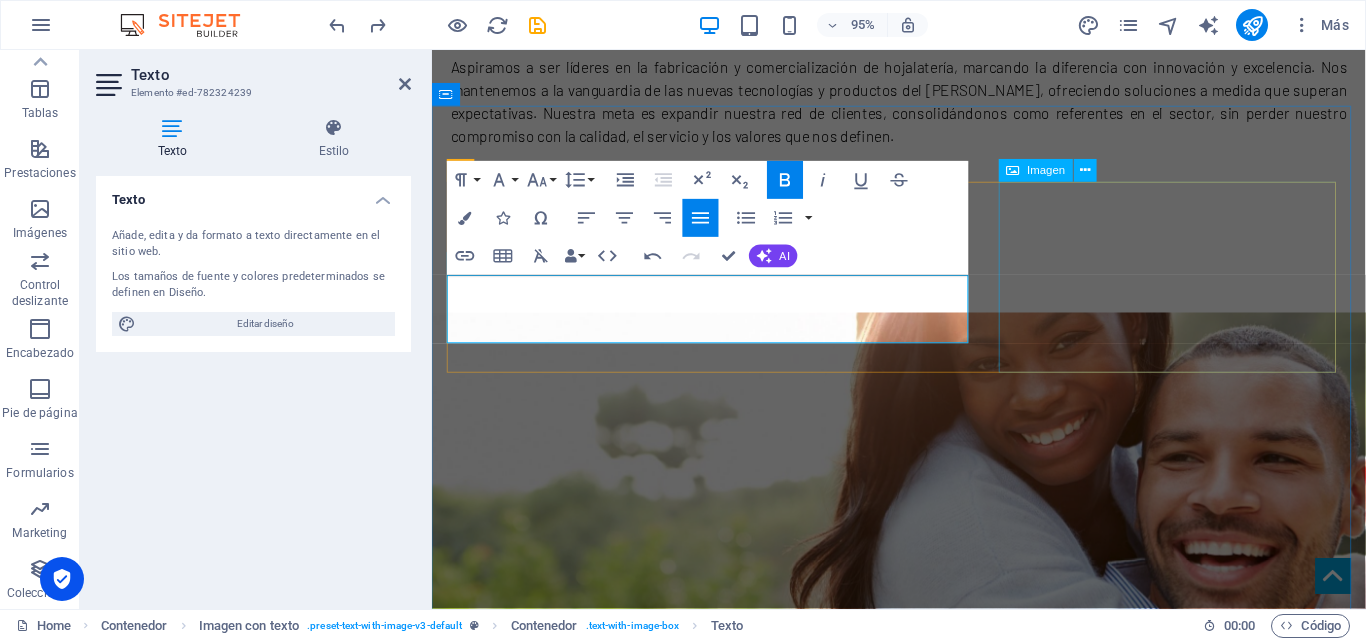 click at bounding box center (924, 1430) 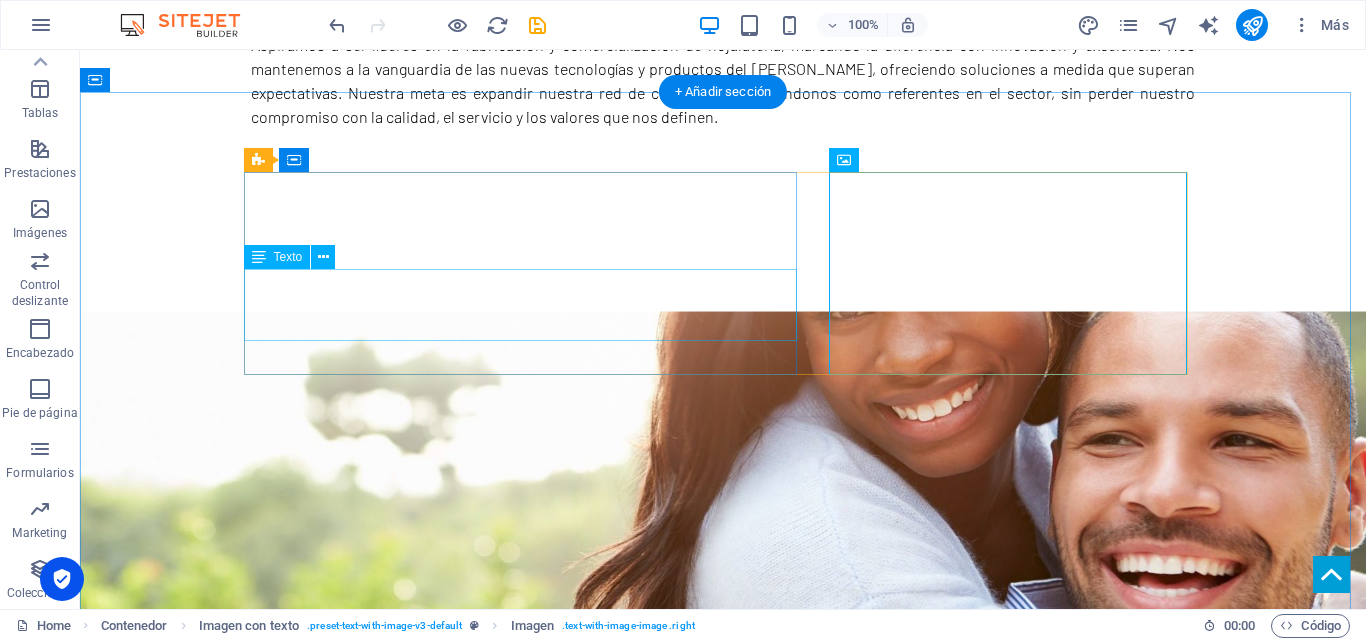 click on ""De un trazado al plano, del plano a la realidad" "LyJ Servicios"" at bounding box center [723, 1072] 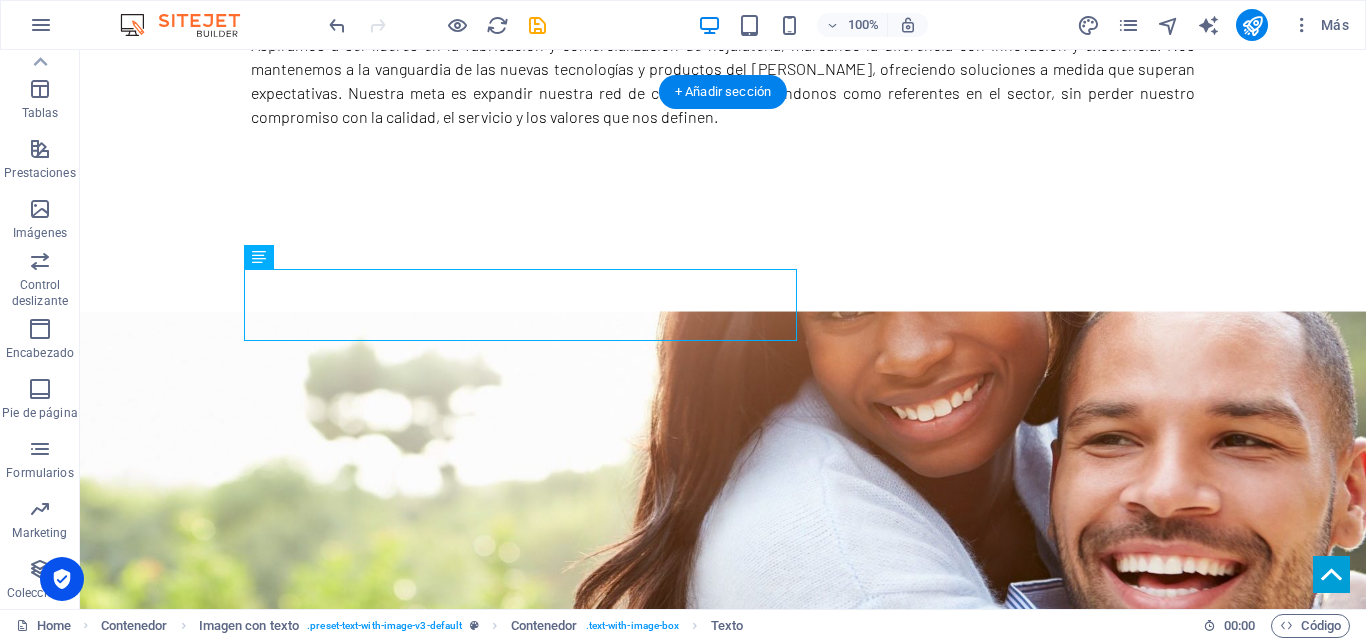 drag, startPoint x: 419, startPoint y: 291, endPoint x: 426, endPoint y: 311, distance: 21.189621 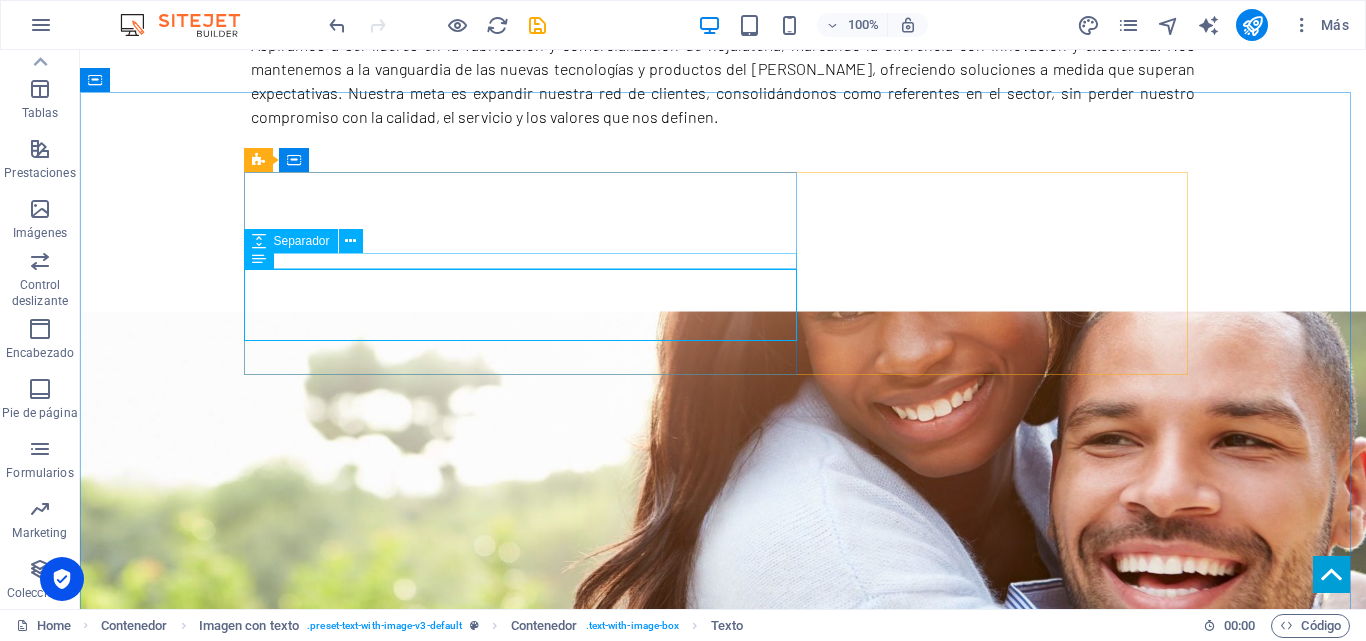 click on "Separador" at bounding box center (291, 241) 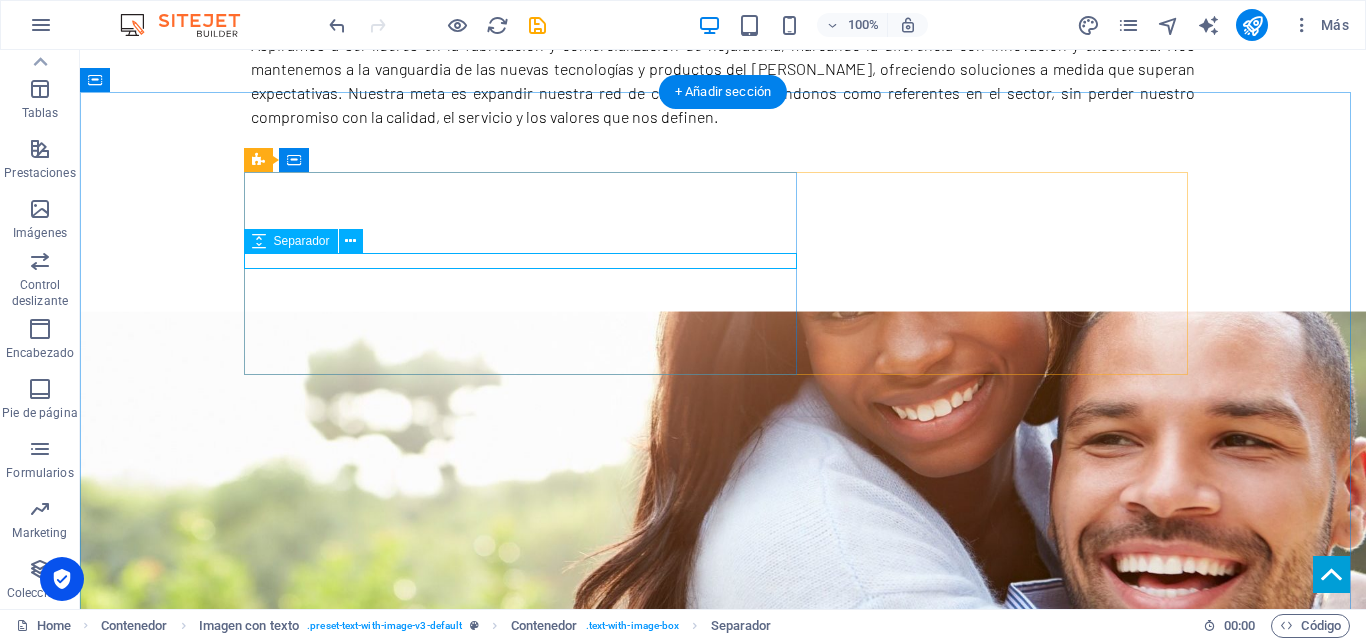 click at bounding box center (723, 1028) 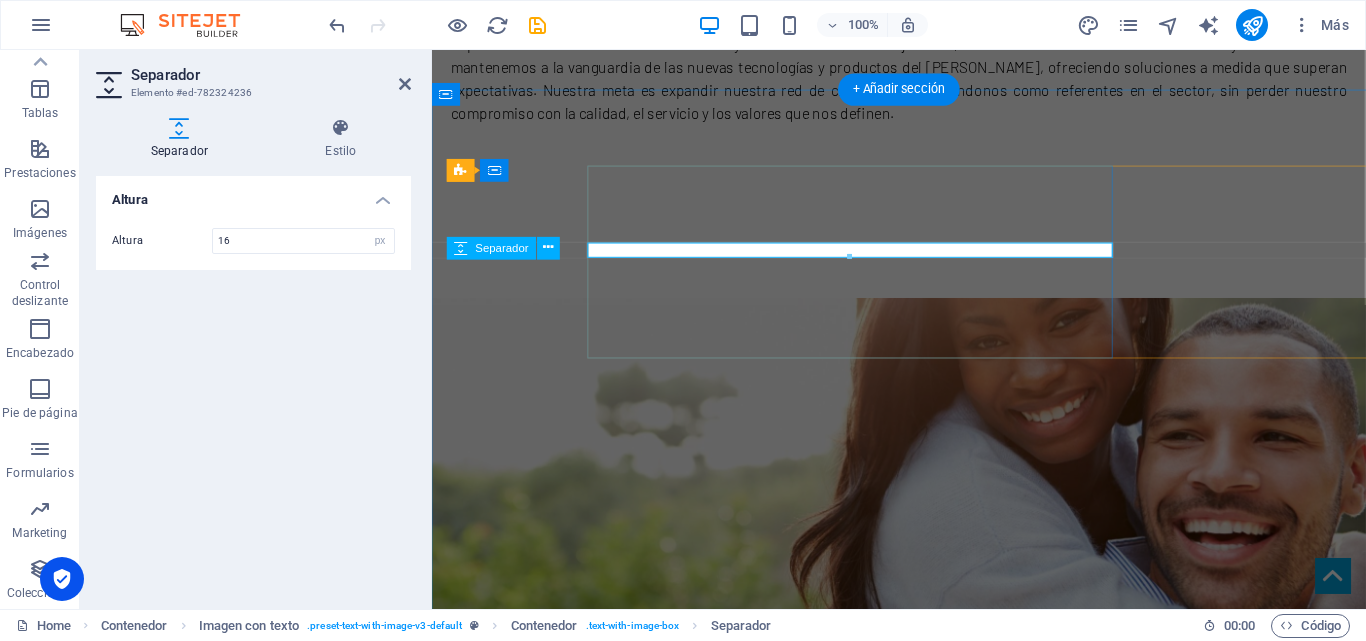 click at bounding box center [924, 1028] 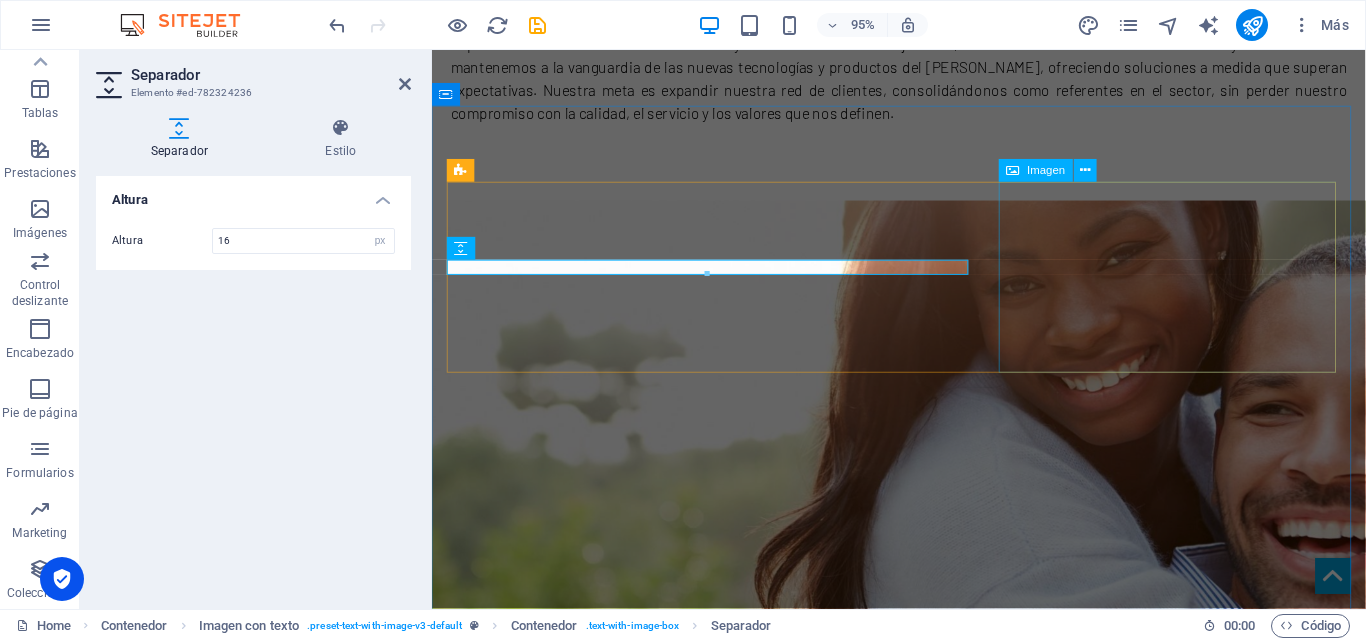 scroll, scrollTop: 1233, scrollLeft: 0, axis: vertical 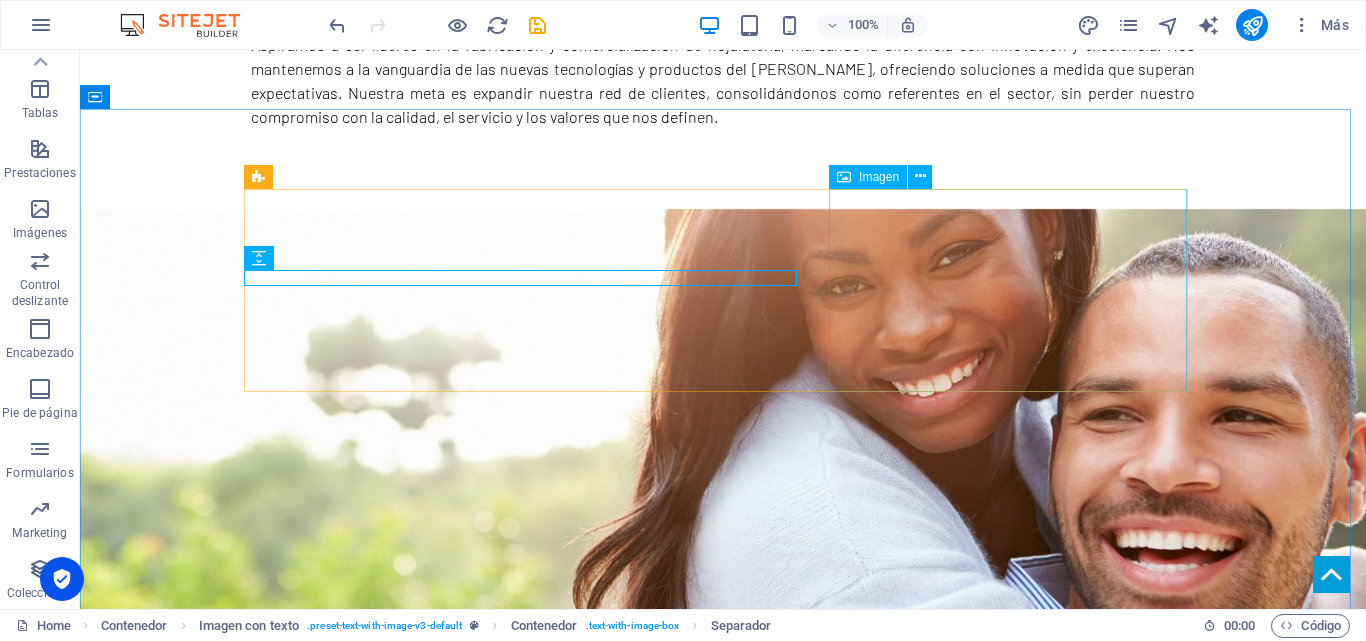 select on "px" 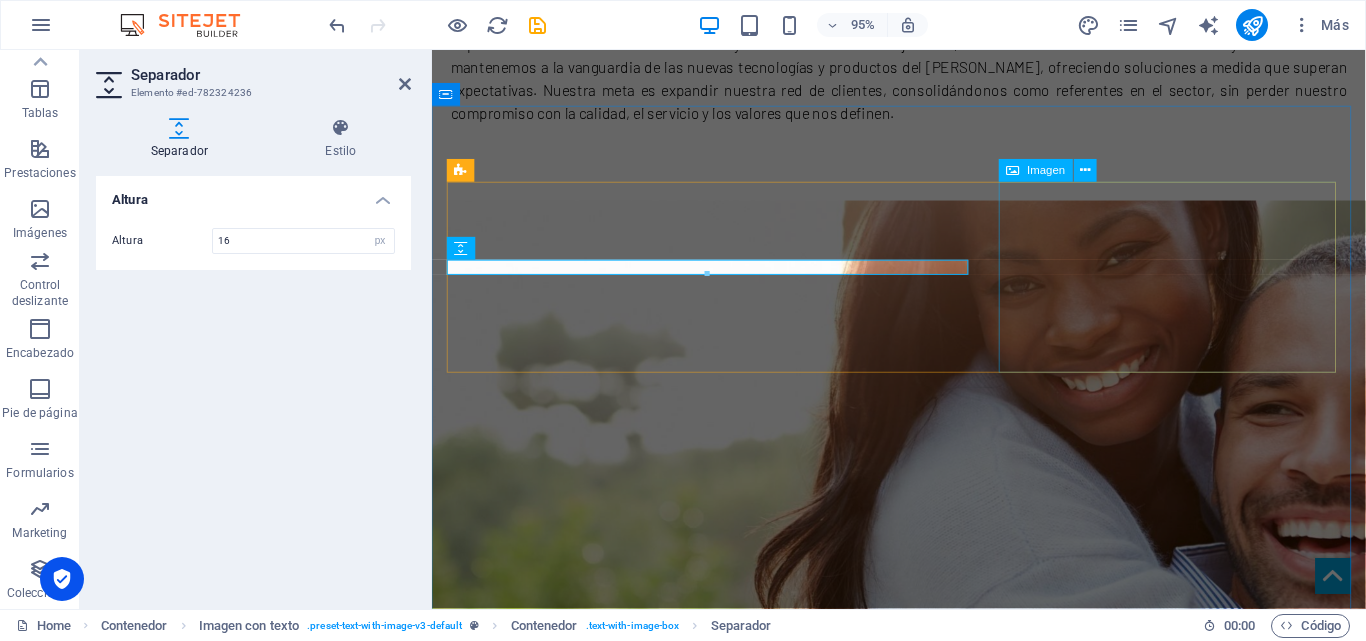 scroll, scrollTop: 1233, scrollLeft: 0, axis: vertical 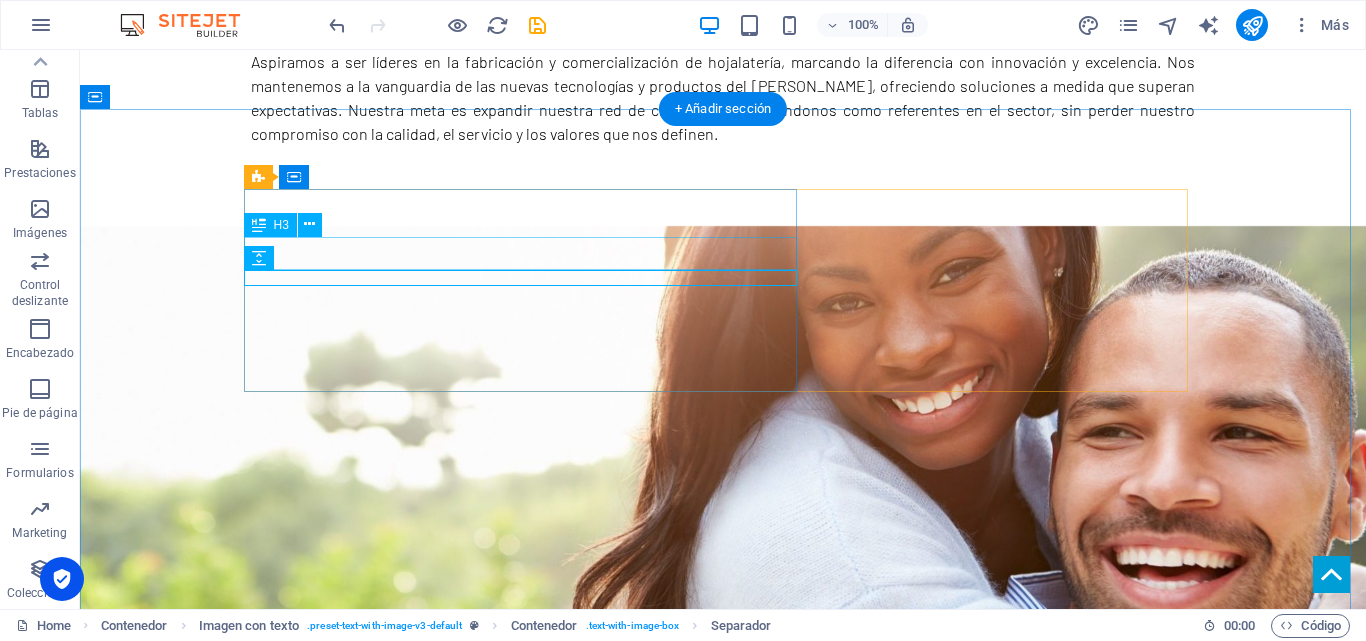 click on "asesoría integral / LINEA ESTANDAR / LINEA ECO" at bounding box center [723, 1020] 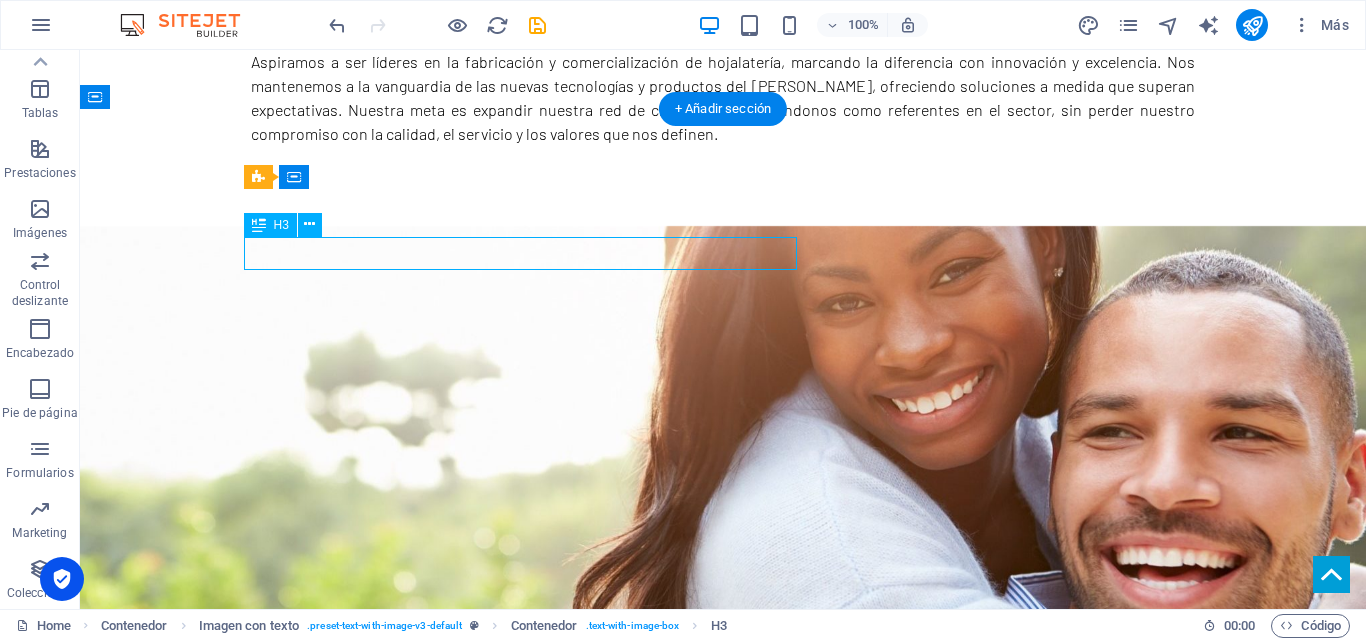click on "asesoría integral / LINEA ESTANDAR / LINEA ECO" at bounding box center [723, 1020] 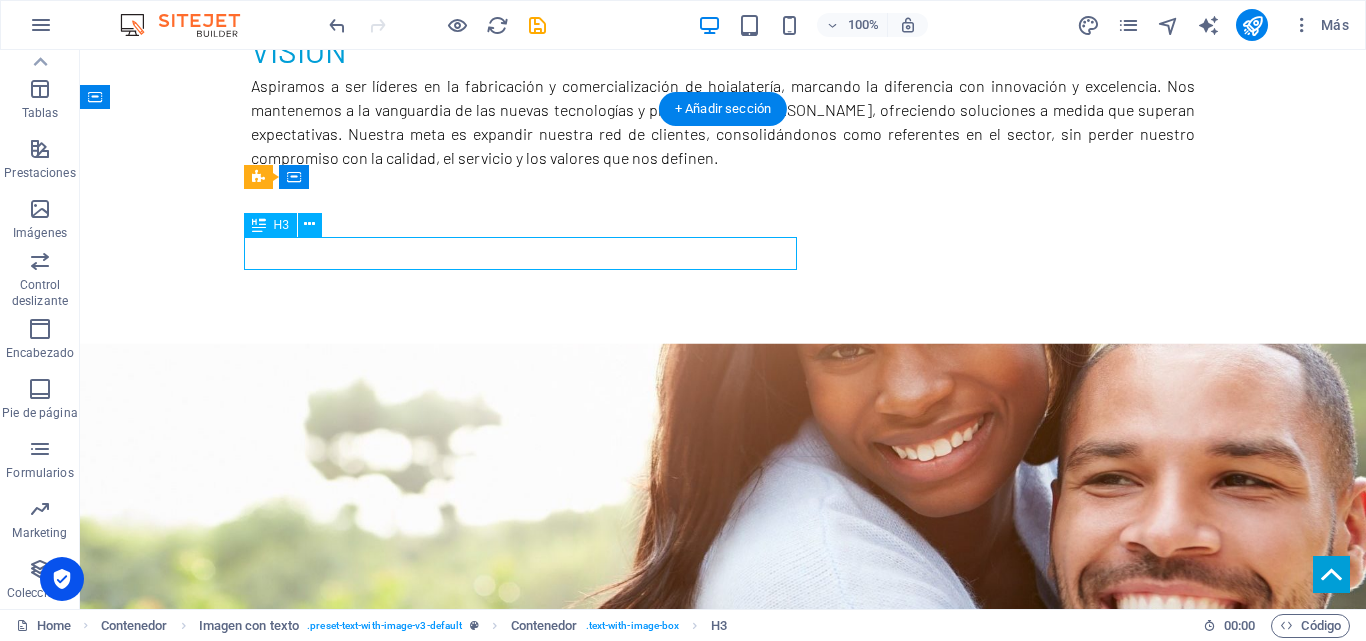 scroll, scrollTop: 1250, scrollLeft: 0, axis: vertical 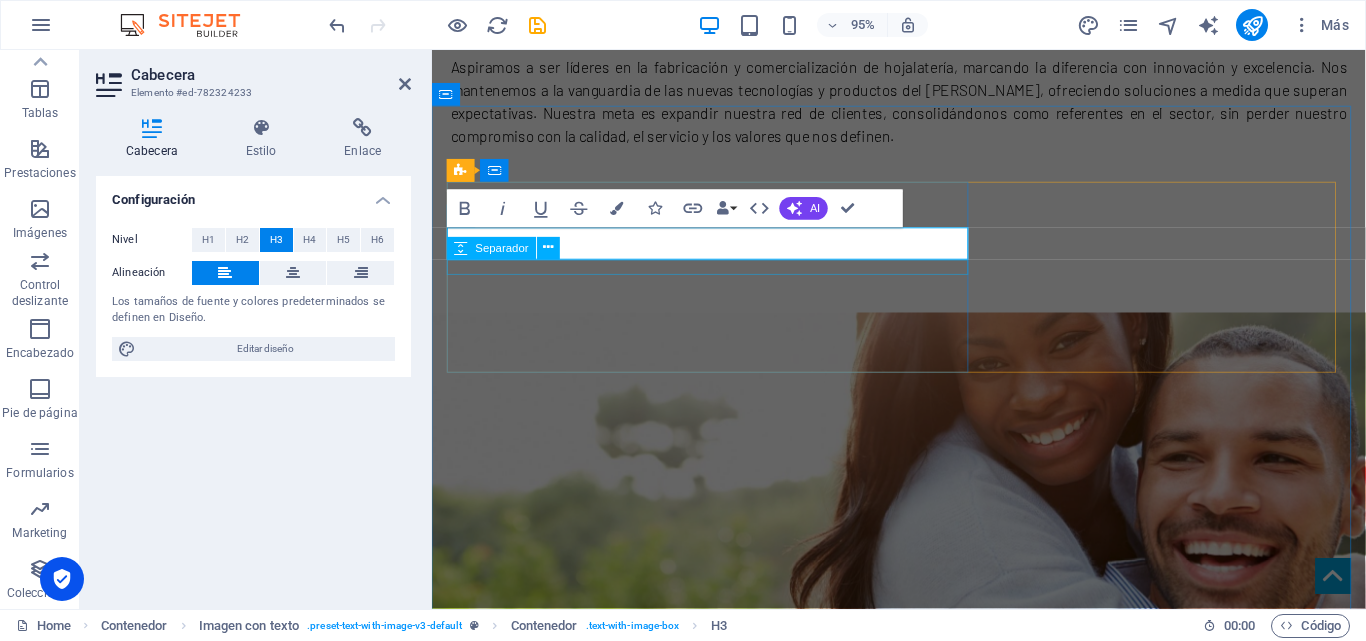 click at bounding box center (924, 1067) 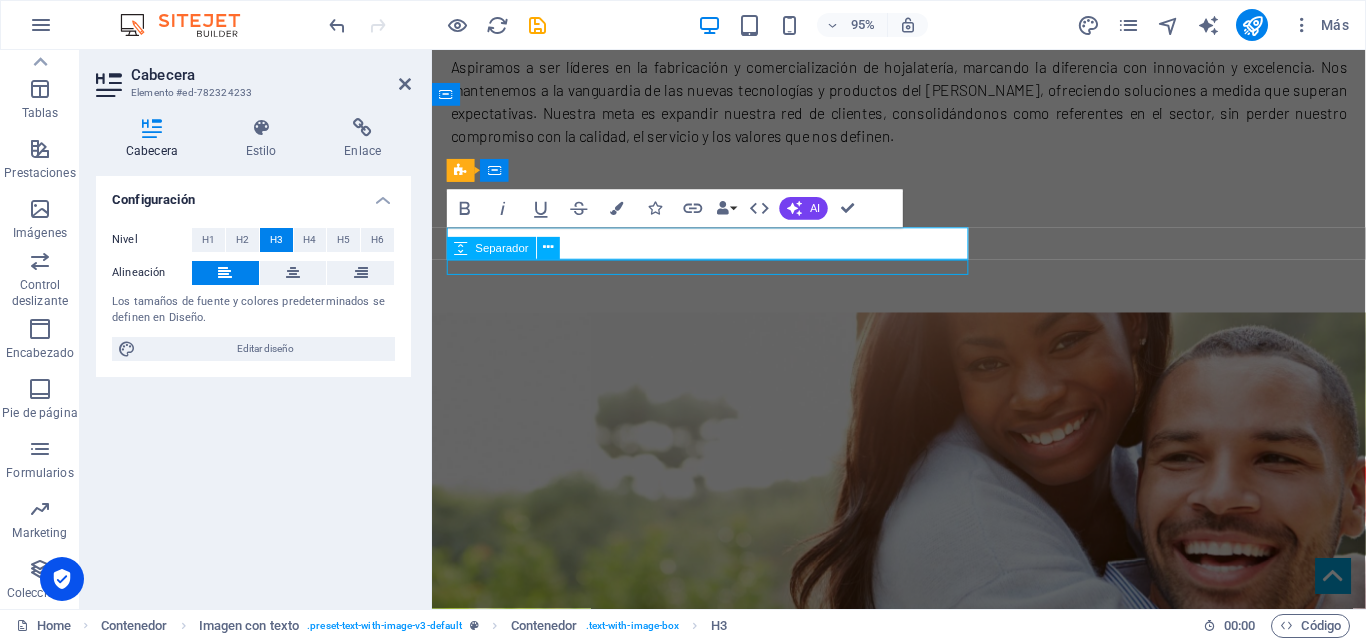click at bounding box center [924, 1067] 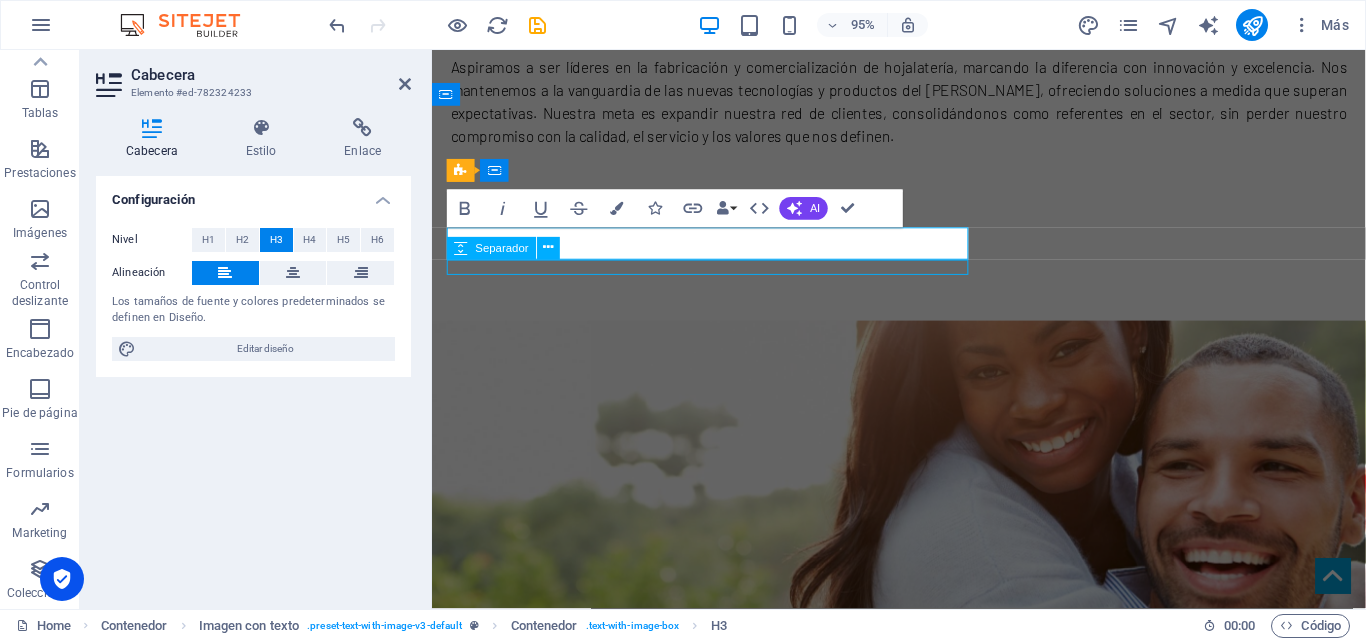 scroll, scrollTop: 1267, scrollLeft: 0, axis: vertical 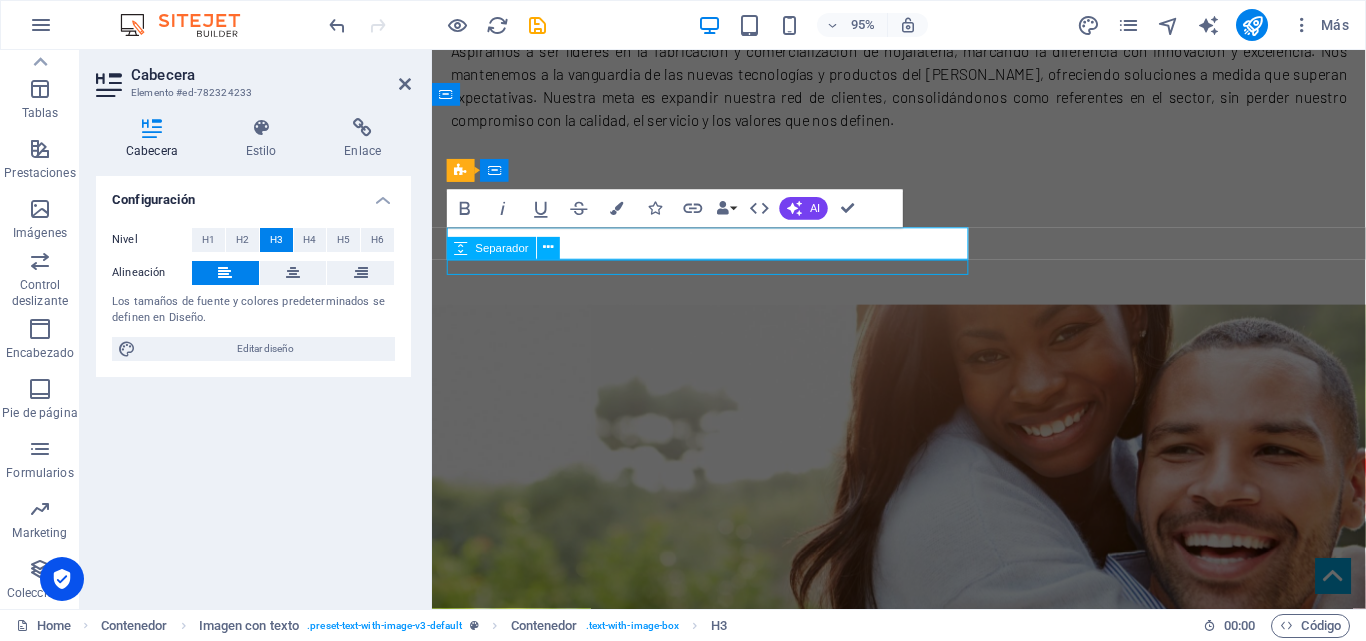 select on "px" 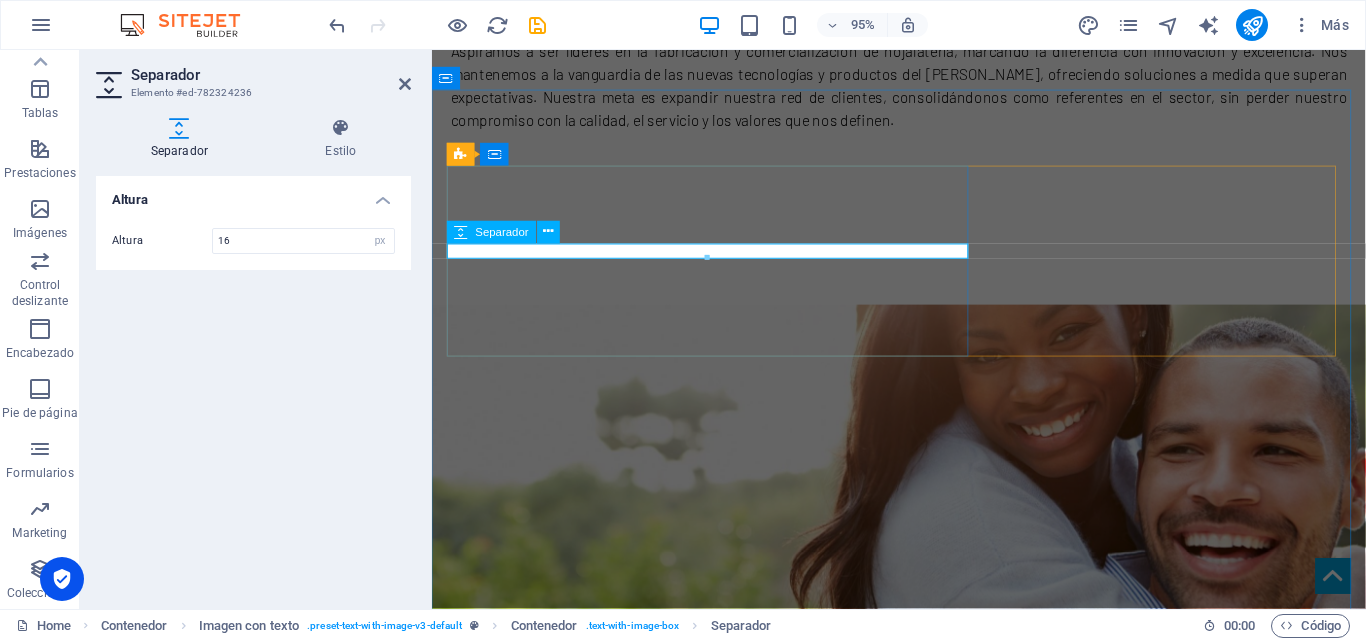 click at bounding box center [924, 1050] 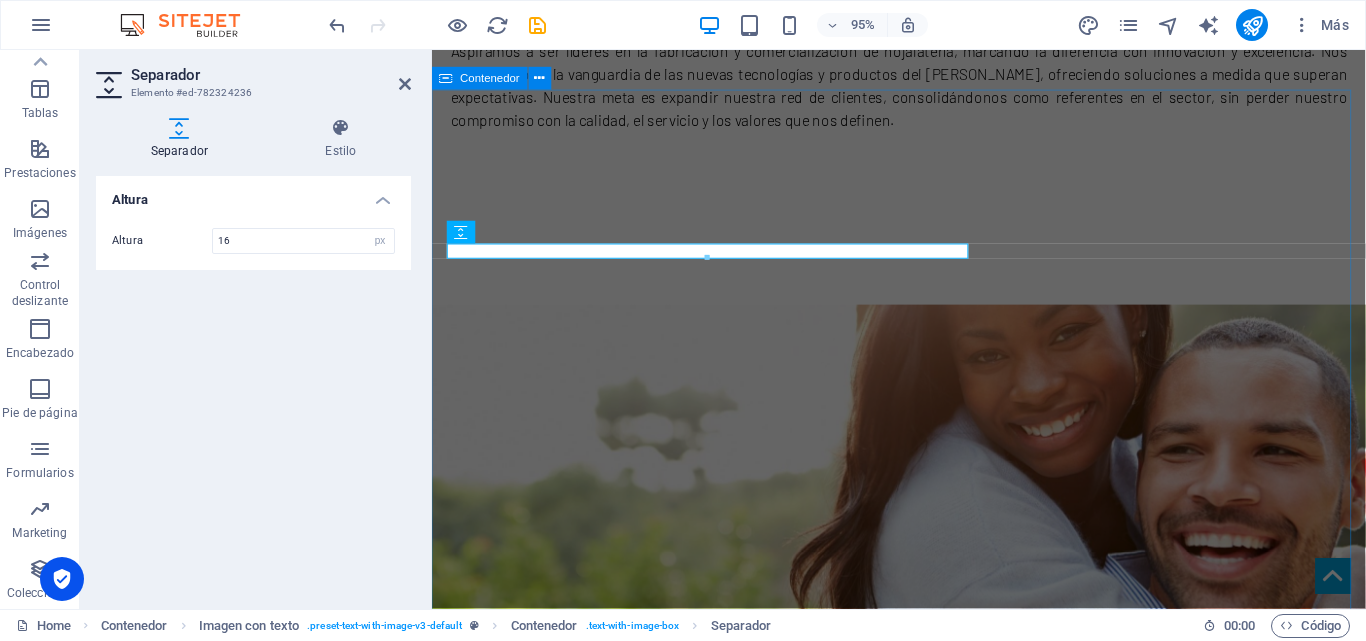 click on "LINEAS DE NEGOCIO asesoría integral / LINEA ESTANDAR / LINEA ECO "De un trazado al plano, del plano a la realidad" "LyJ Servicios" ASESORÍA  Desde la fabricación hasta la ejecucción, brindamos asesoramiento en el diseño e implementación de soluciones de hojalatería. suministro  Fabricamos productos de hojalatería para diversos usos en construcción. Desde soluciones estandar hasta diseños personalizados según especificaciones.  Rating Lorem ipsum dolor sit amet, consetetur sadic scing elitr, sed diam.  Rating Lorem ipsum dolor sit amet, consetetur sadic scing elitr, sed diam." at bounding box center [923, 1815] 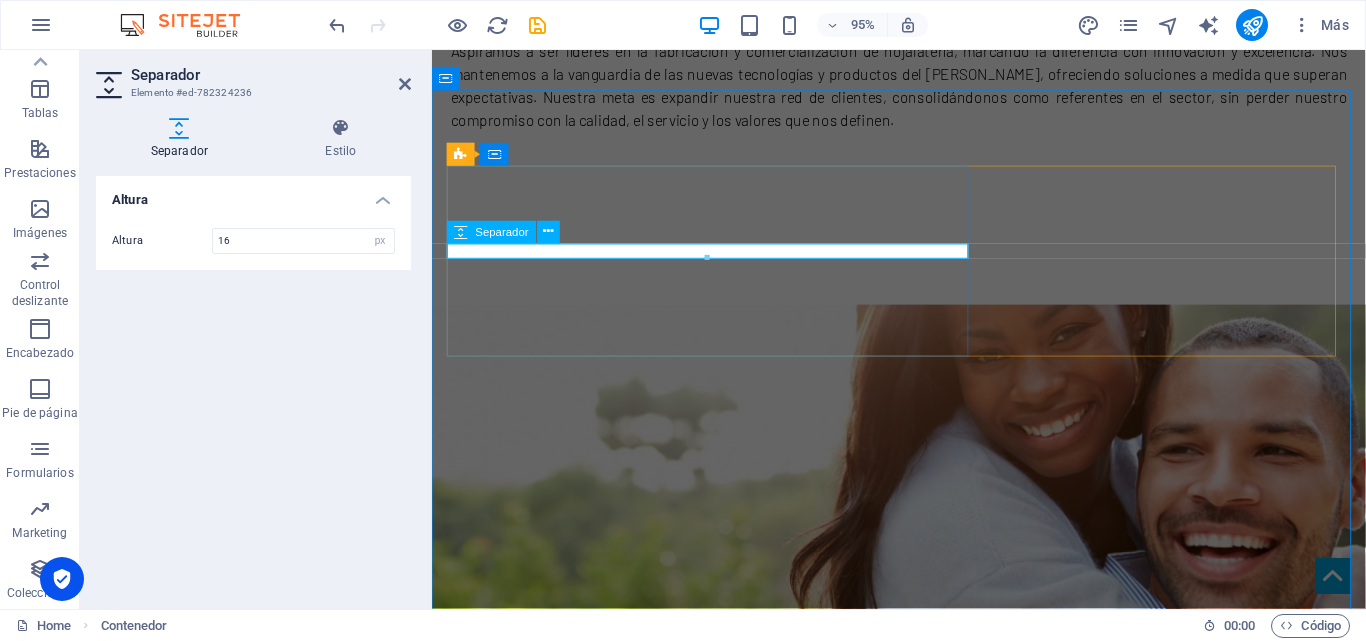 click at bounding box center (924, 1050) 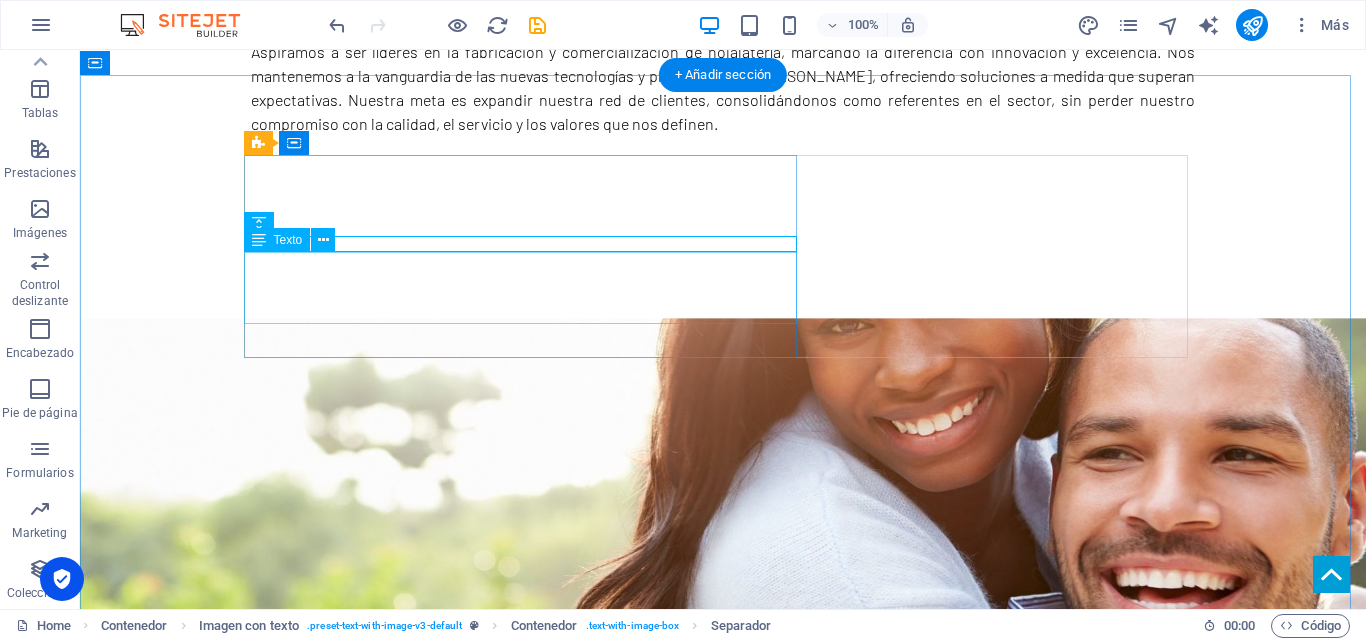 click on ""De un trazado al plano, del plano a la realidad" "LyJ Servicios"" at bounding box center (723, 1094) 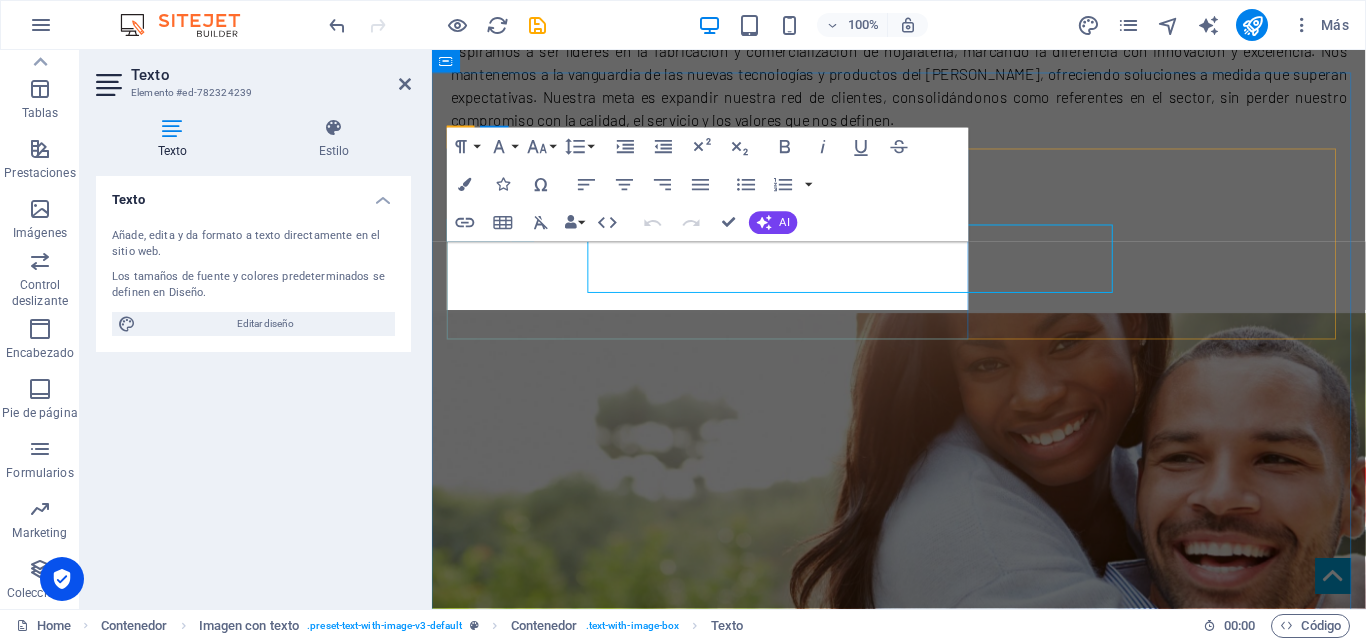 scroll, scrollTop: 1285, scrollLeft: 0, axis: vertical 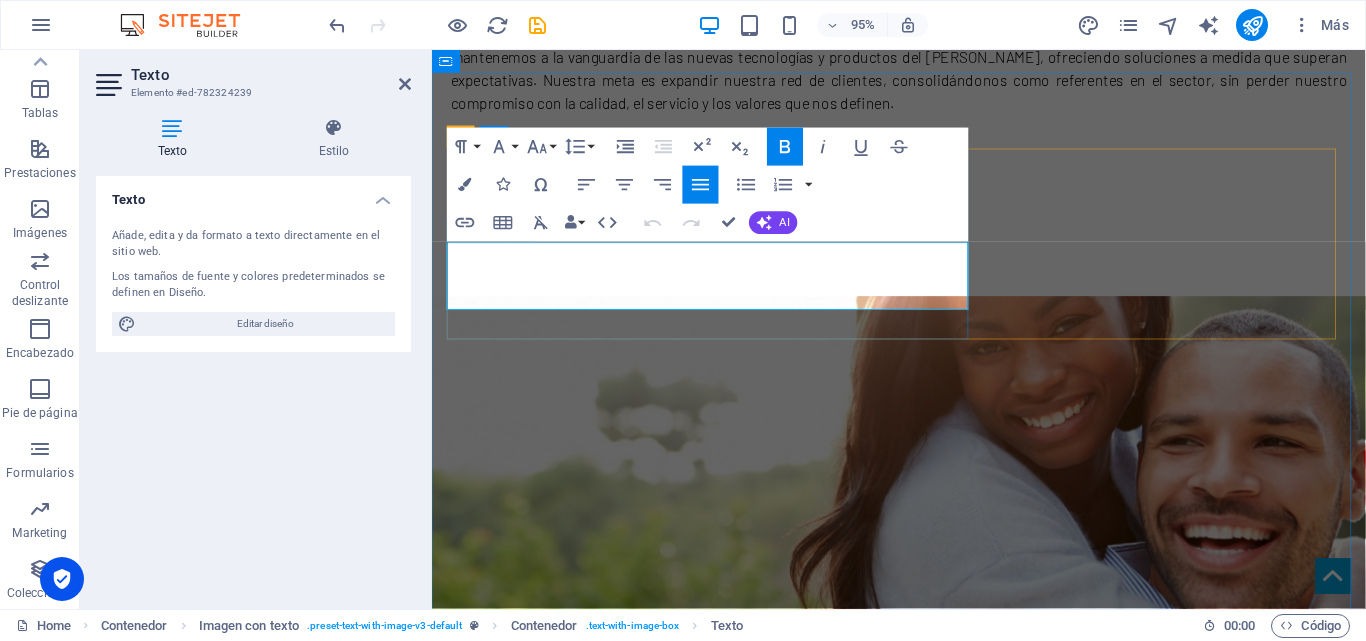 click on ""De un trazado al plano, del plano a la realidad"" at bounding box center (611, 1051) 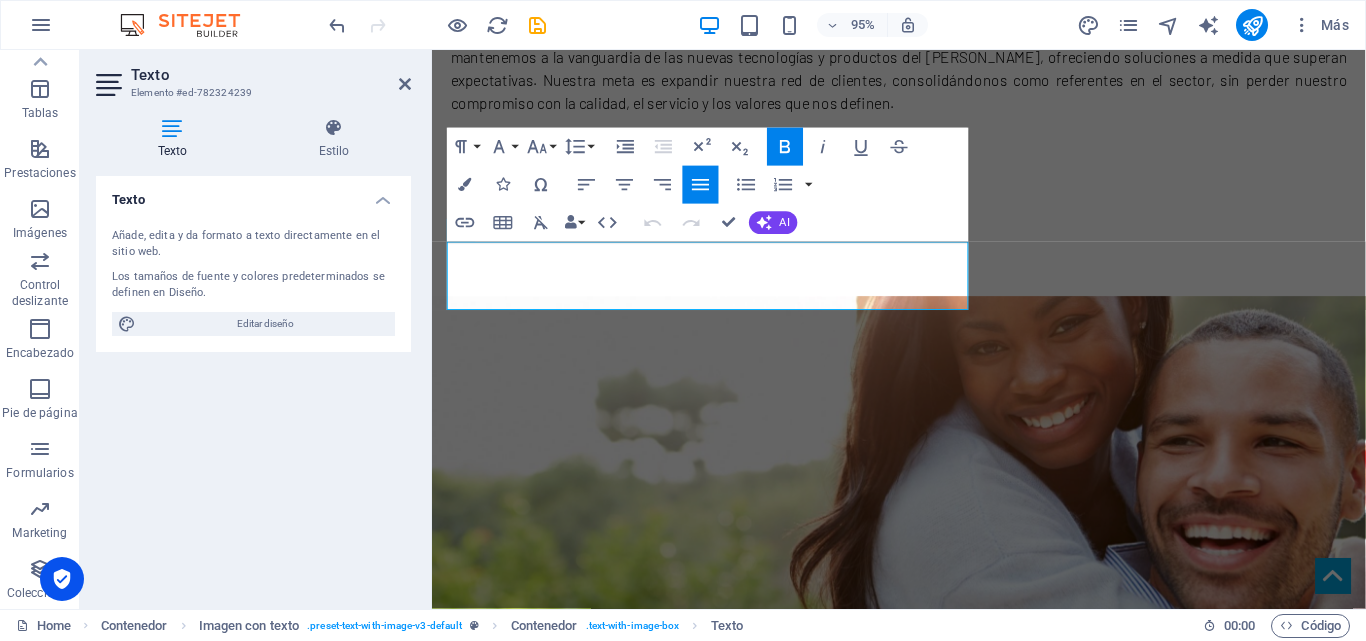 click 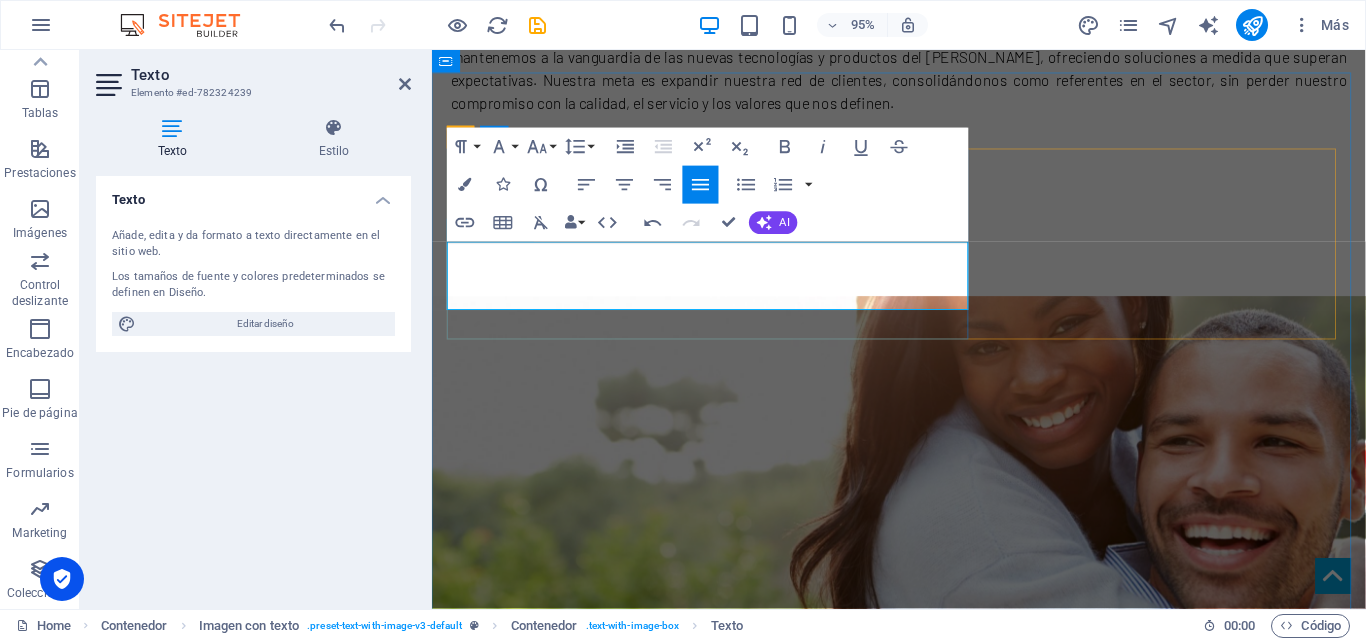 click at bounding box center (924, 1076) 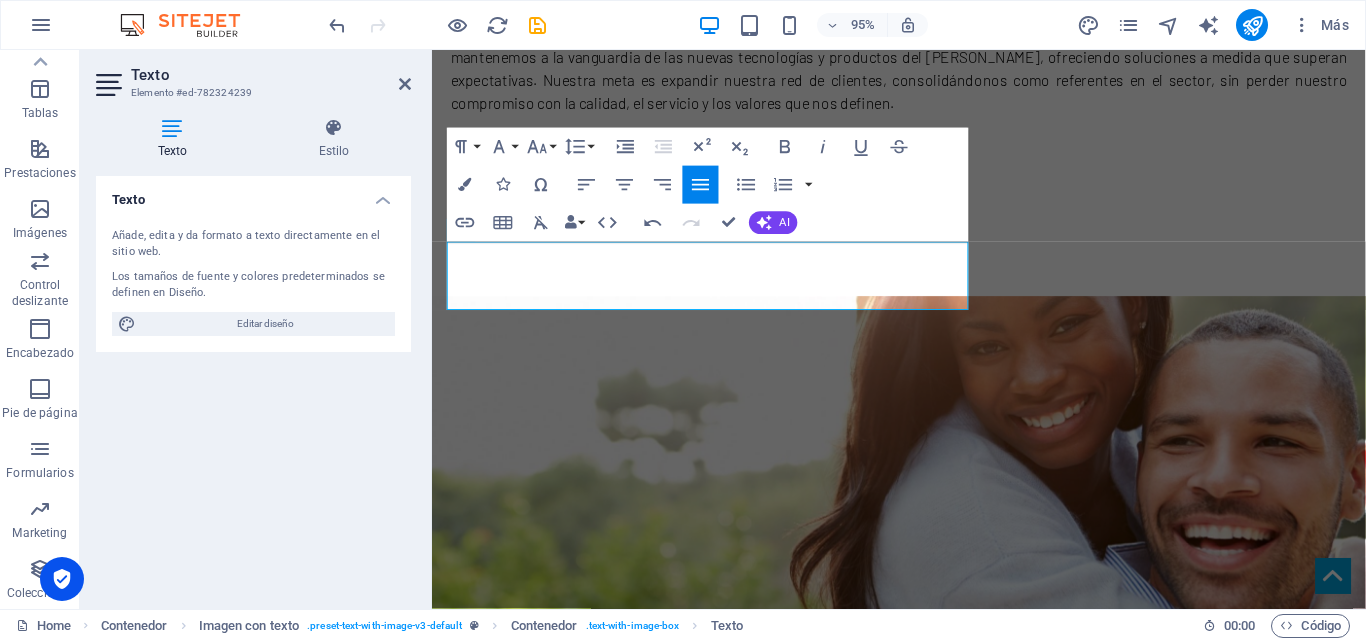 drag, startPoint x: 551, startPoint y: 313, endPoint x: 406, endPoint y: 253, distance: 156.92355 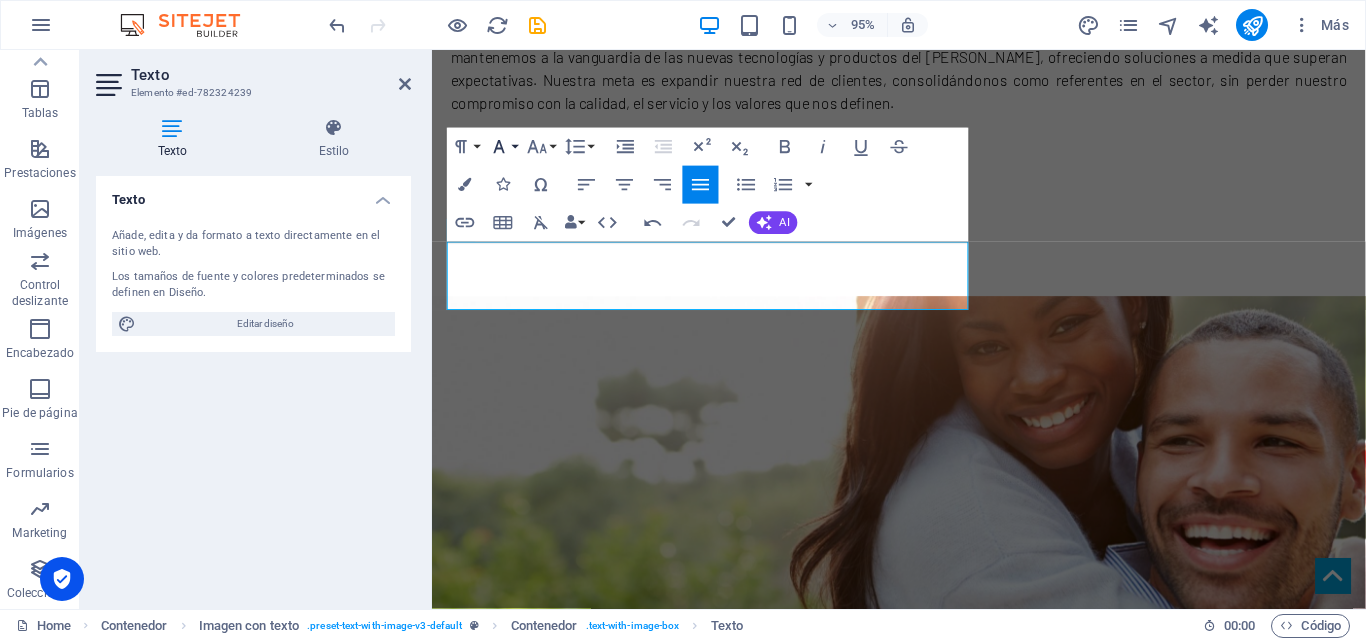 click on "Font Family" at bounding box center (503, 147) 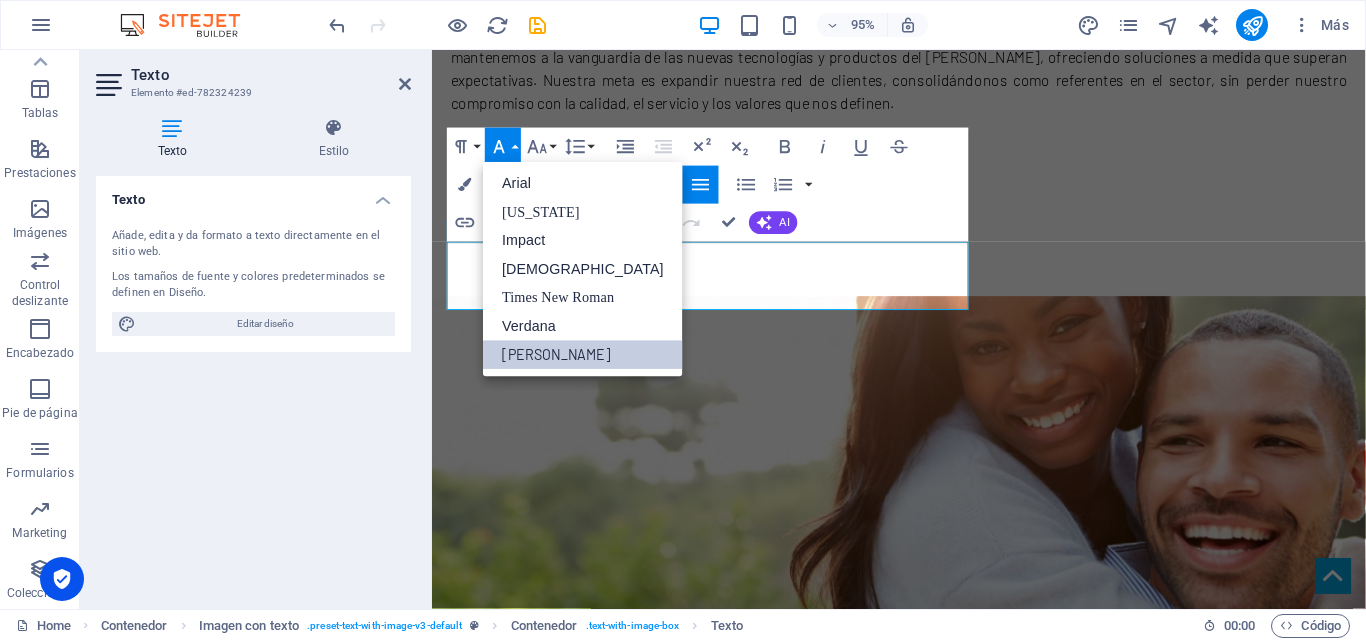 scroll, scrollTop: 0, scrollLeft: 0, axis: both 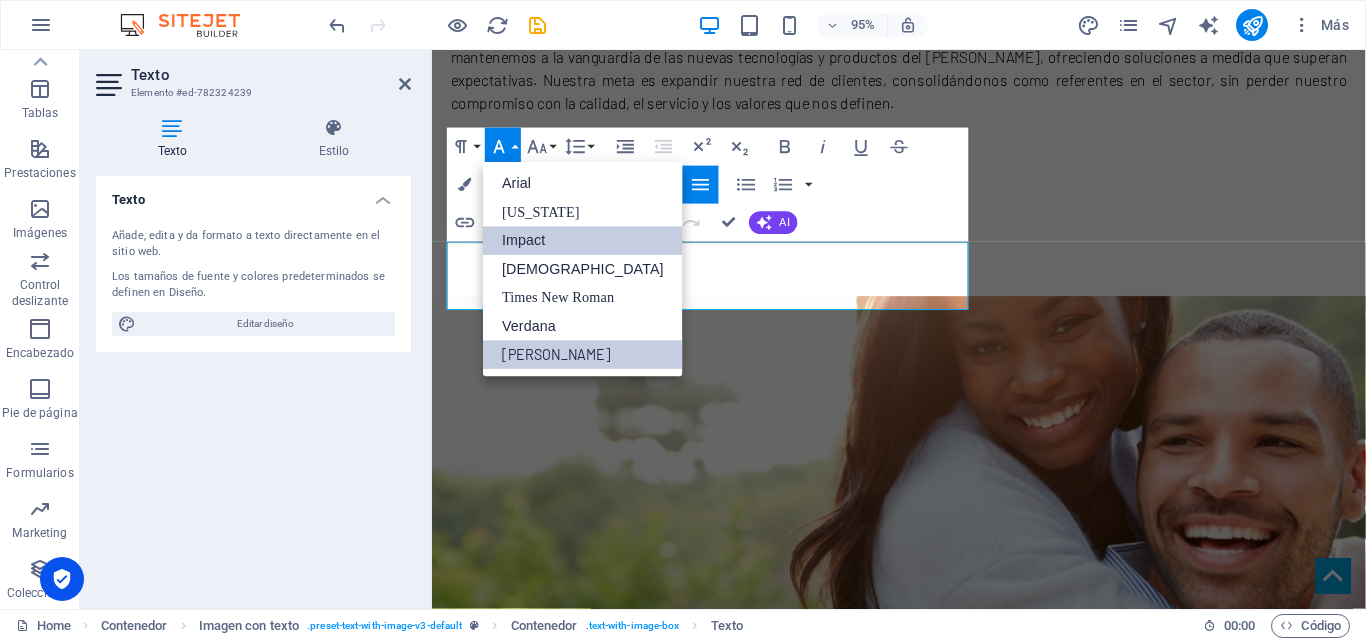 click on "Impact" at bounding box center (583, 240) 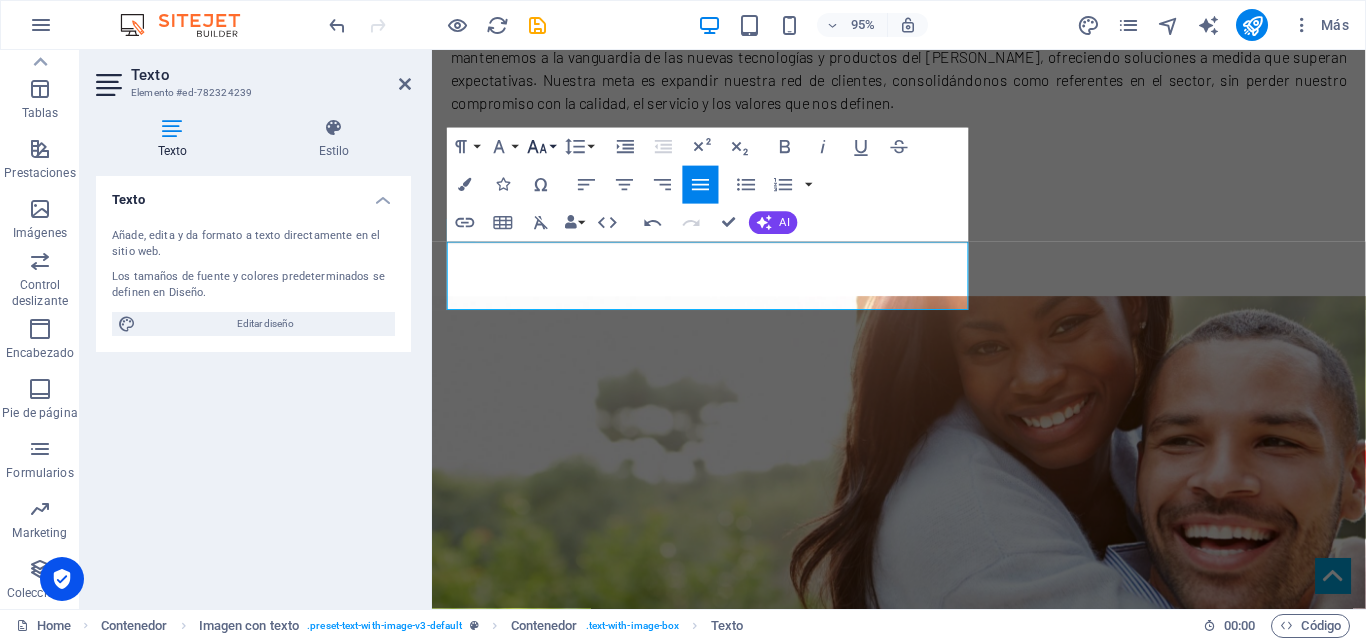click on "Font Size" at bounding box center (541, 147) 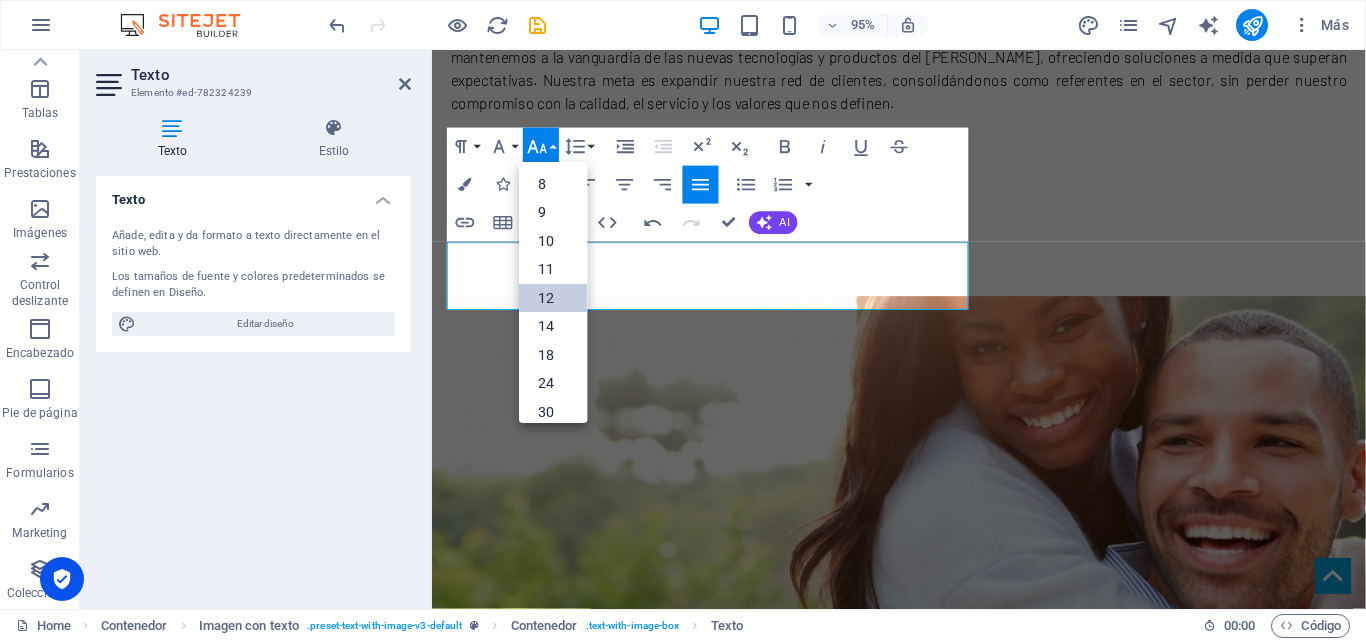 click on "12" at bounding box center [553, 297] 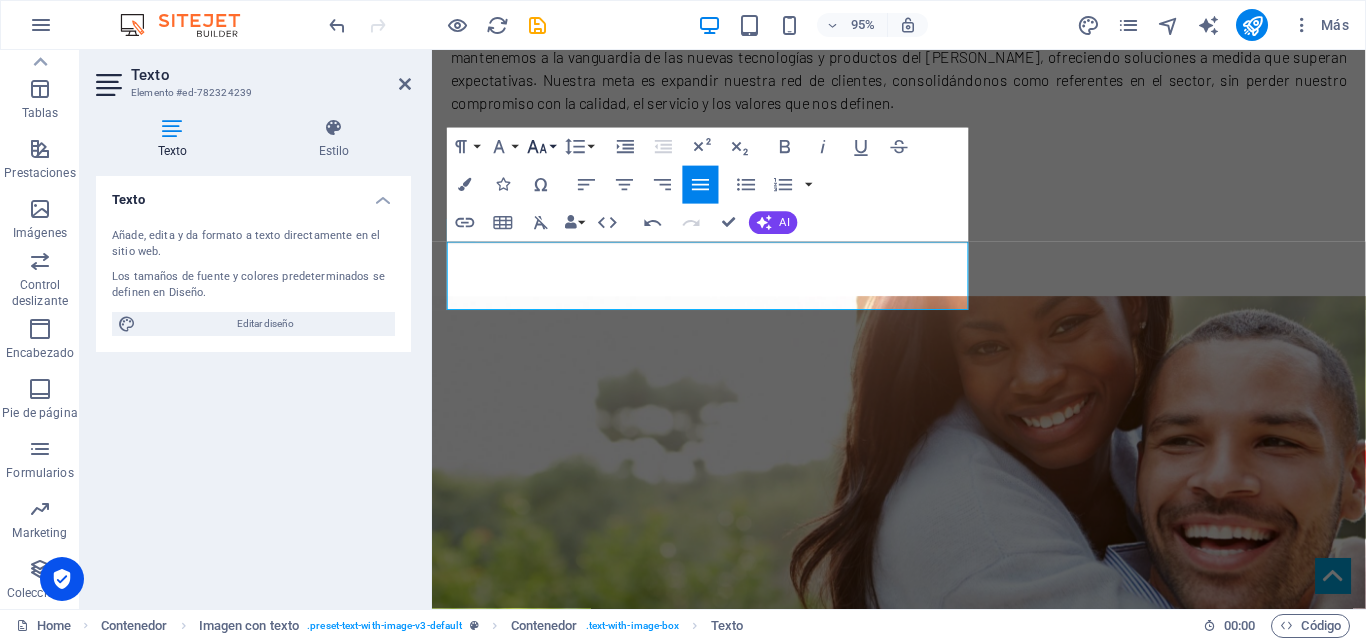 click 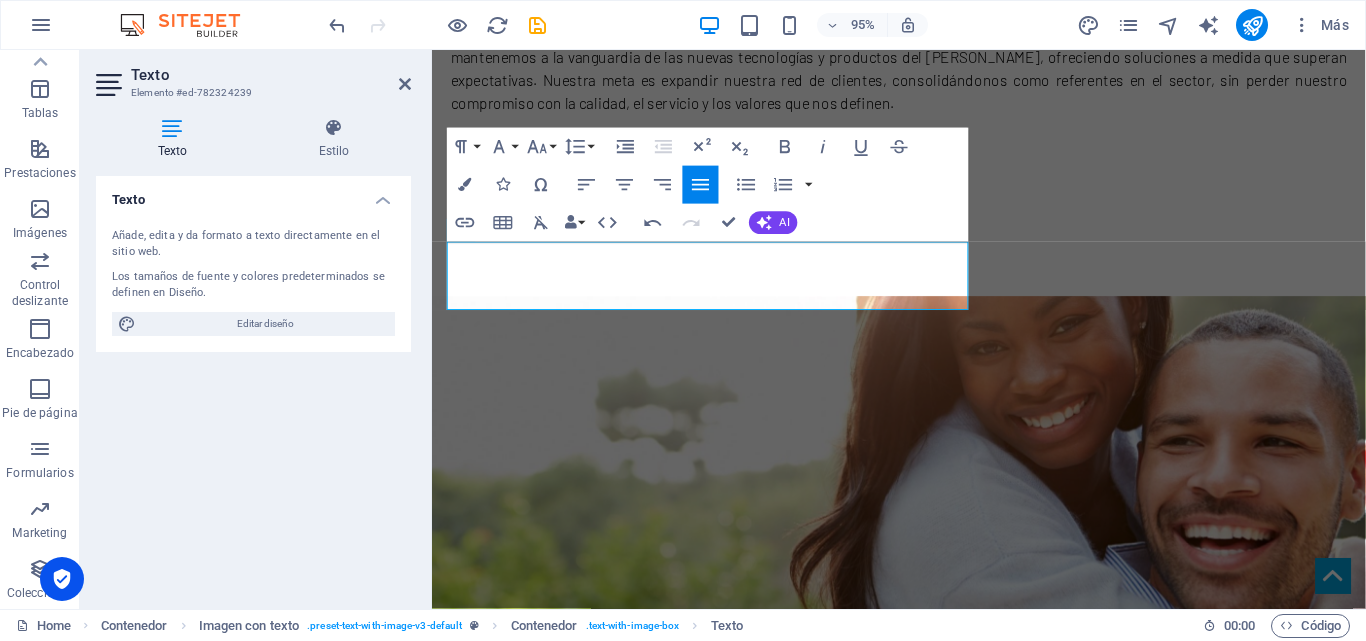 scroll, scrollTop: 143, scrollLeft: 0, axis: vertical 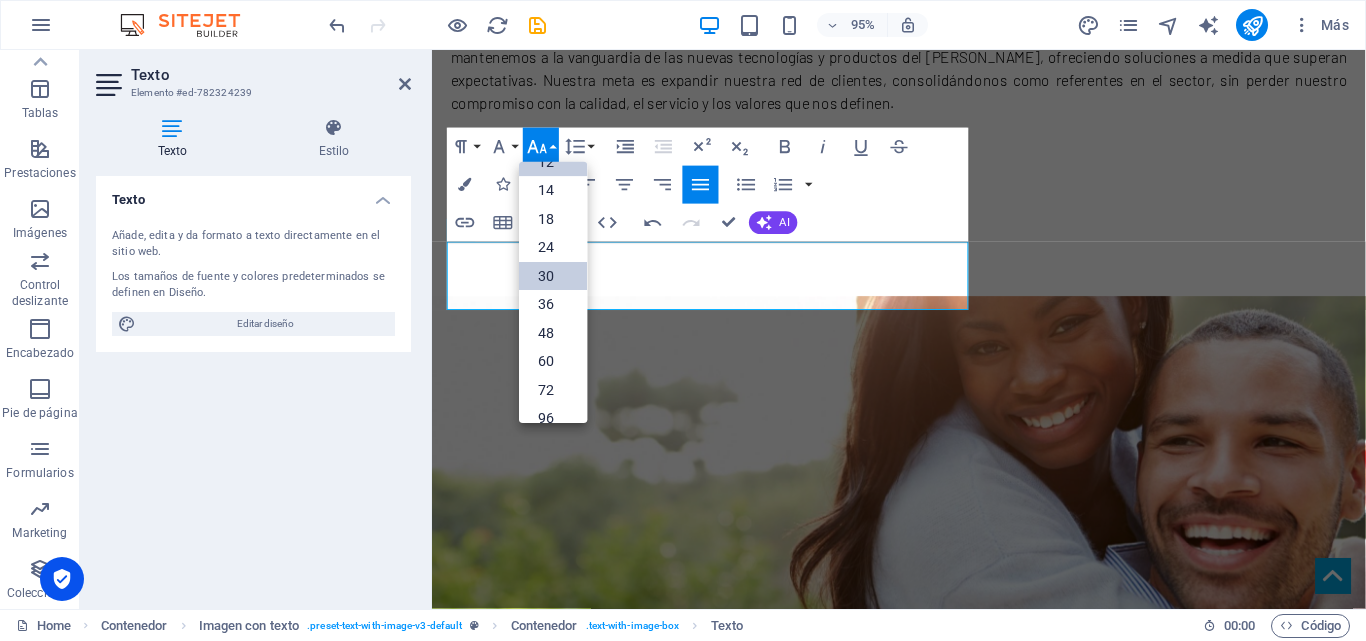 click on "30" at bounding box center (553, 275) 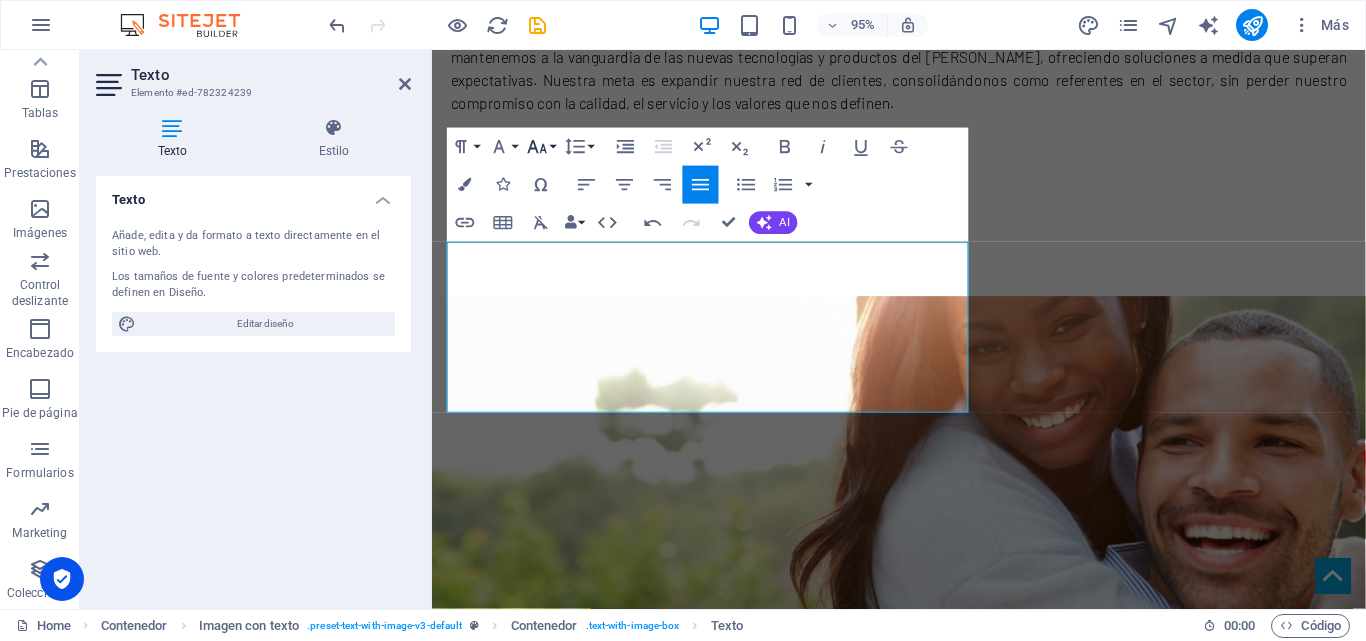 click 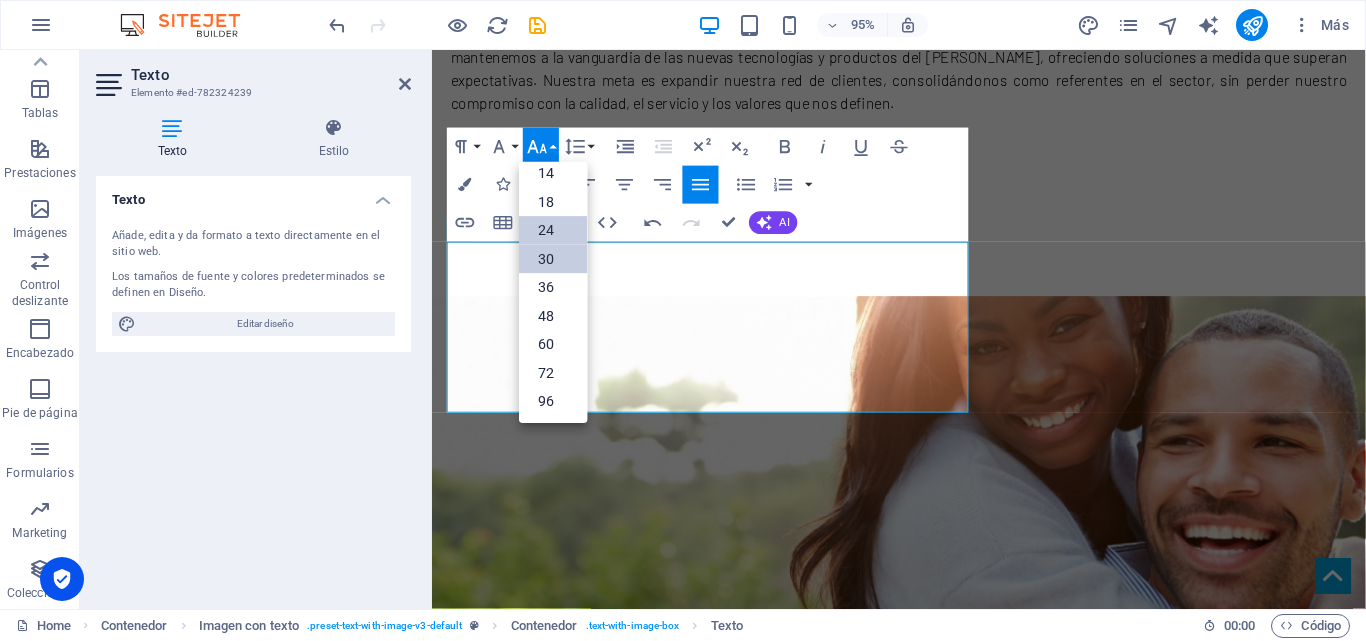 scroll, scrollTop: 161, scrollLeft: 0, axis: vertical 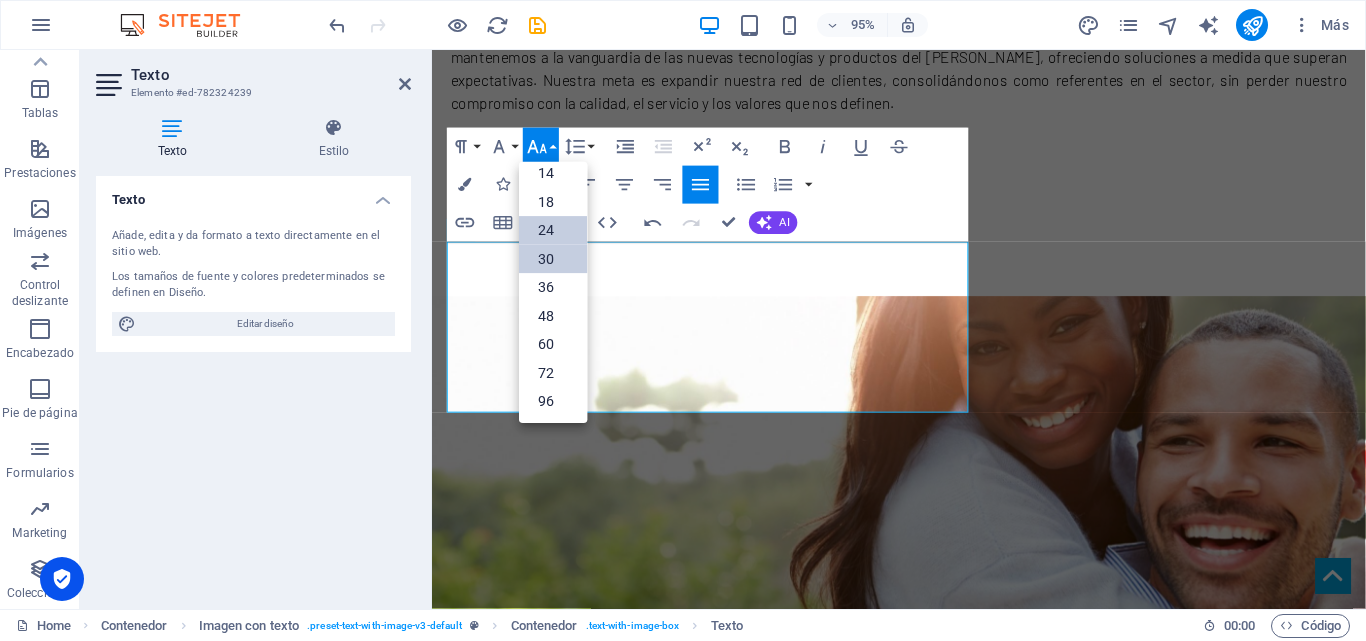click on "24" at bounding box center [553, 230] 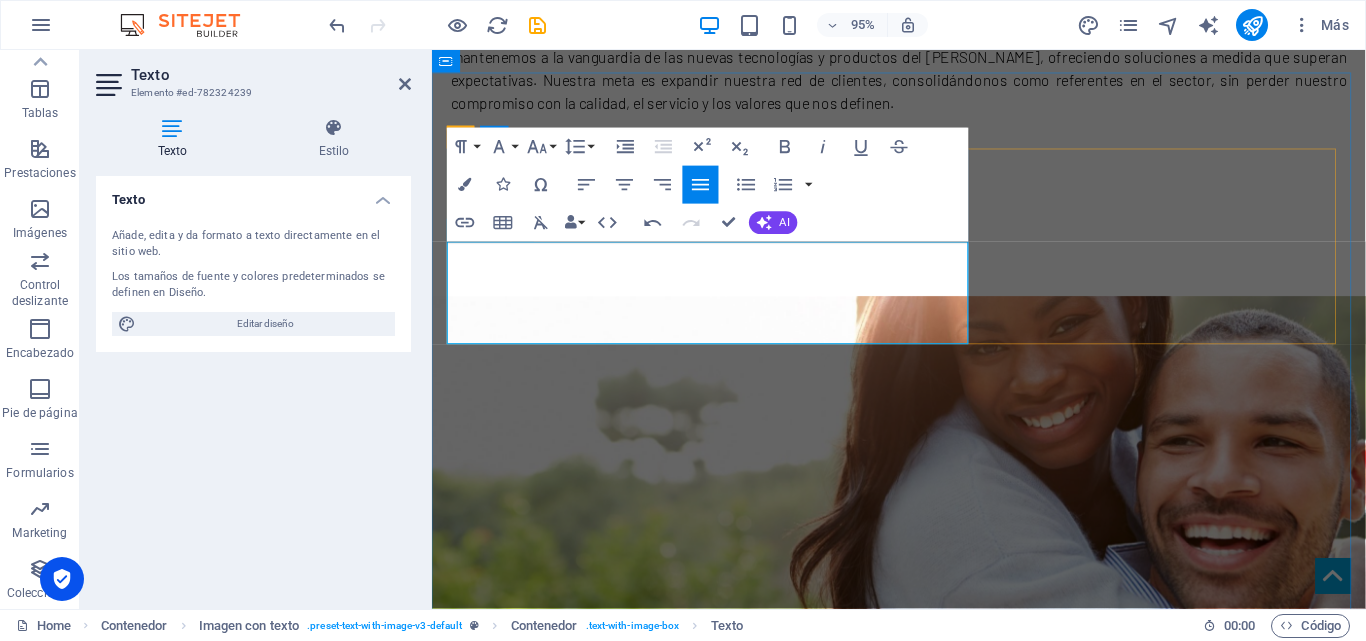 click on ""LyJ Servicios"" at bounding box center (924, 1130) 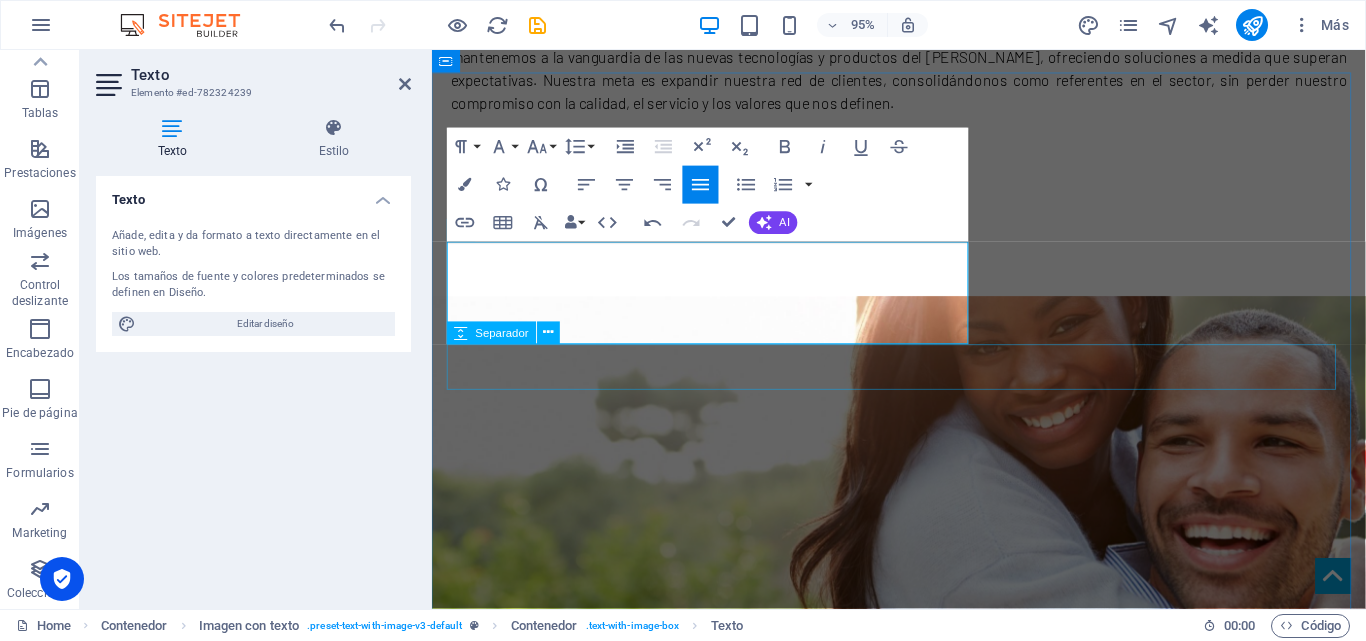click at bounding box center [924, 1723] 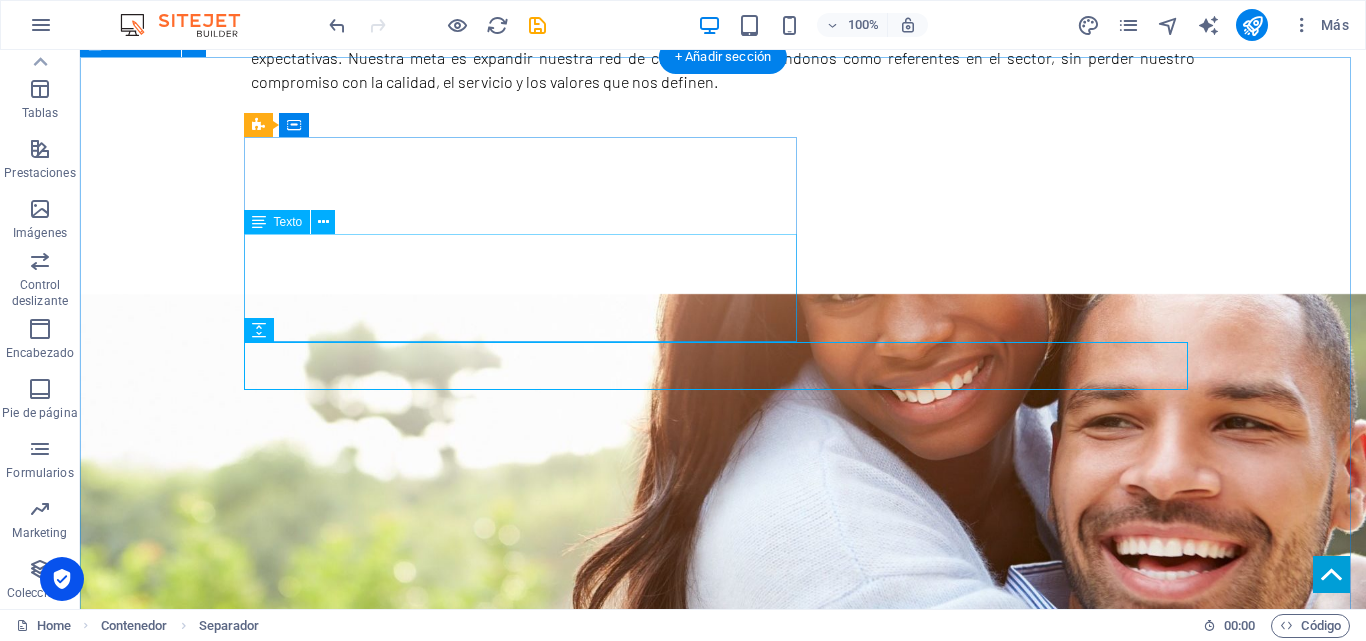 click on "LINEAS DE NEGOCIO asesoría integral / LINEA ESTANDAR / LINEA ECO "De un trazado al plano, del plano a la realidad" "LyJ Servicios" ASESORÍA  Desde la fabricación hasta la ejecucción, brindamos asesoramiento en el diseño e implementación de soluciones de hojalatería. suministro  Fabricamos productos de hojalatería para diversos usos en construcción. Desde soluciones estandar hasta diseños personalizados según especificaciones.  Rating Lorem ipsum dolor sit amet, consetetur sadic scing elitr, sed diam.  Rating Lorem ipsum dolor sit amet, consetetur sadic scing elitr, sed diam." at bounding box center (723, 1776) 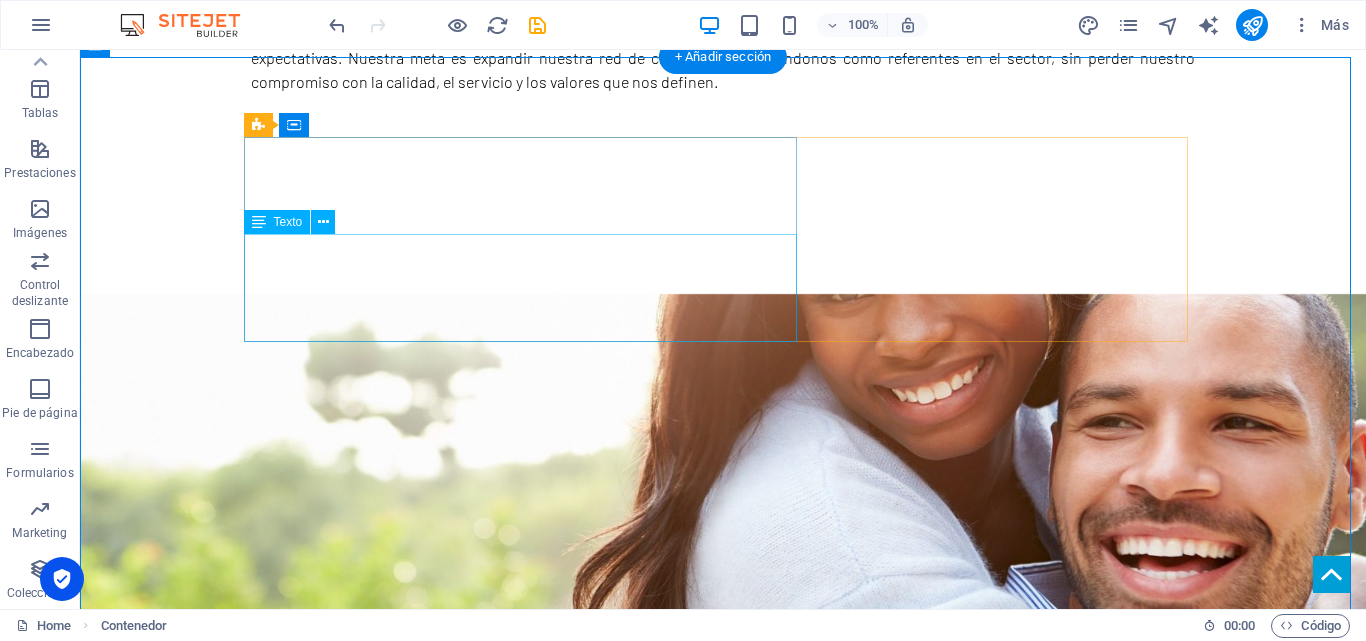 click on ""De un trazado al plano, del plano a la realidad" "LyJ Servicios"" at bounding box center (723, 1055) 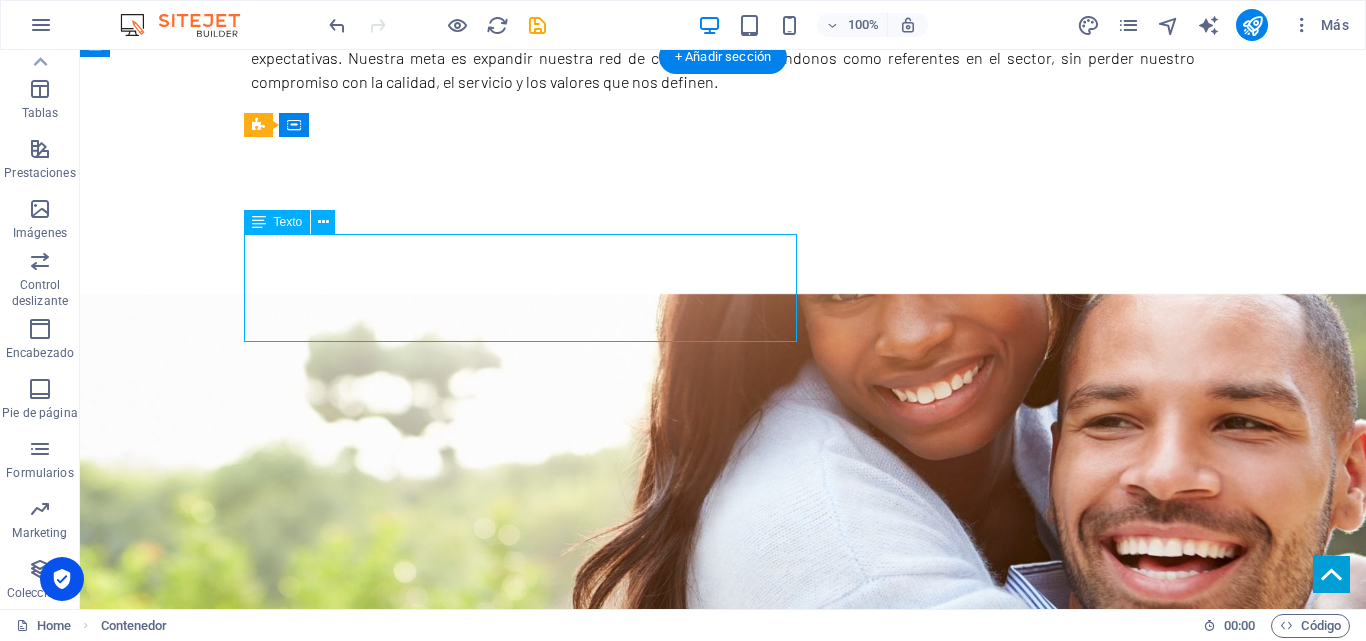 click on ""De un trazado al plano, del plano a la realidad" "LyJ Servicios"" at bounding box center (723, 1055) 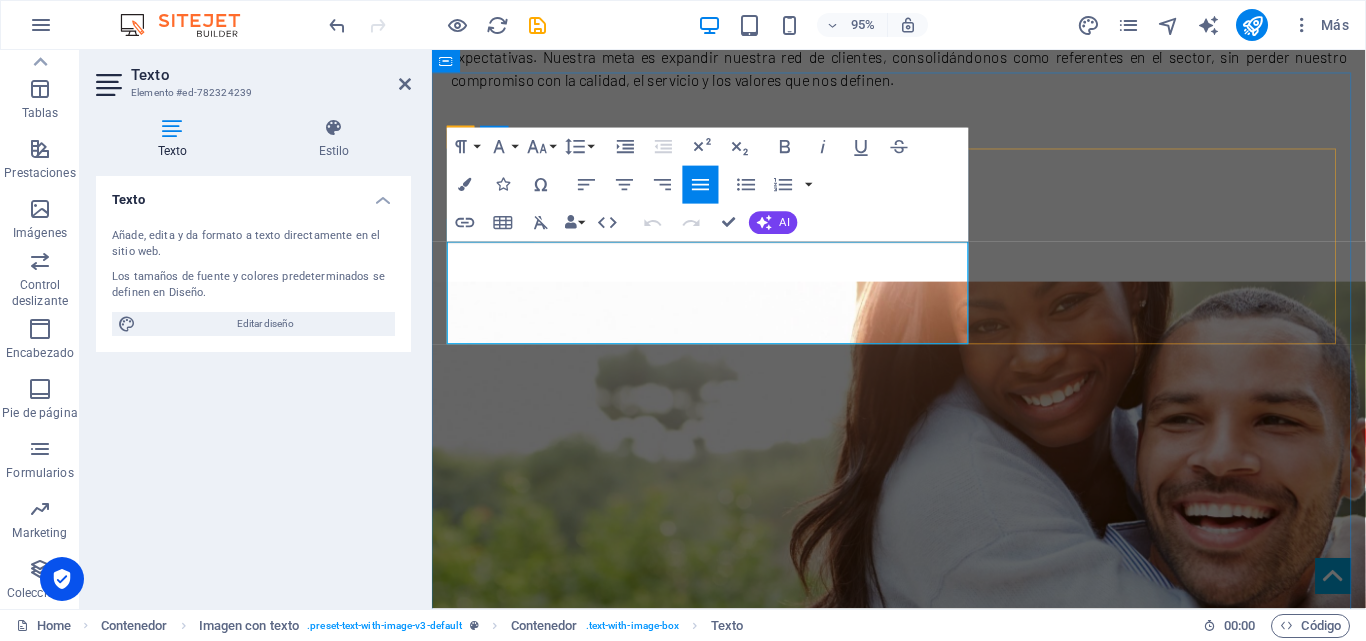 click on ""De un trazado al plano, del plano a la realidad"" at bounding box center [705, 1018] 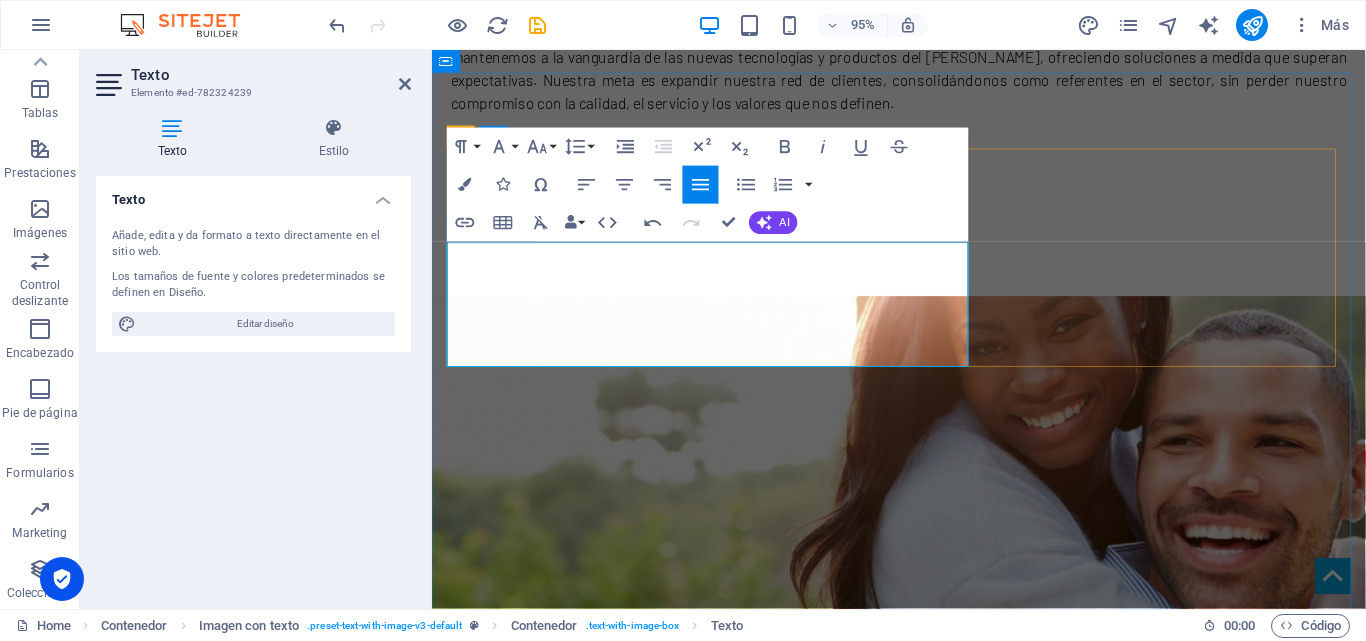 click at bounding box center (924, 1118) 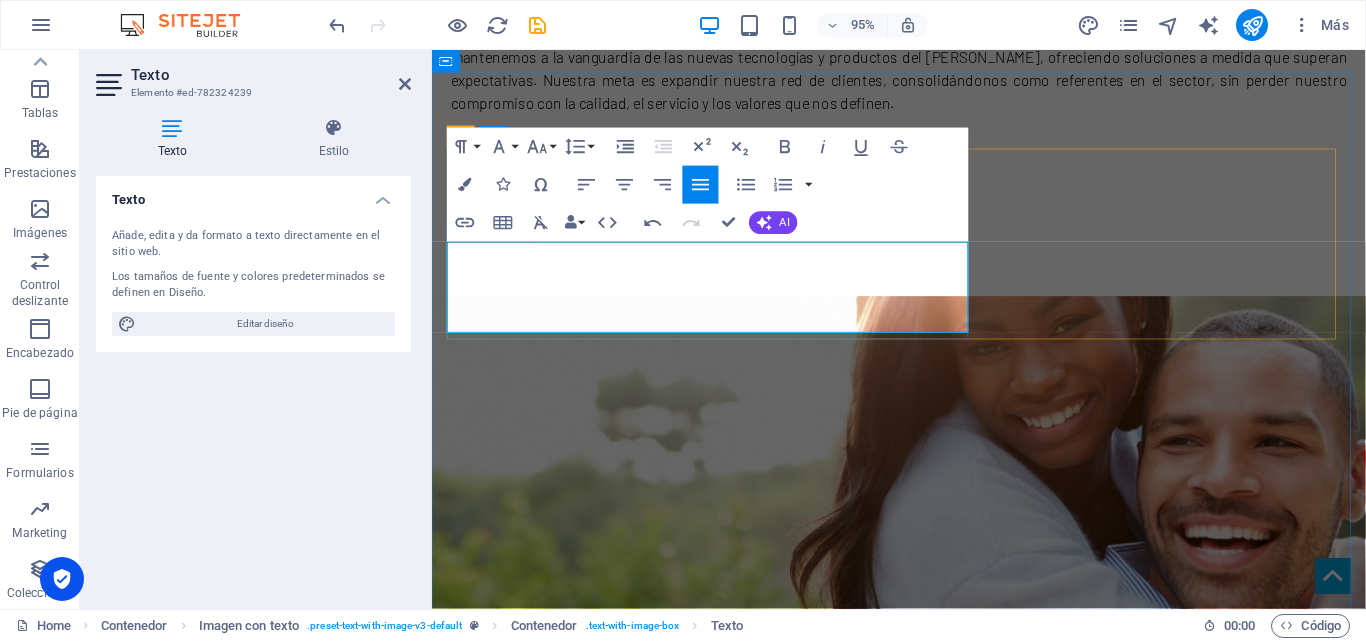 click on ""LyJ Servicios"" at bounding box center [531, 1117] 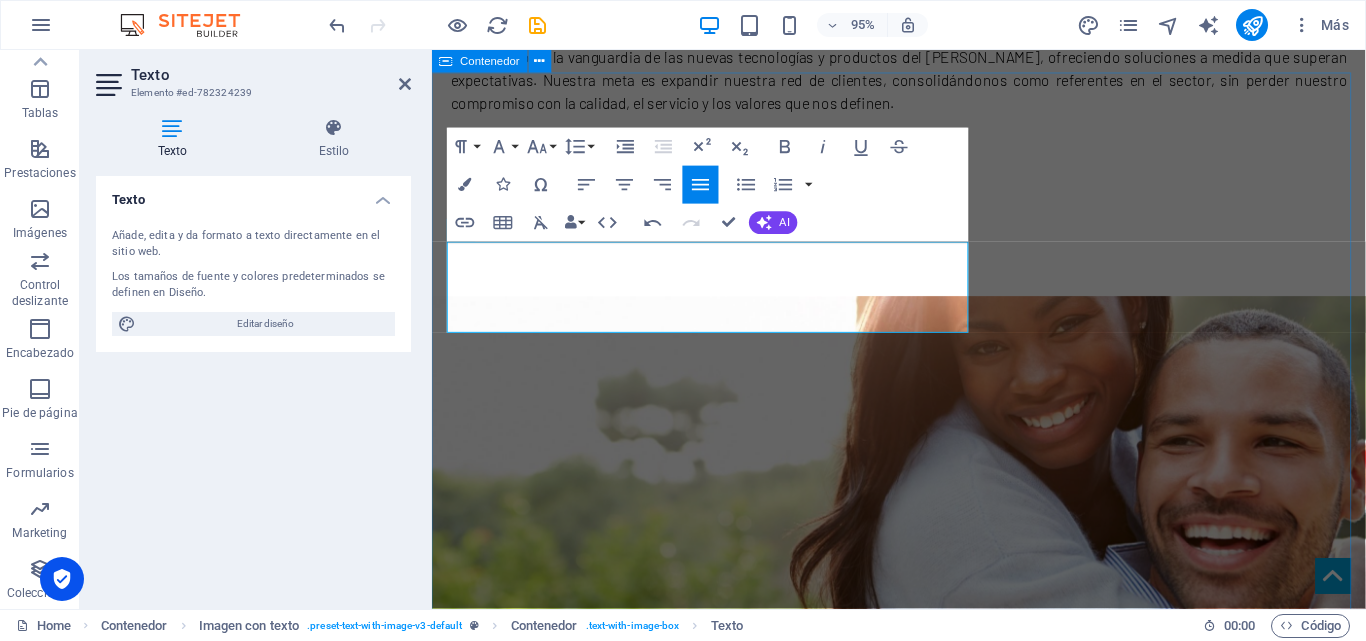 click on "LINEAS DE NEGOCIO asesoría integral / LINEA ESTANDAR / LINEA ECO "...de un trazado al plano, del plano a la realidad."  LyJ Servicios. ASESORÍA  Desde la fabricación hasta la ejecucción, brindamos asesoramiento en el diseño e implementación de soluciones de hojalatería. suministro  Fabricamos productos de hojalatería para diversos usos en construcción. Desde soluciones estandar hasta diseños personalizados según especificaciones.  Rating Lorem ipsum dolor sit amet, consetetur sadic scing elitr, sed diam.  Rating Lorem ipsum dolor sit amet, consetetur sadic scing elitr, sed diam." at bounding box center (923, 1791) 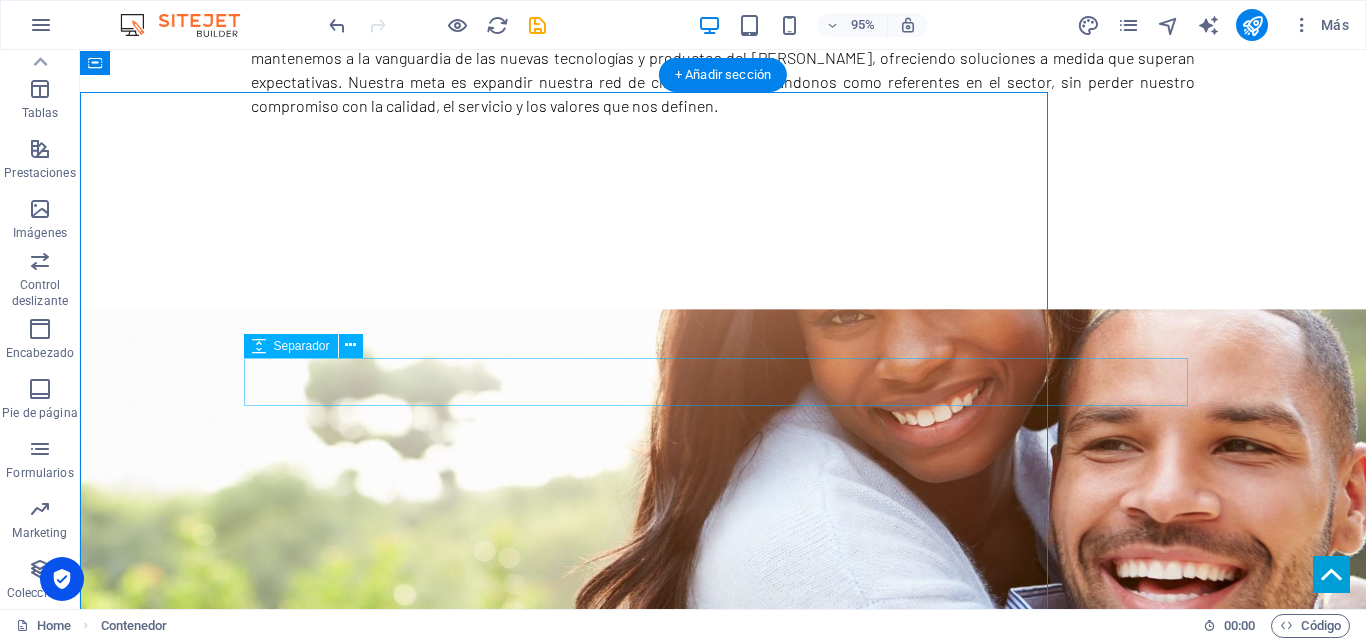 scroll, scrollTop: 1267, scrollLeft: 0, axis: vertical 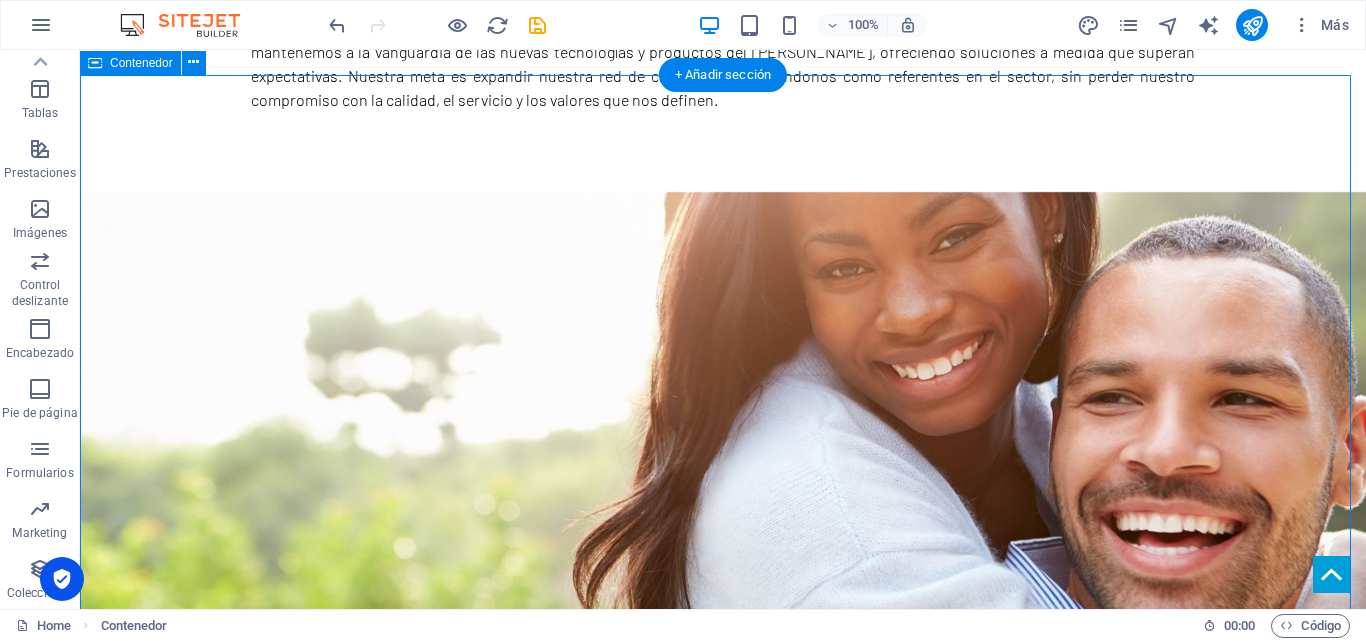 click on "LINEAS DE NEGOCIO asesoría integral / LINEA ESTANDAR / LINEA ECO "...de un trazado al plano, del plano a la realidad."  LyJ Servicios. ASESORÍA  Desde la fabricación hasta la ejecucción, brindamos asesoramiento en el diseño e implementación de soluciones de hojalatería. suministro  Fabricamos productos de hojalatería para diversos usos en construcción. Desde soluciones estandar hasta diseños personalizados según especificaciones.  Rating Lorem ipsum dolor sit amet, consetetur sadic scing elitr, sed diam.  Rating Lorem ipsum dolor sit amet, consetetur sadic scing elitr, sed diam." at bounding box center [723, 1770] 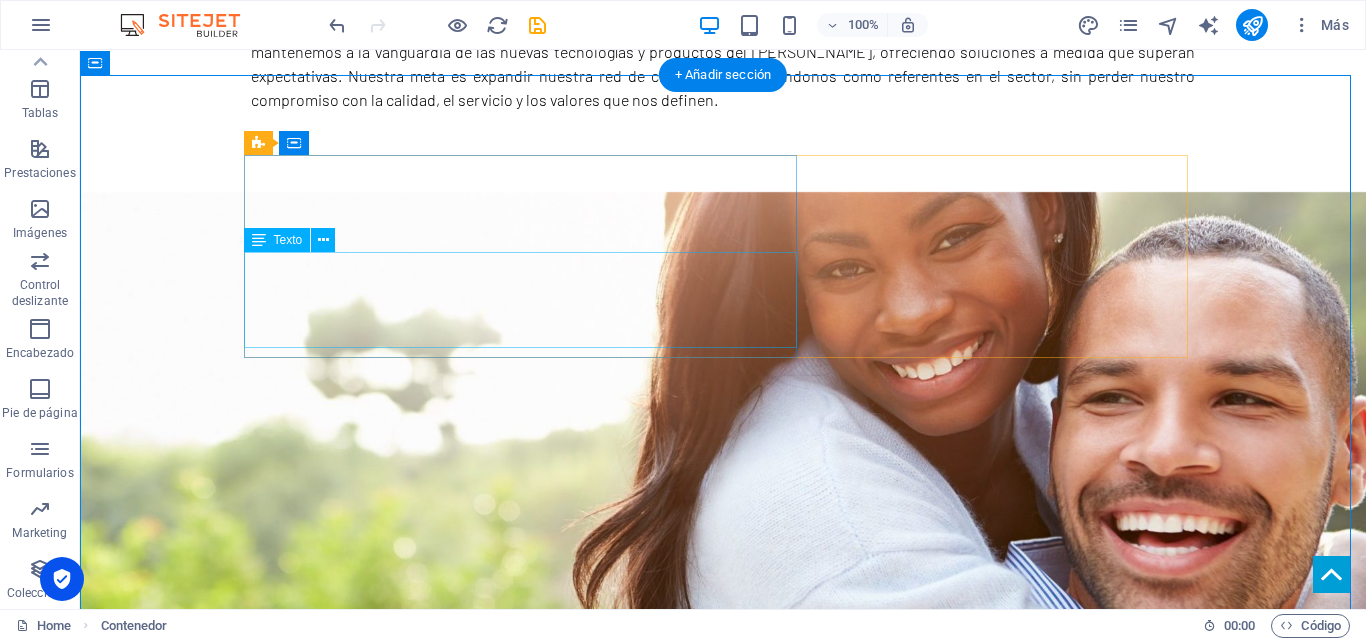 click on ""...de un trazado al plano, del plano a la realidad."  LyJ Servicios." at bounding box center [723, 1049] 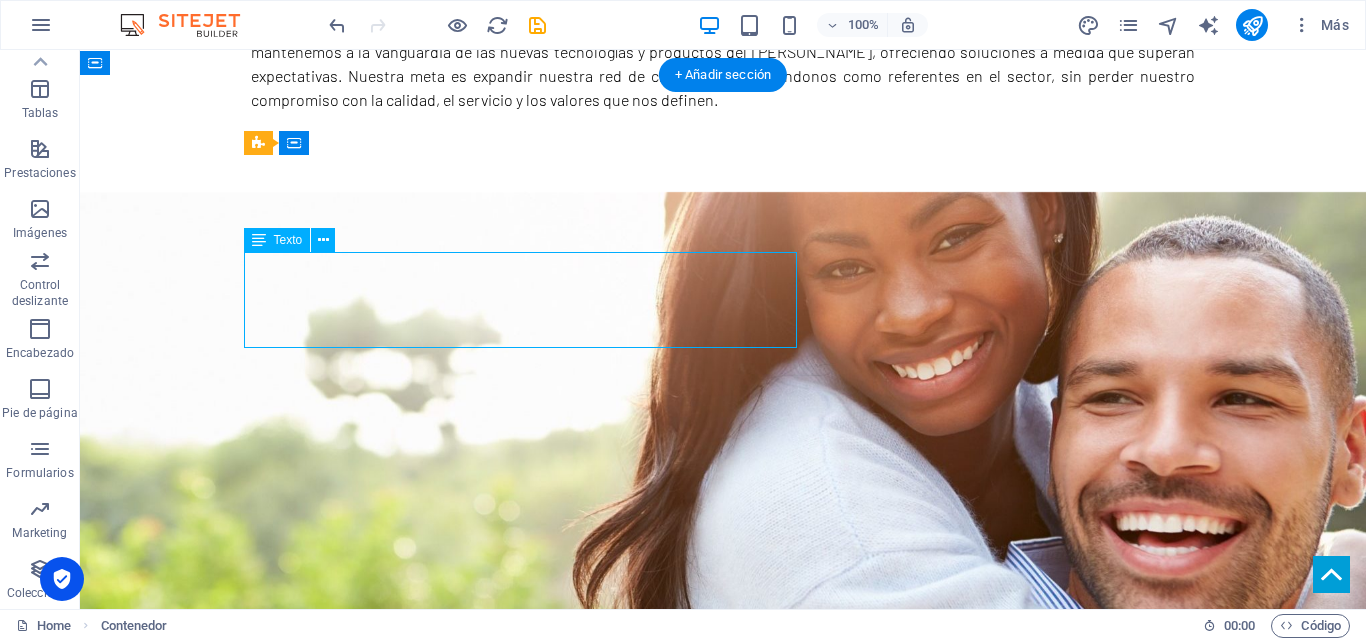 click on ""...de un trazado al plano, del plano a la realidad."  LyJ Servicios." at bounding box center [723, 1049] 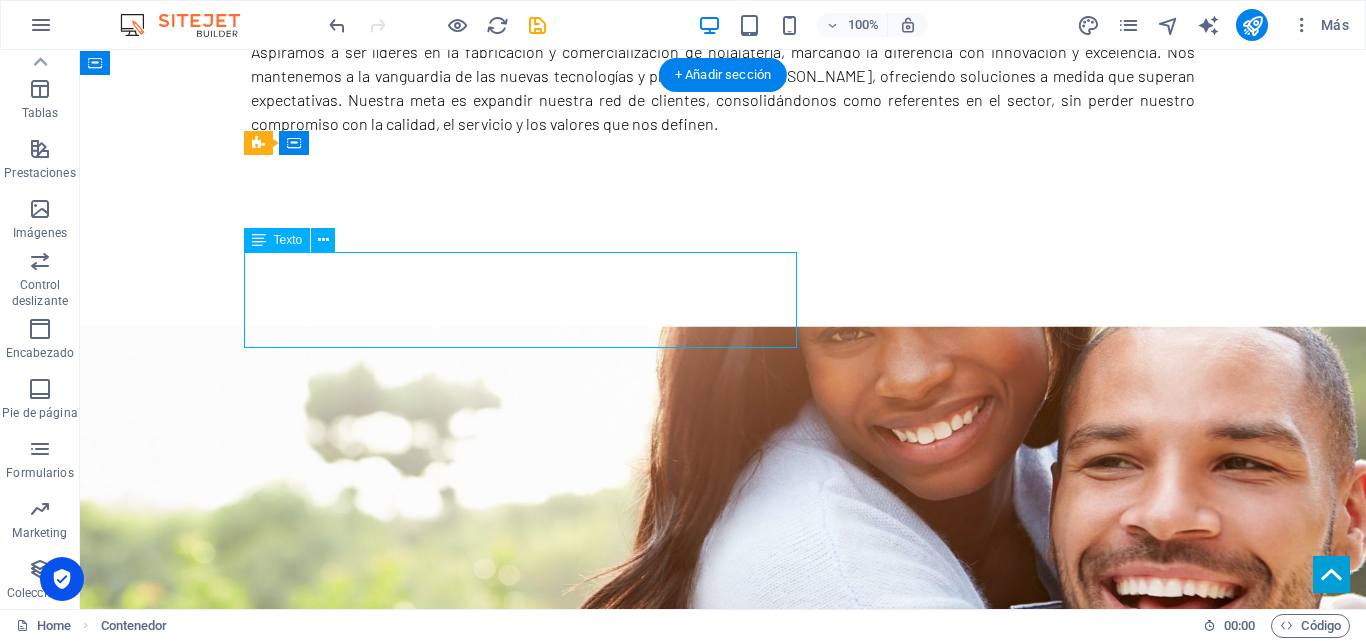 scroll, scrollTop: 1284, scrollLeft: 0, axis: vertical 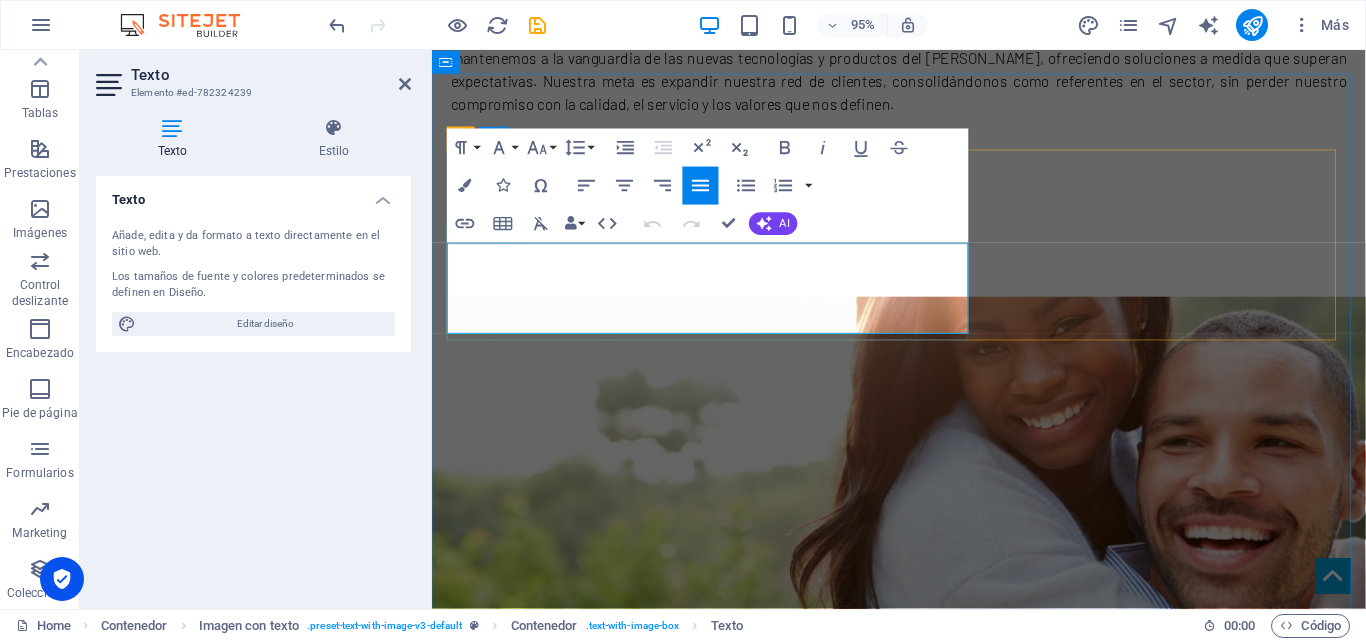 click on "LyJ Servicios." at bounding box center (1054, 1082) 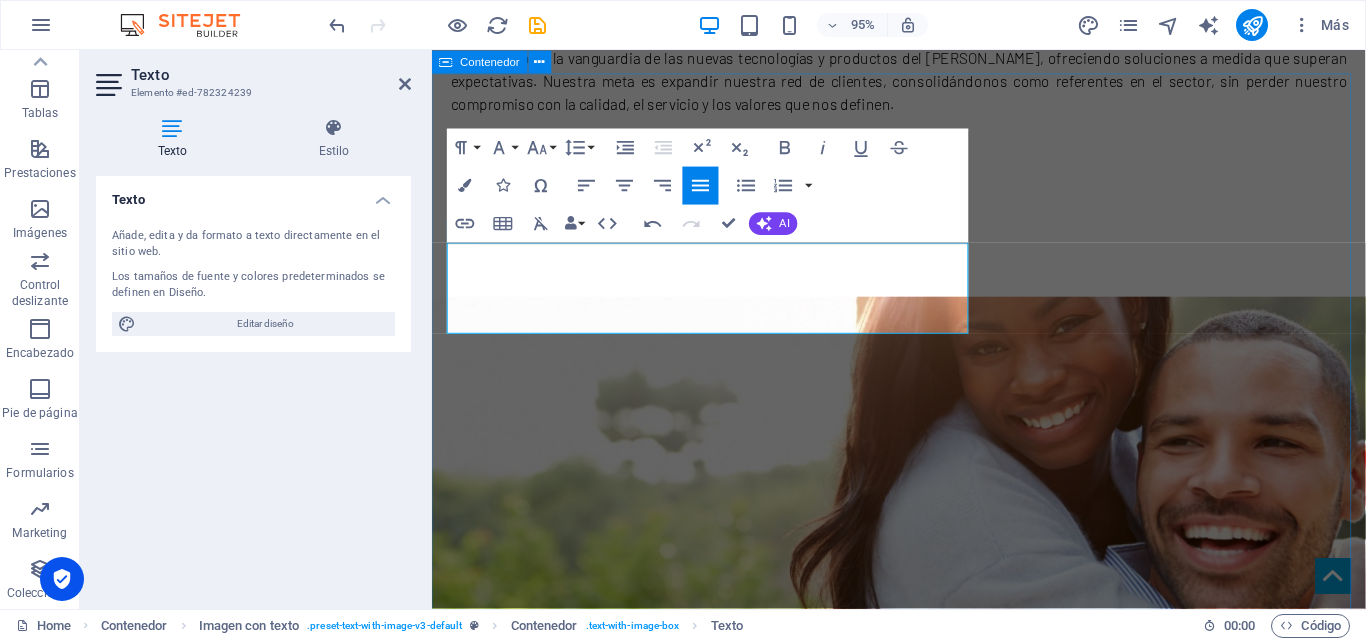 click on "LINEAS DE NEGOCIO asesoría integral / LINEA ESTANDAR / LINEA ECO "...de un trazado al plano, del plano a la realidad."  ​ LyJ Servicios. ASESORÍA  Desde la fabricación hasta la ejecucción, brindamos asesoramiento en el diseño e implementación de soluciones de hojalatería. suministro  Fabricamos productos de hojalatería para diversos usos en construcción. Desde soluciones estandar hasta diseños personalizados según especificaciones.  Rating Lorem ipsum dolor sit amet, consetetur sadic scing elitr, sed diam.  Rating Lorem ipsum dolor sit amet, consetetur sadic scing elitr, sed diam." at bounding box center [923, 1810] 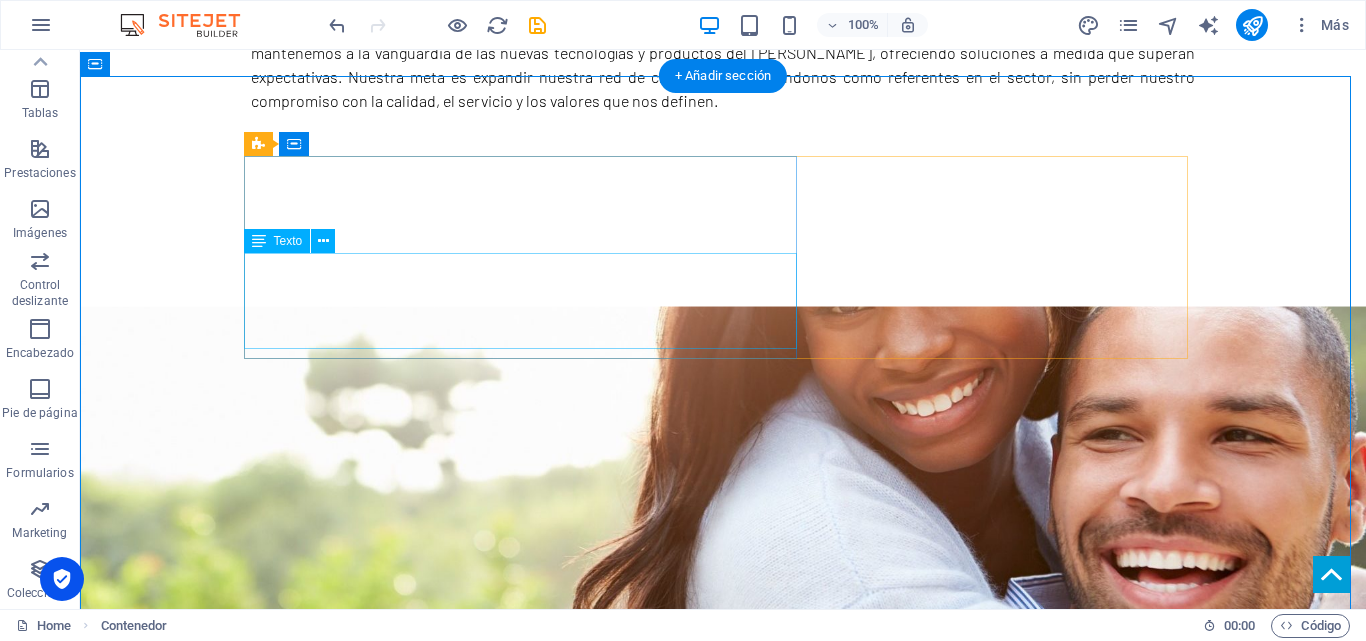 scroll, scrollTop: 1466, scrollLeft: 0, axis: vertical 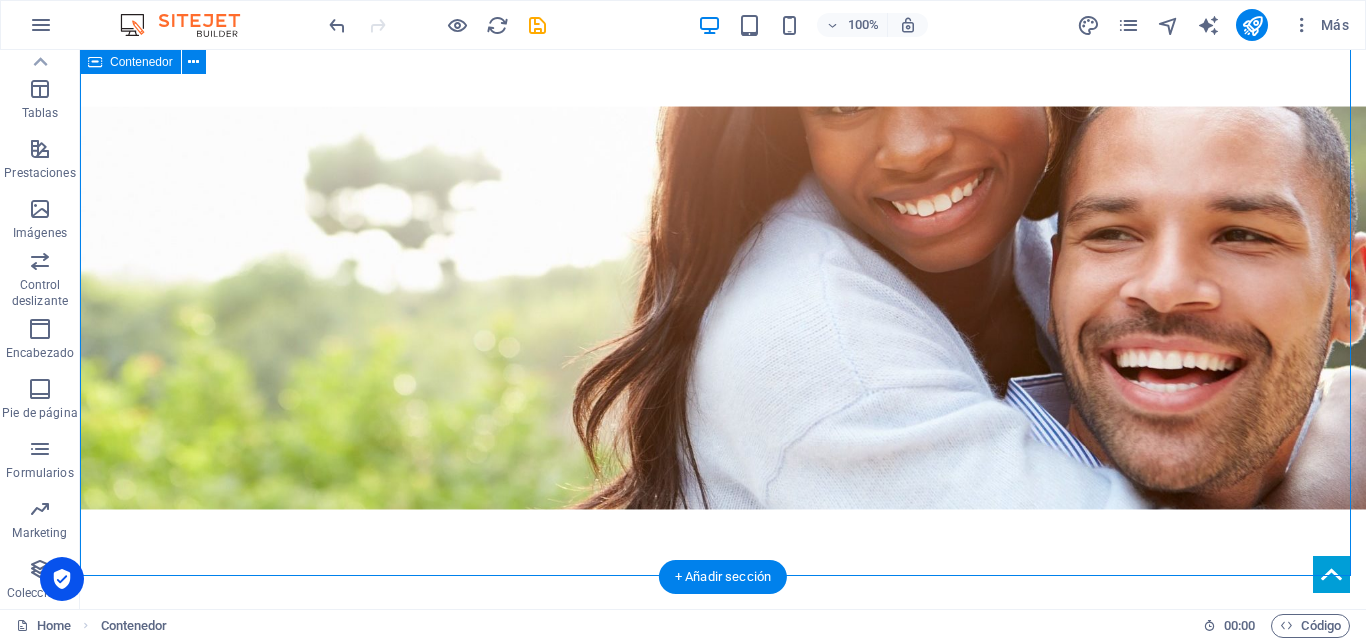 click on "LINEAS DE NEGOCIO asesoría integral / LINEA ESTANDAR / LINEA ECO "...de un trazado al plano, del plano a la realidad."  LyJ Servicios. ASESORÍA  Desde la fabricación hasta la ejecucción, brindamos asesoramiento en el diseño e implementación de soluciones de hojalatería. suministro  Fabricamos productos de hojalatería para diversos usos en construcción. Desde soluciones estandar hasta diseños personalizados según especificaciones.  Rating Lorem ipsum dolor sit amet, consetetur sadic scing elitr, sed diam.  Rating Lorem ipsum dolor sit amet, consetetur sadic scing elitr, sed diam." at bounding box center [723, 1589] 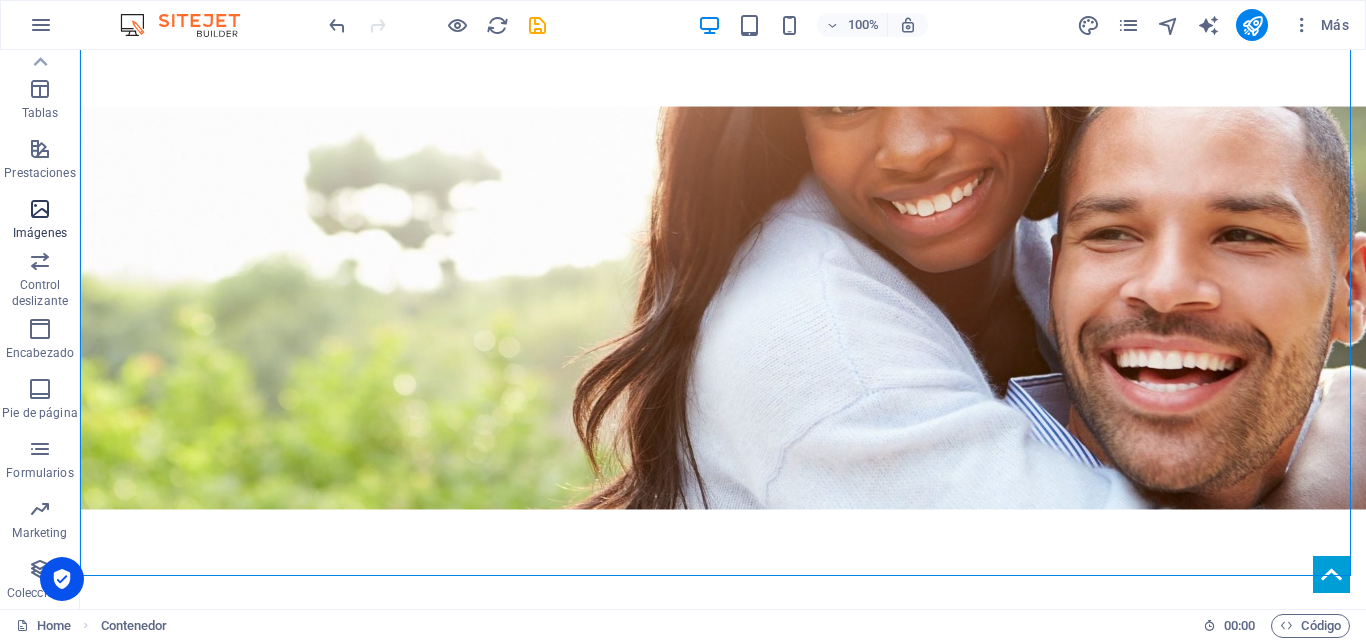 click at bounding box center [40, 209] 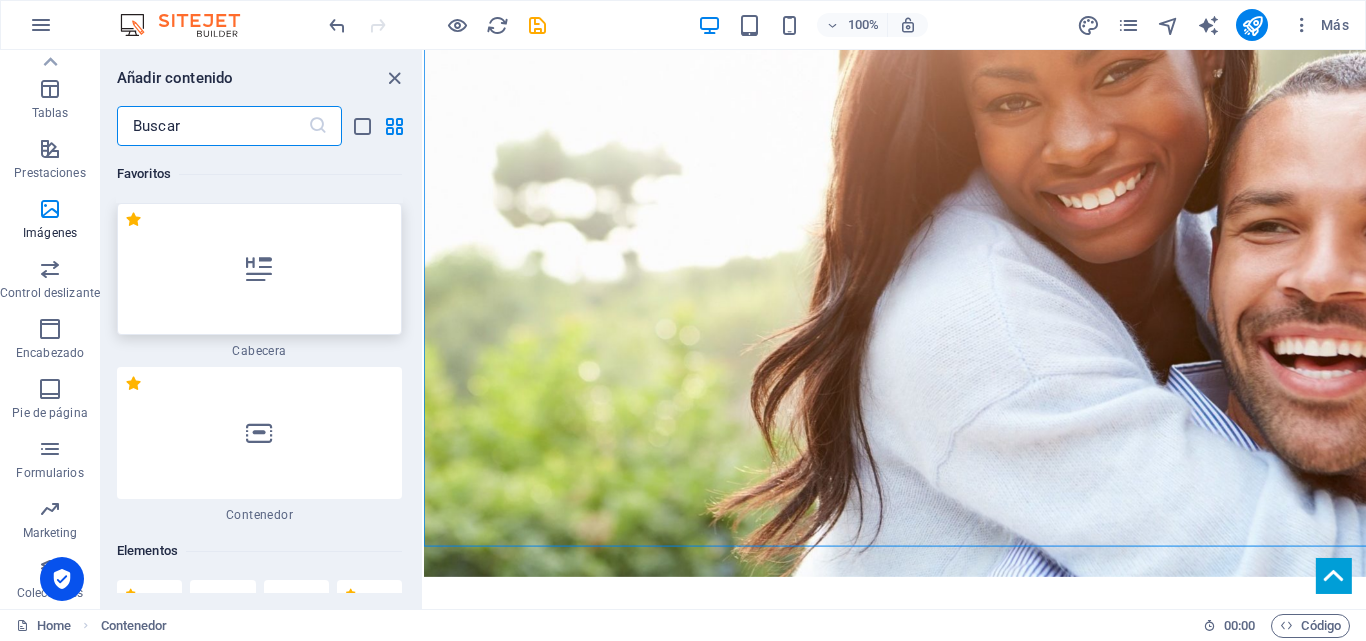 scroll, scrollTop: 1469, scrollLeft: 0, axis: vertical 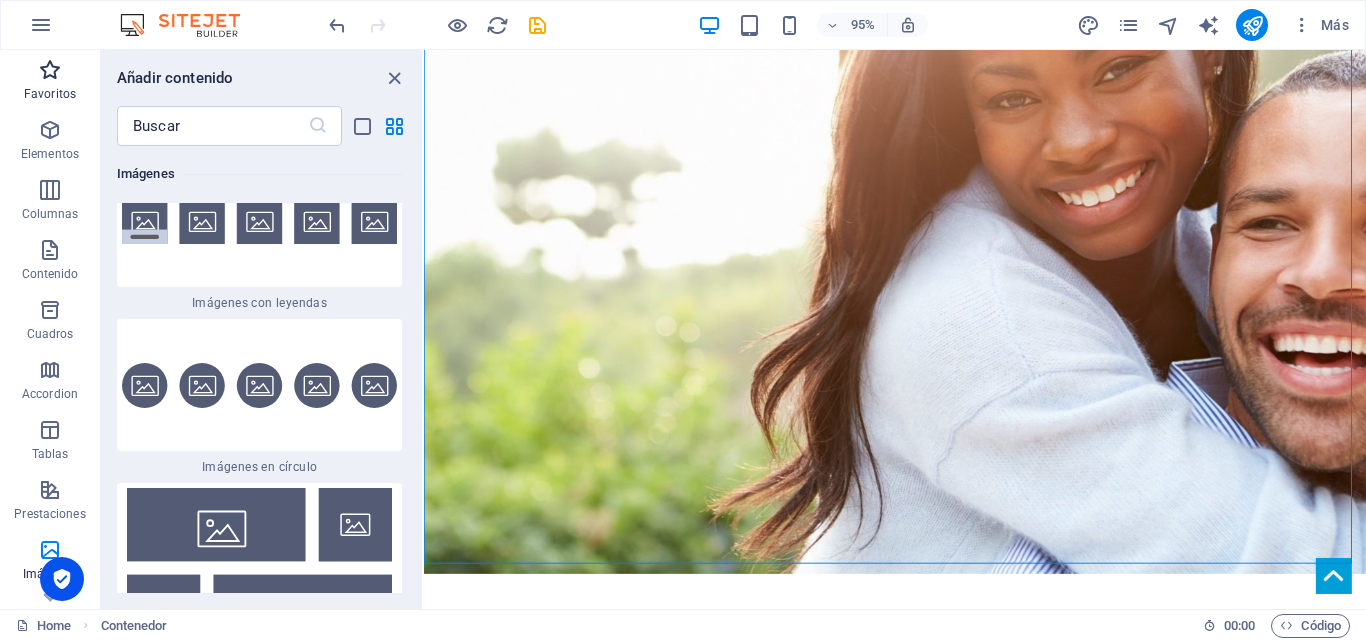 click at bounding box center (50, 70) 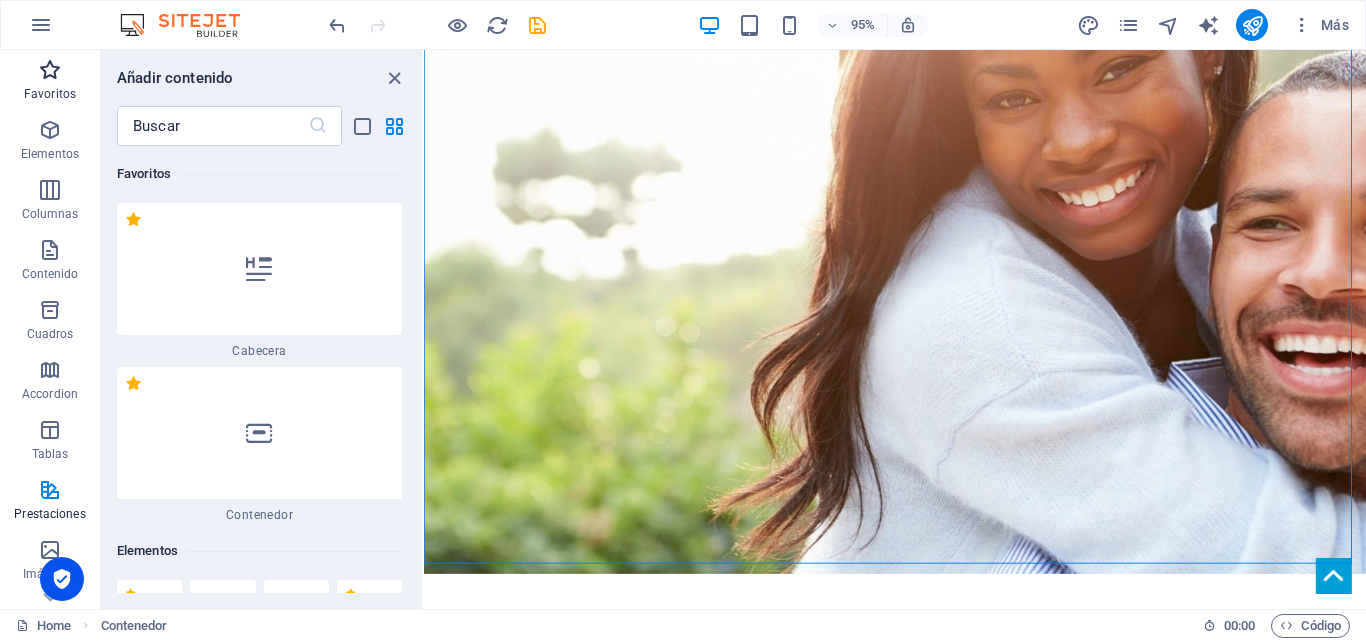 scroll, scrollTop: 0, scrollLeft: 0, axis: both 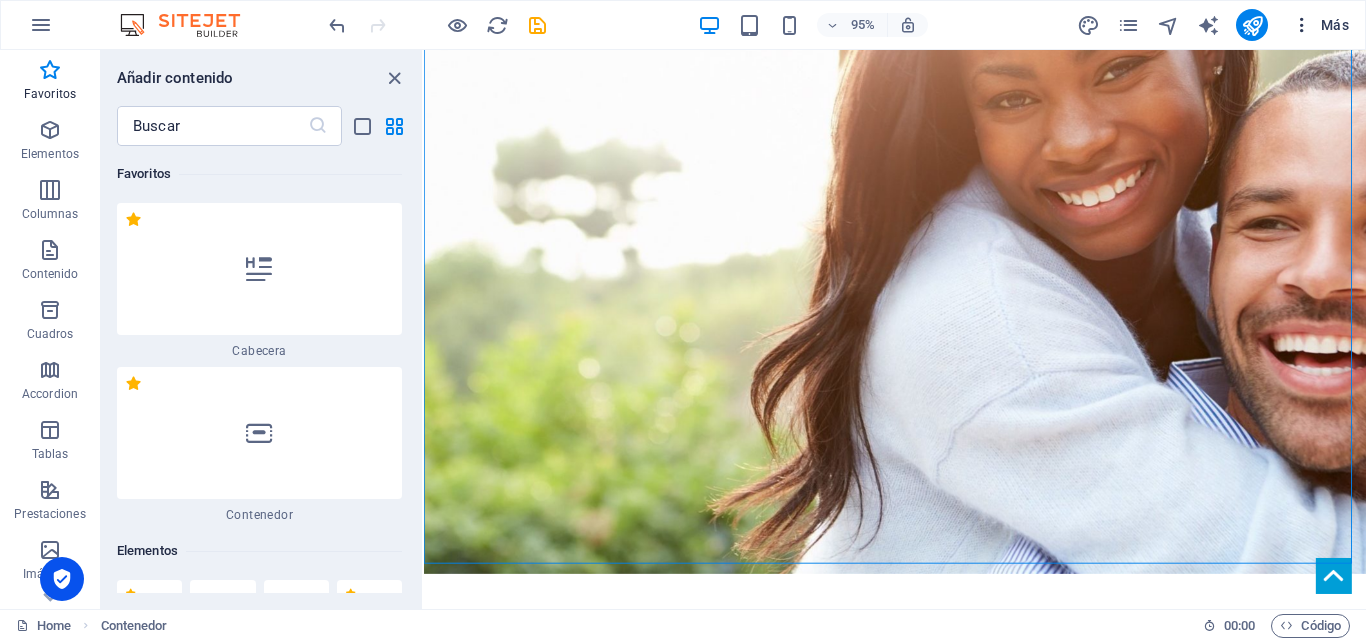click on "Más" at bounding box center (1320, 25) 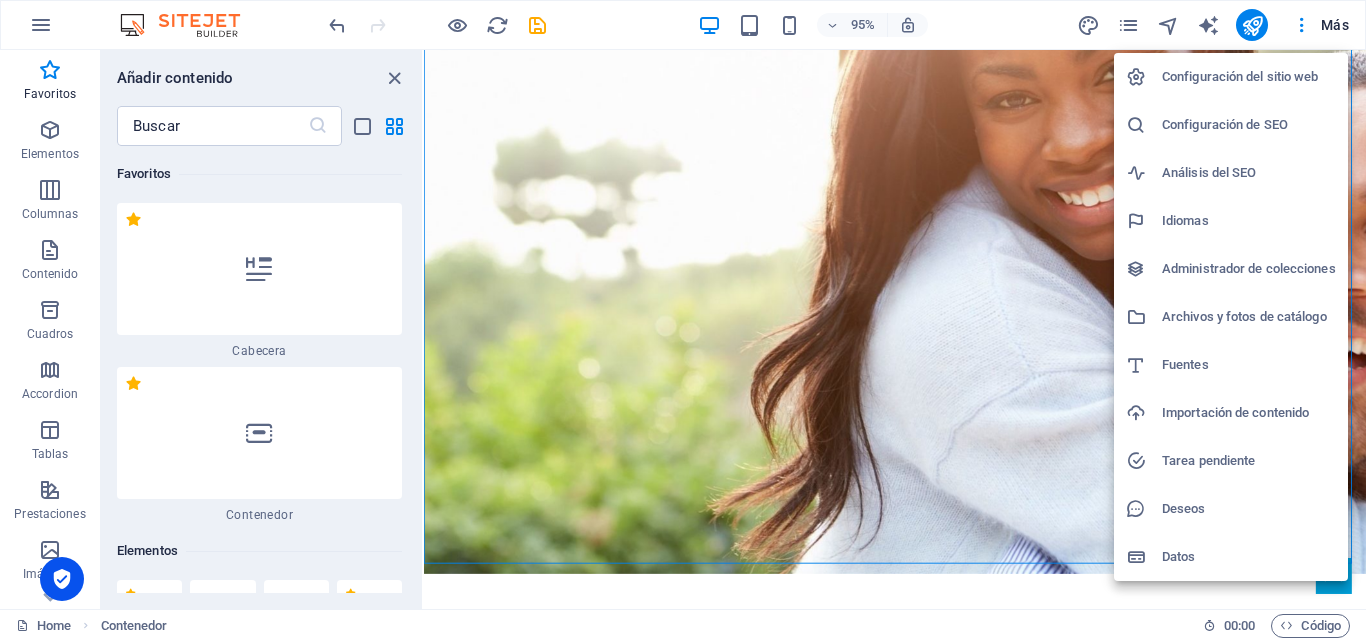 click at bounding box center (683, 320) 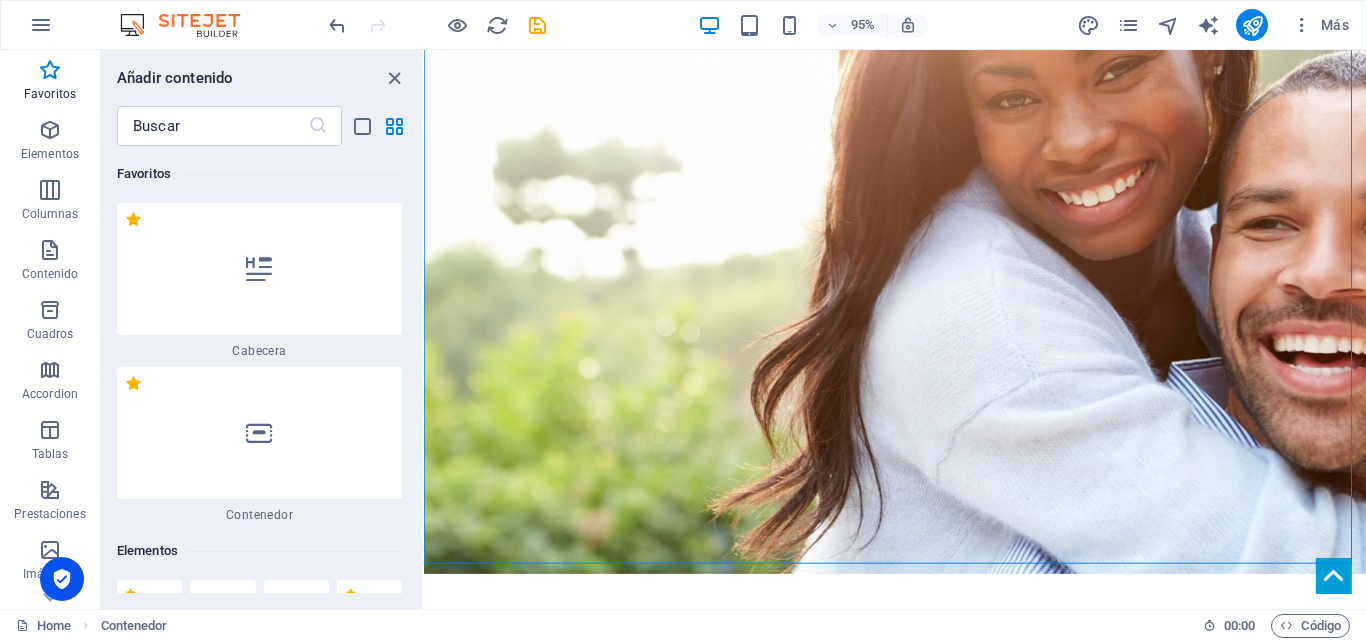 click on "Más" at bounding box center [1320, 25] 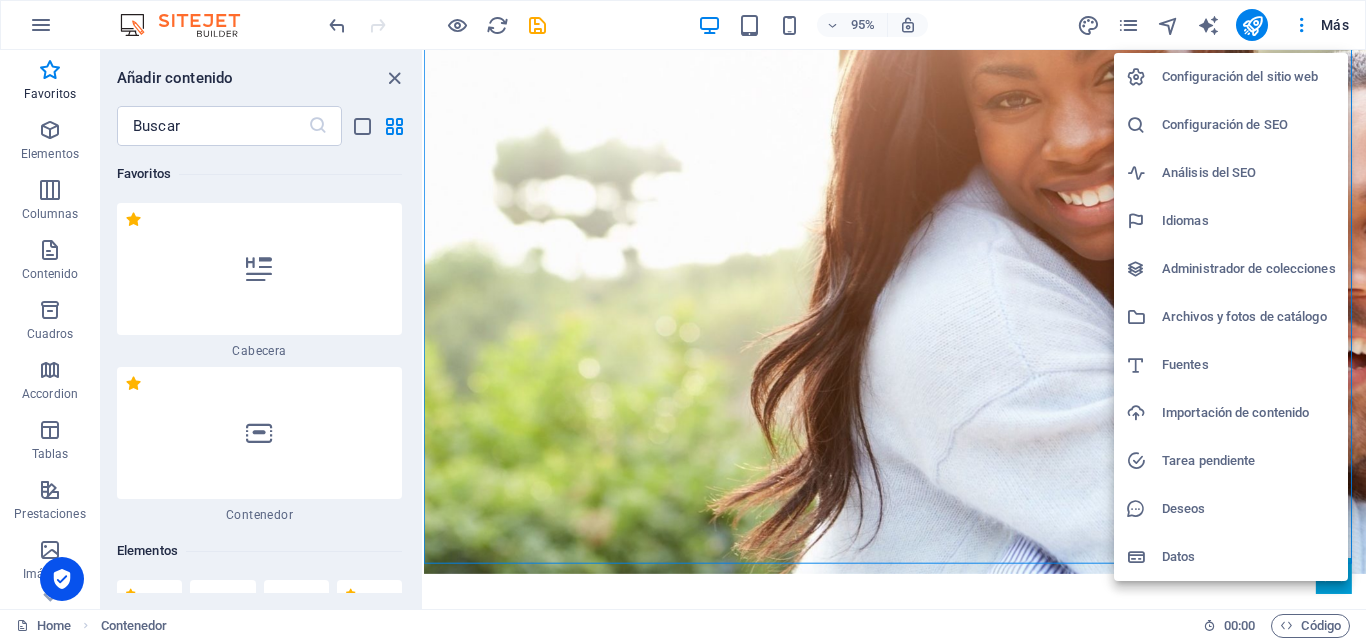 click at bounding box center (683, 320) 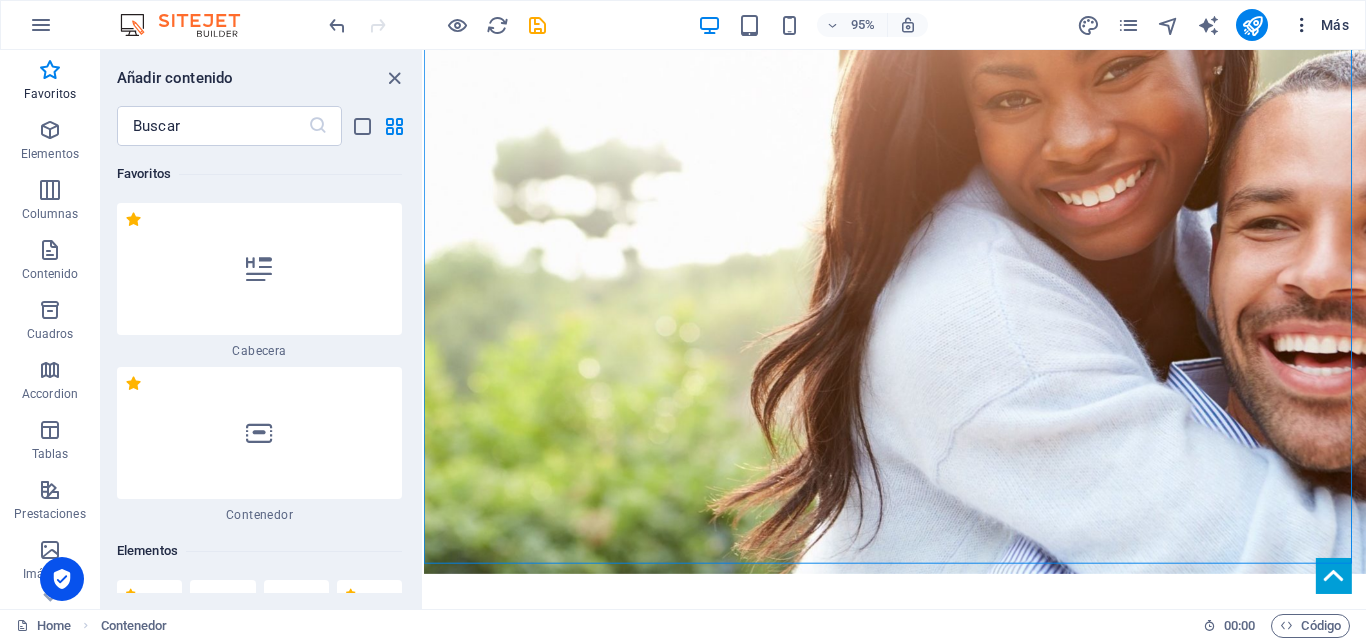 click on "Más" at bounding box center (1320, 25) 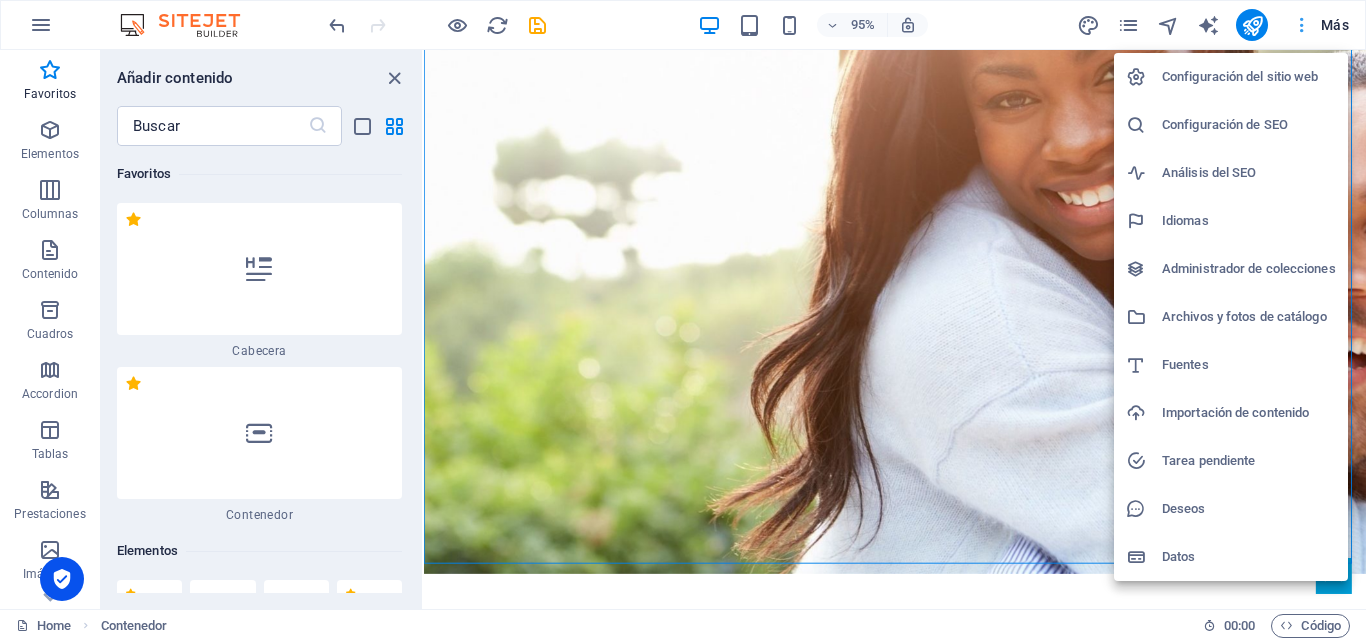 click at bounding box center (683, 320) 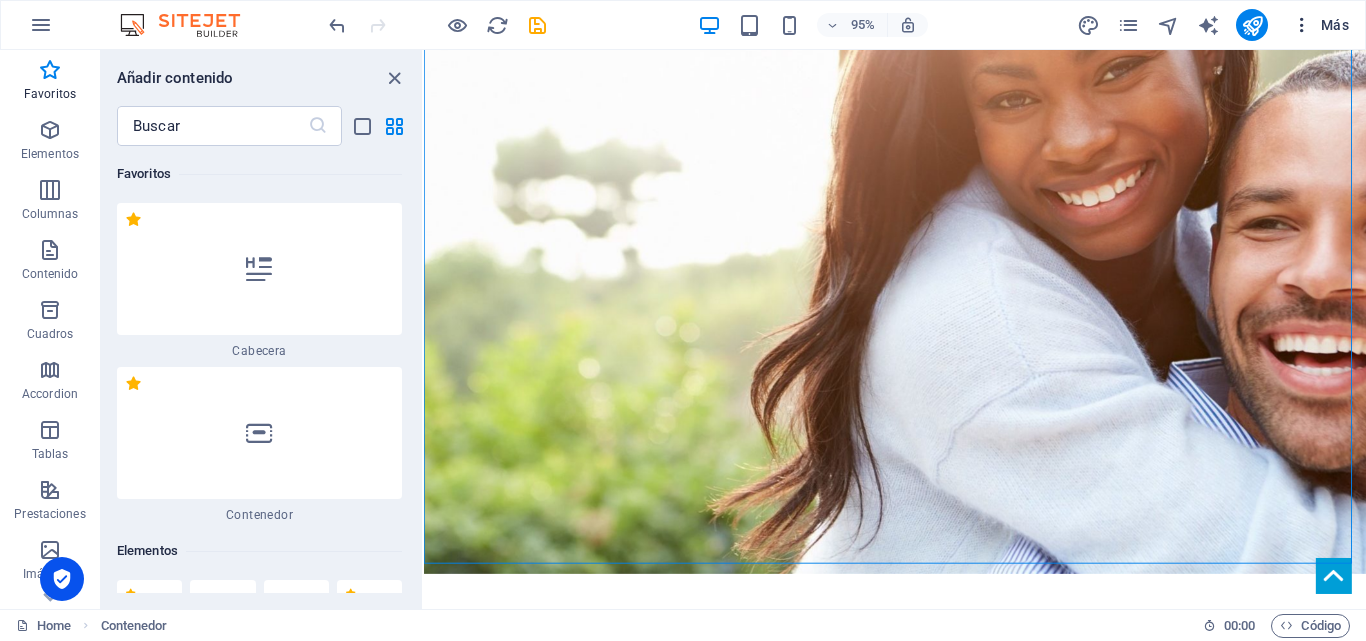 click on "Más" at bounding box center [1320, 25] 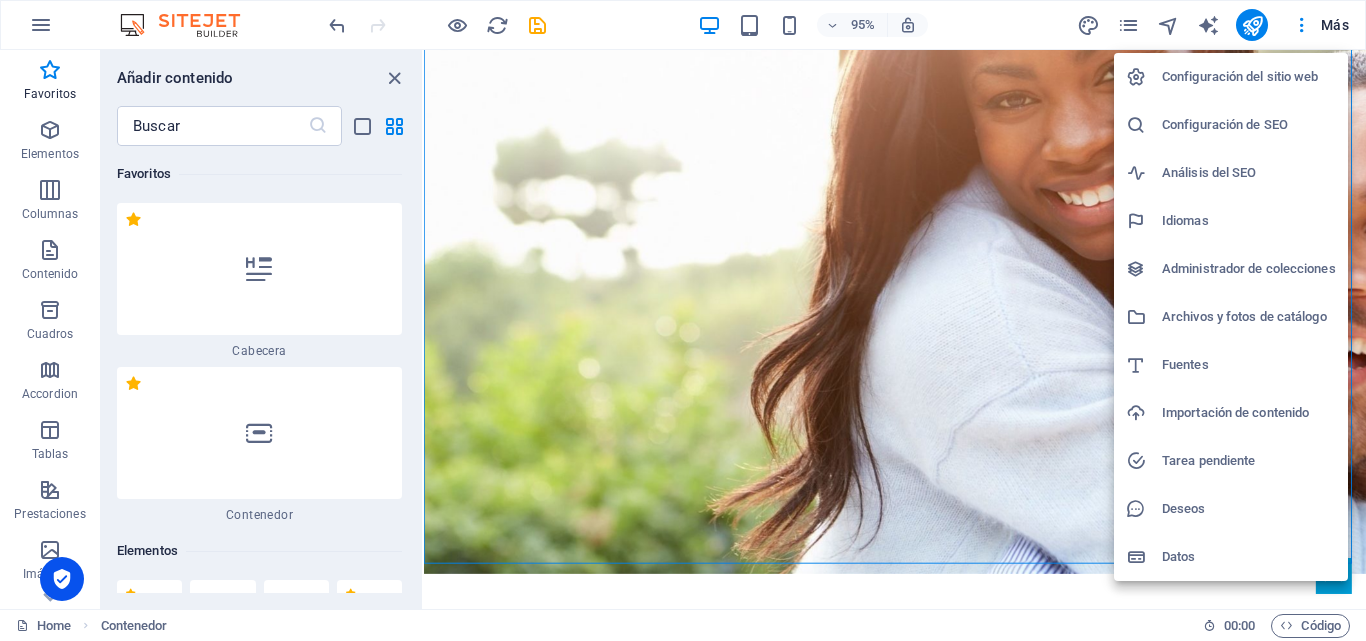 click on "Archivos y fotos de catálogo" at bounding box center (1249, 317) 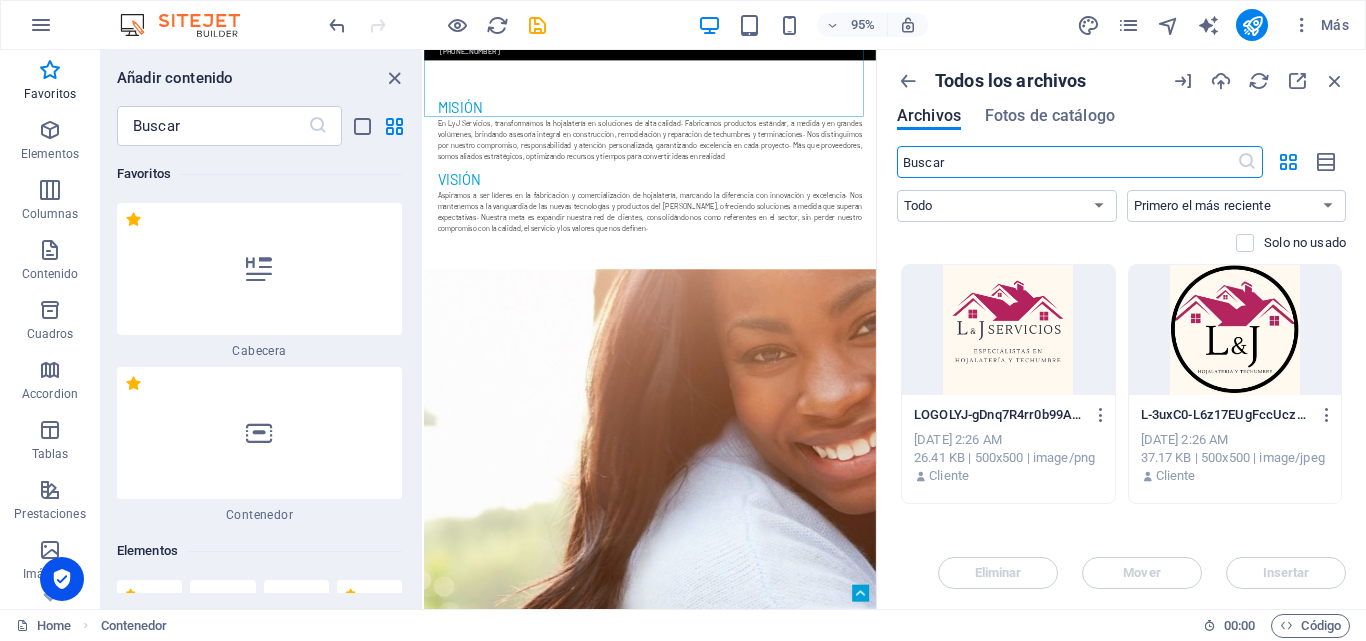 scroll, scrollTop: 1861, scrollLeft: 0, axis: vertical 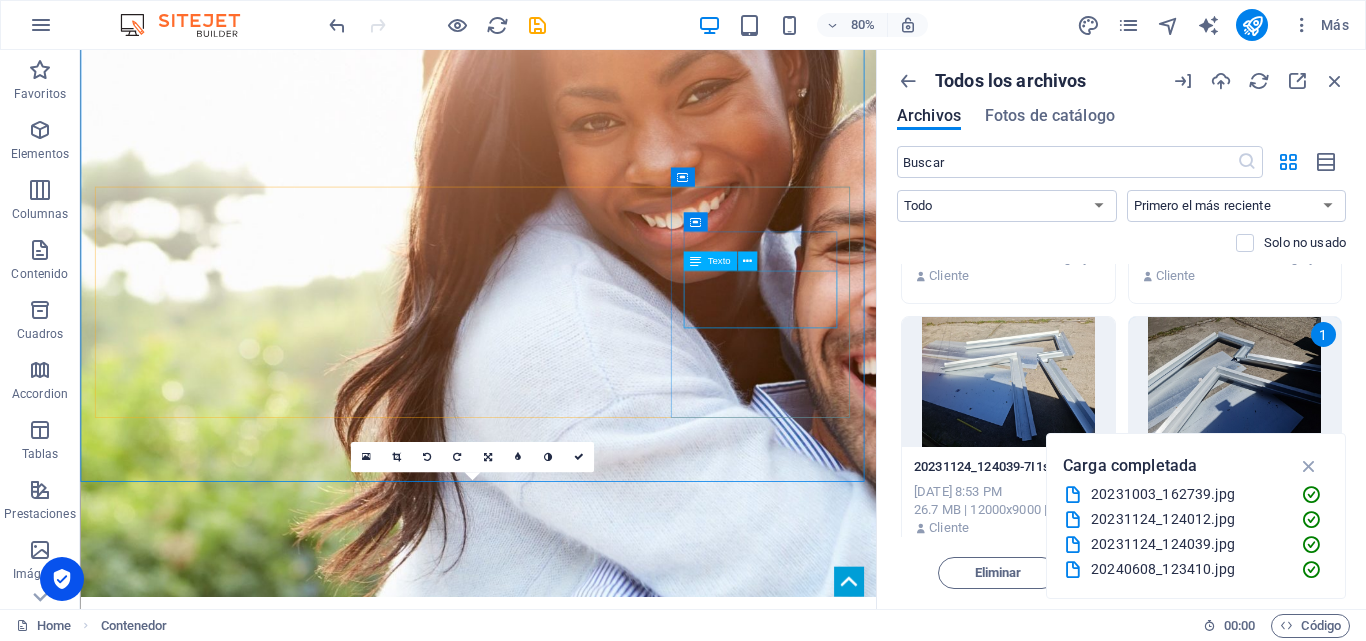 click on "Lorem ipsum dolor sit amet, consetetur sadic scing elitr, sed diam." at bounding box center (218, 2517) 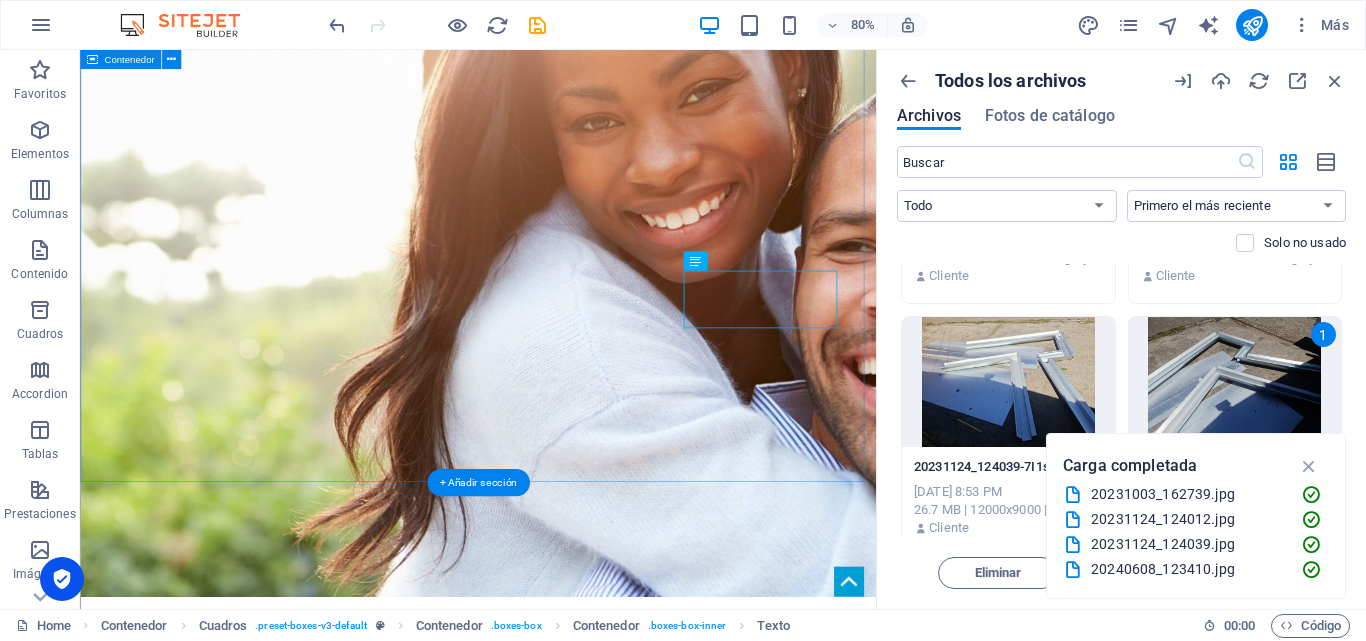 click on "LINEAS DE NEGOCIO asesoría integral / LINEA ESTANDAR / LINEA ECO "...de un trazado al plano, del plano a la realidad."  LyJ Servicios. ASESORÍA  Desde la fabricación hasta la ejecucción, brindamos asesoramiento en el diseño e implementación de soluciones de hojalatería. suministro  Fabricamos productos de hojalatería para diversos usos en construcción. Desde soluciones estandar hasta diseños personalizados según especificaciones.  Rating Lorem ipsum dolor sit amet, consetetur sadic scing elitr, sed diam.  Rating Lorem ipsum dolor sit amet, consetetur sadic scing elitr, sed diam." at bounding box center (577, 1701) 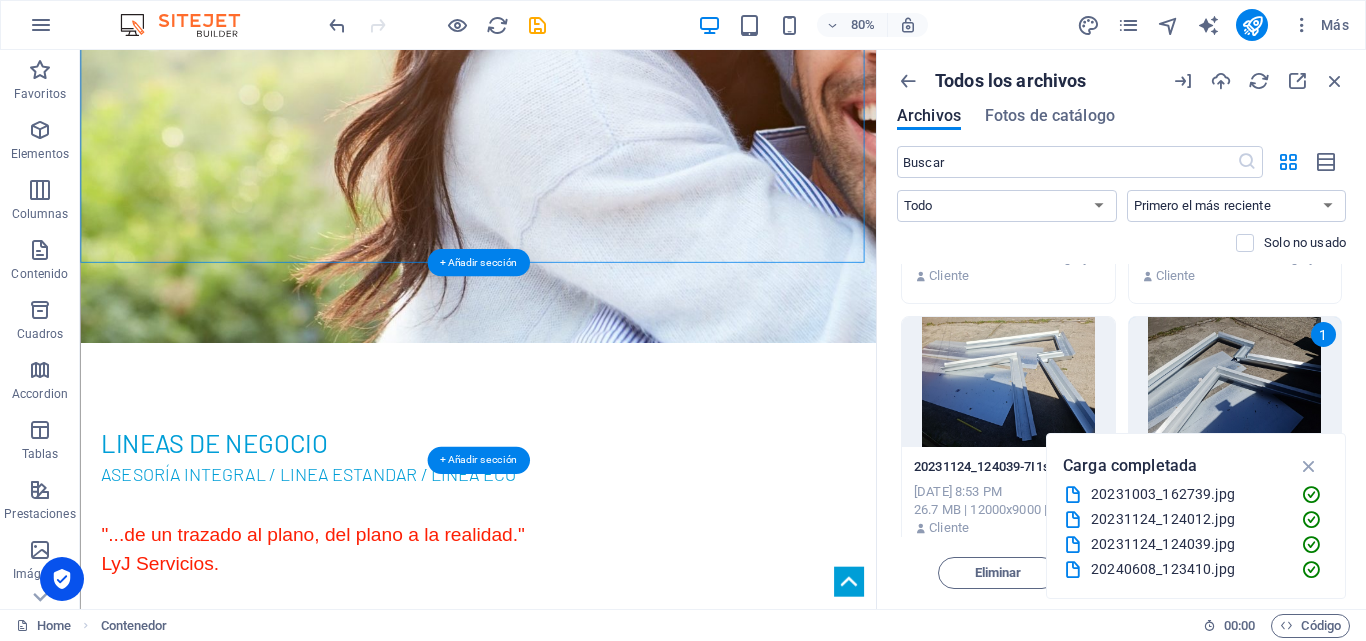 scroll, scrollTop: 1936, scrollLeft: 0, axis: vertical 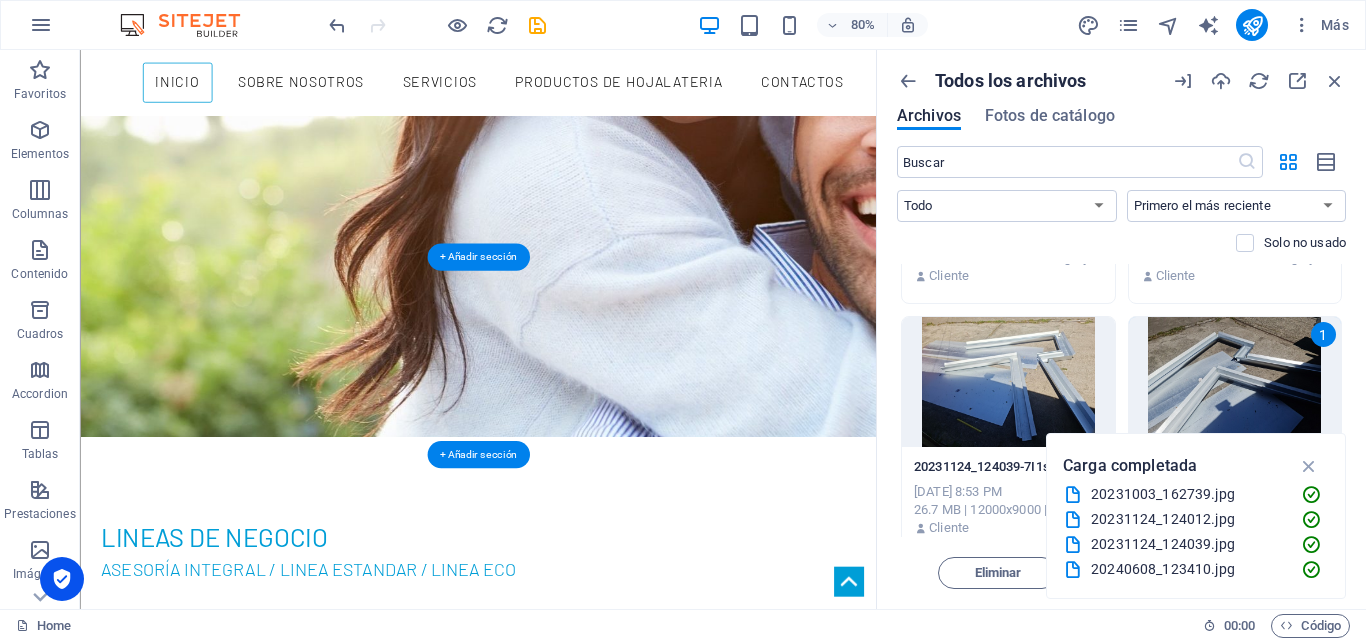 click at bounding box center [577, 2515] 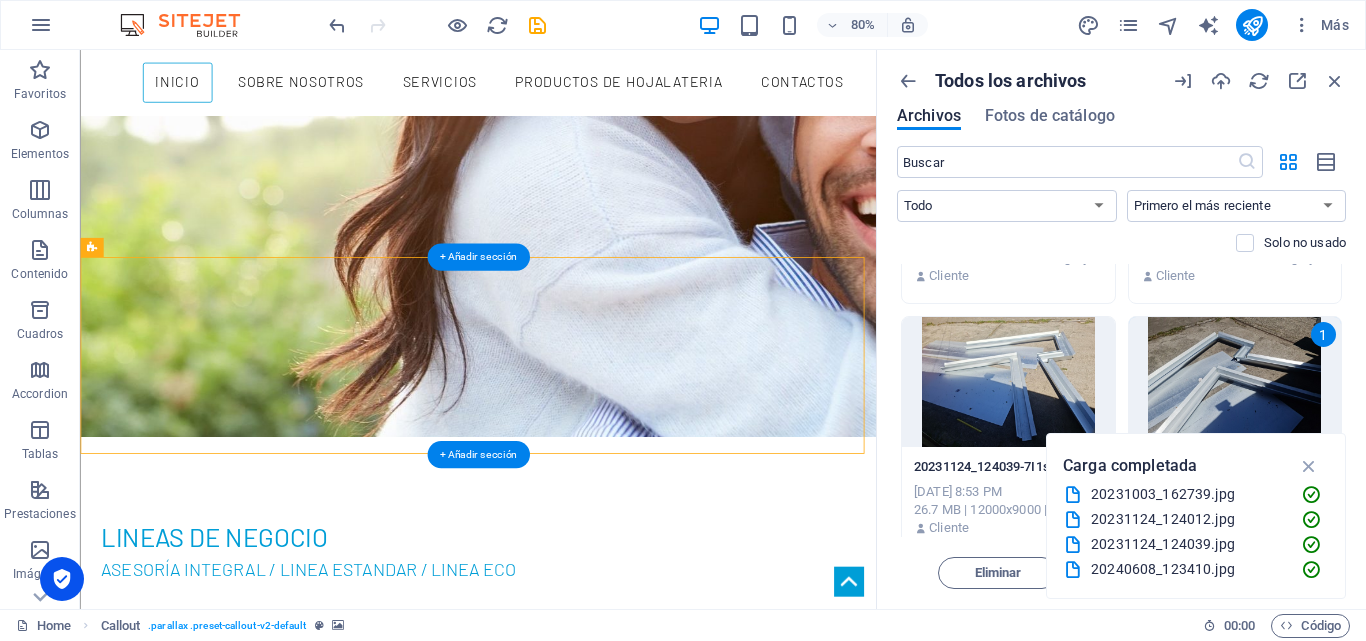 click at bounding box center [577, 2515] 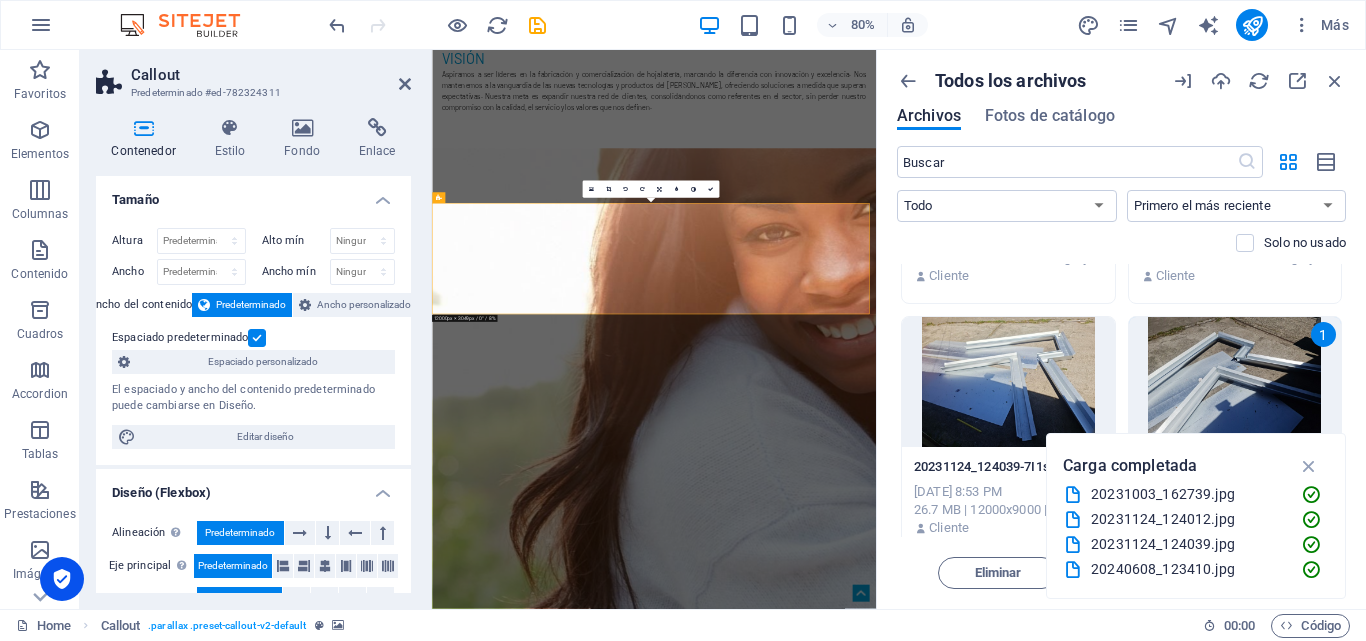 scroll, scrollTop: 2060, scrollLeft: 0, axis: vertical 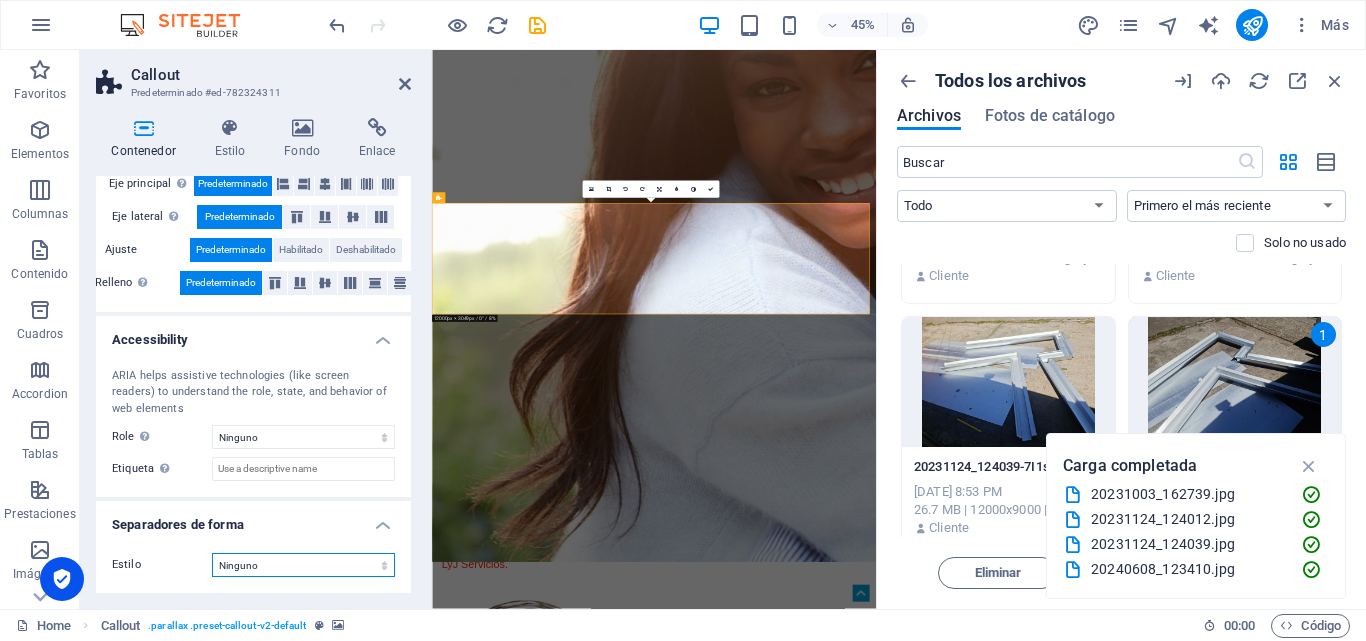click on "Ninguno Triángulo Cuadrado Diagonal Polígono 1 Polígono 2 Zigzag Múltiples zigzags Olas Múltiples olas Medio círculo Círculo Sombra de círculo Bloques Hexágonos Nubes Múltiples nubes Ventilador Pirámides Libro Gota de pintura Fuego Papel desmenuzado Flecha" at bounding box center (303, 565) 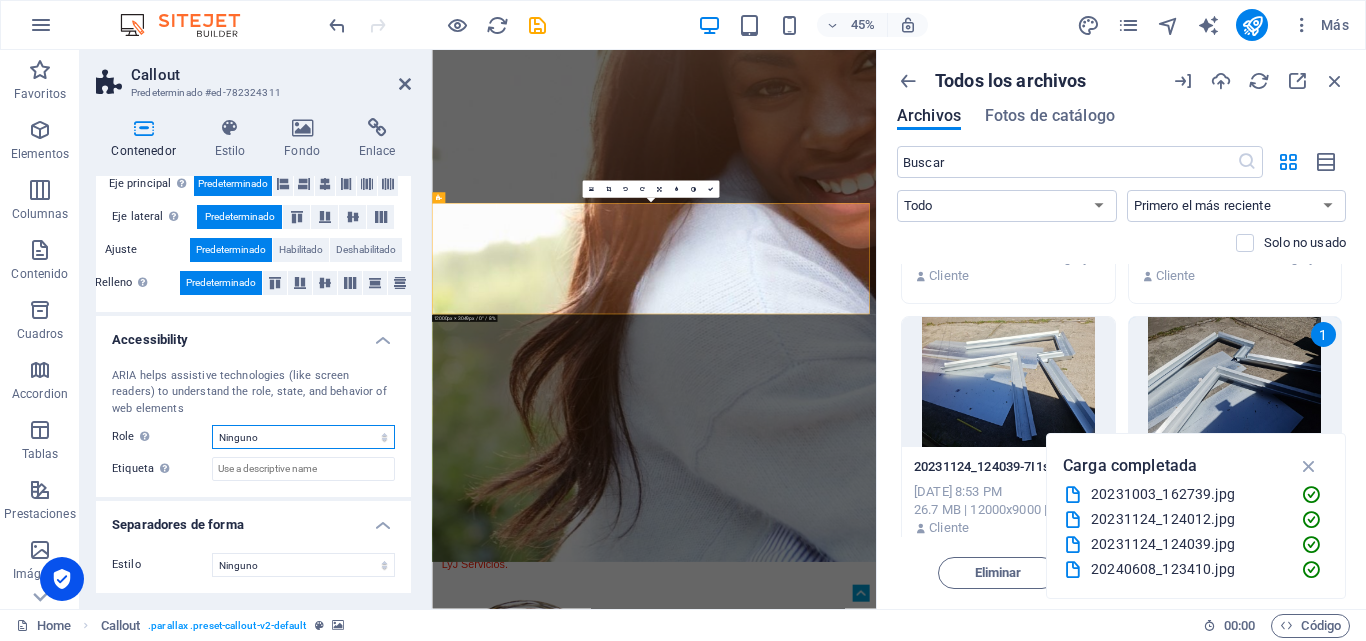click on "Ninguno Alert Article Banner Comment Complementary Dialog Encabezado Marquee Pie de página Presentation Region Section Separator Status Timer" at bounding box center [303, 437] 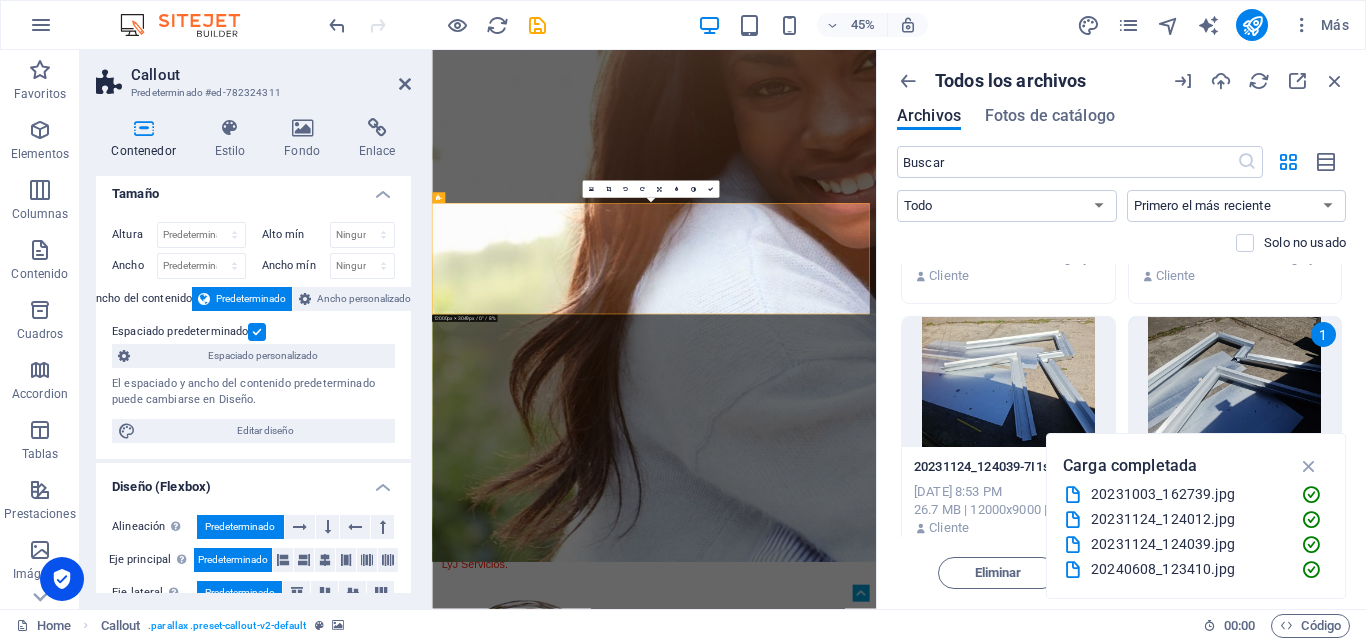 scroll, scrollTop: 0, scrollLeft: 0, axis: both 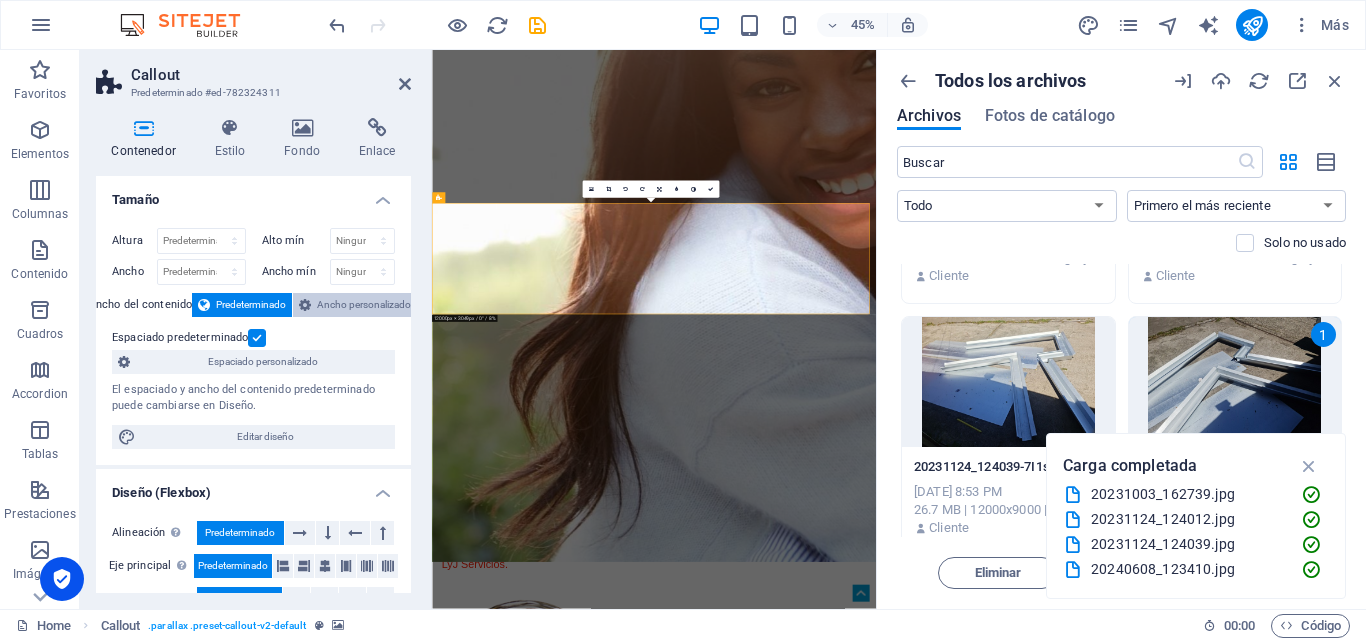click at bounding box center (305, 305) 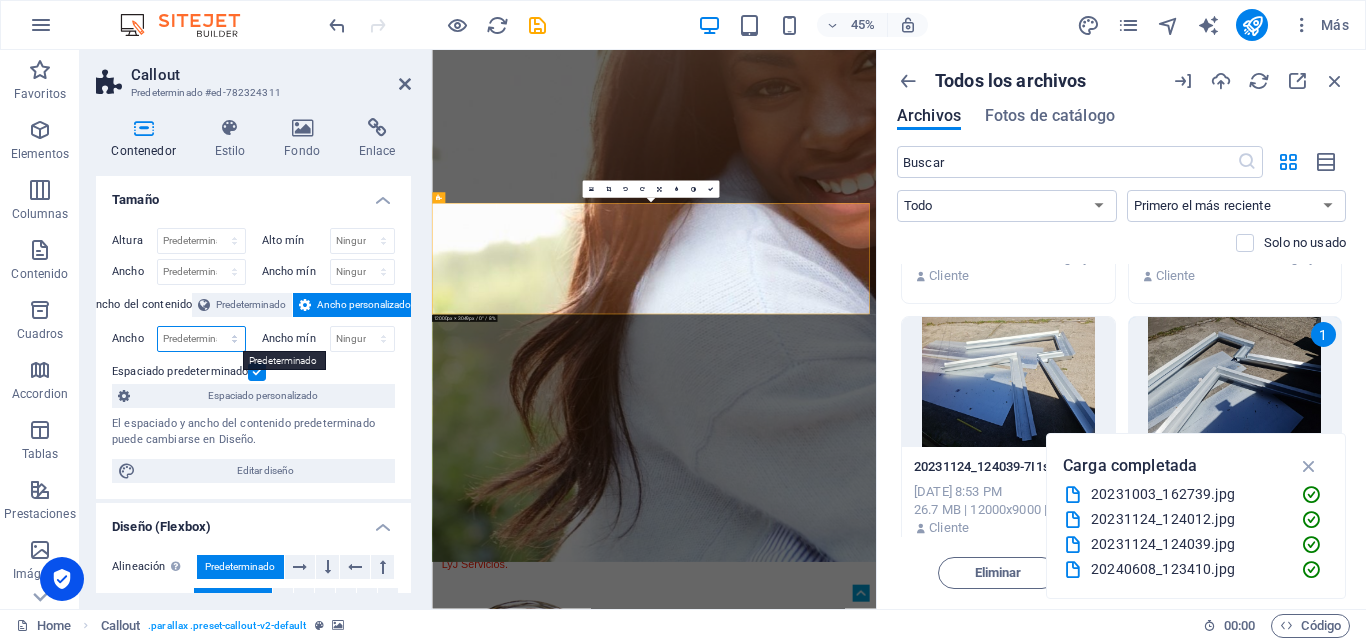 click on "Predeterminado px rem % em vh vw" at bounding box center [201, 339] 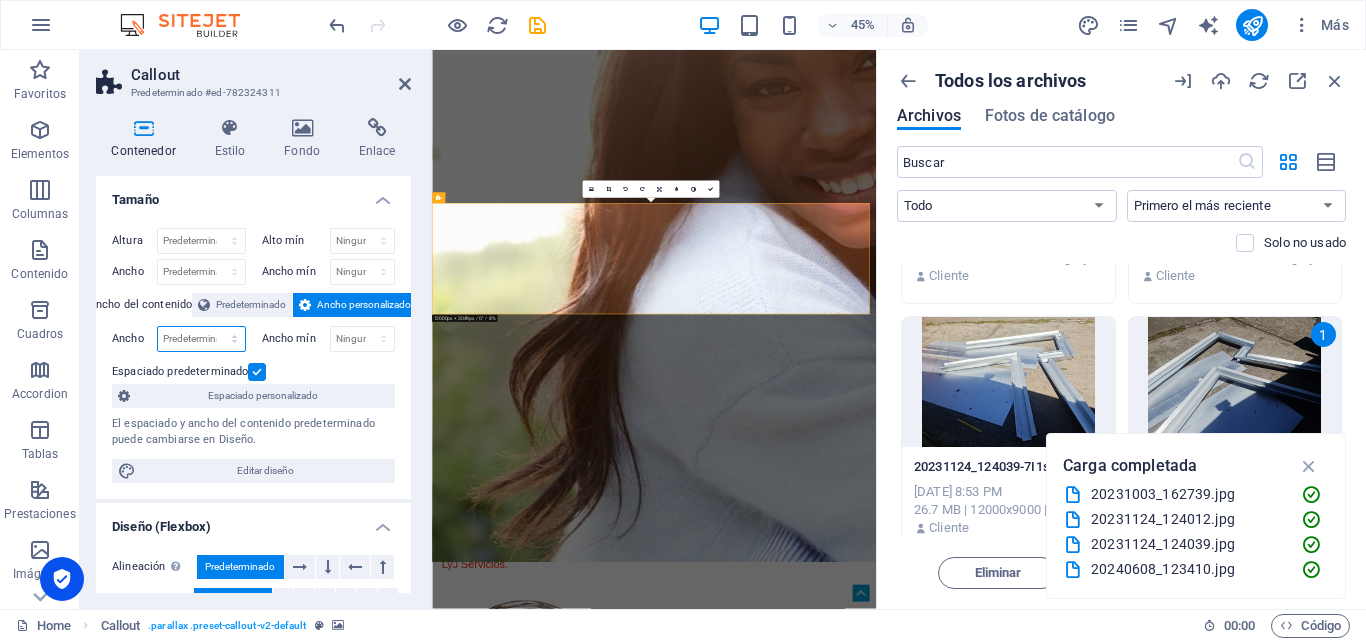 select on "px" 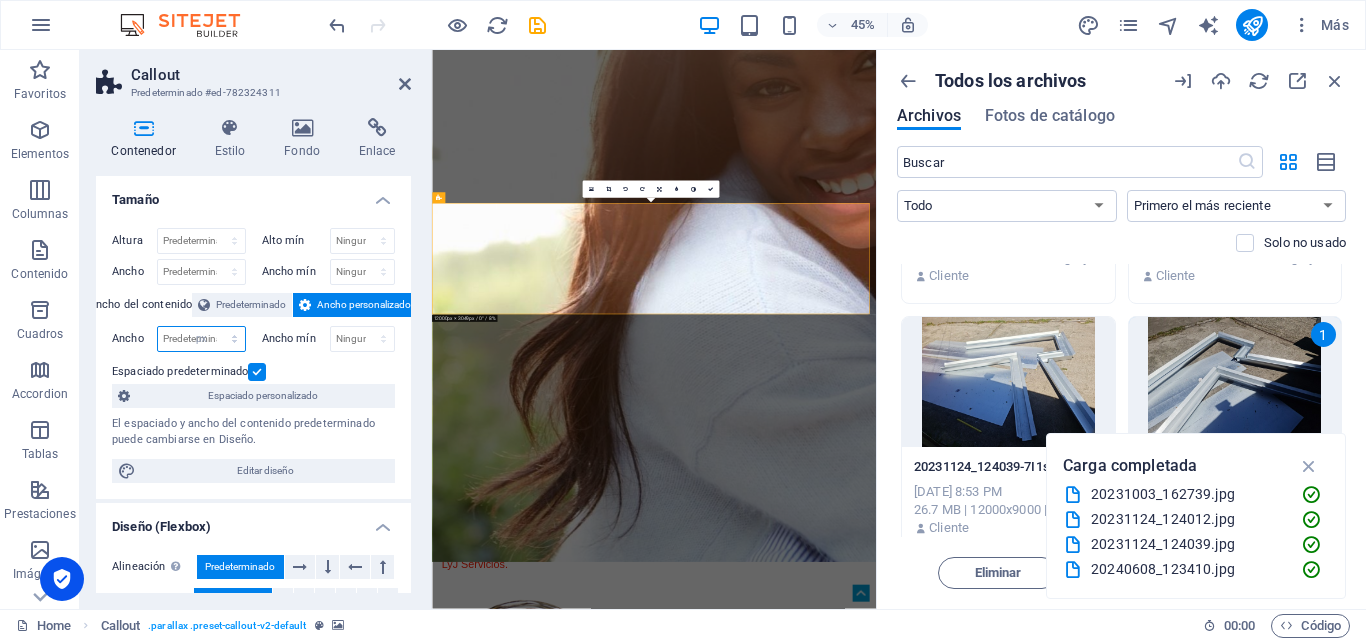 click on "Predeterminado px rem % em vh vw" at bounding box center (201, 339) 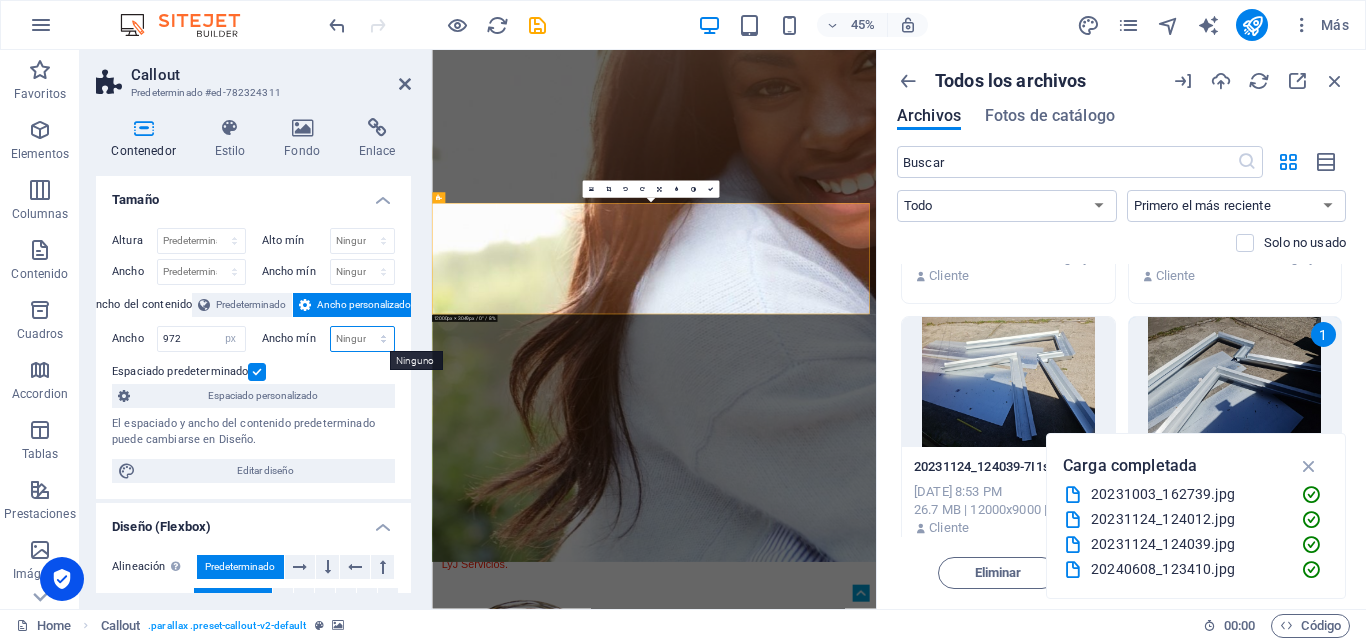 click on "Ninguno px rem % vh vw" at bounding box center (363, 339) 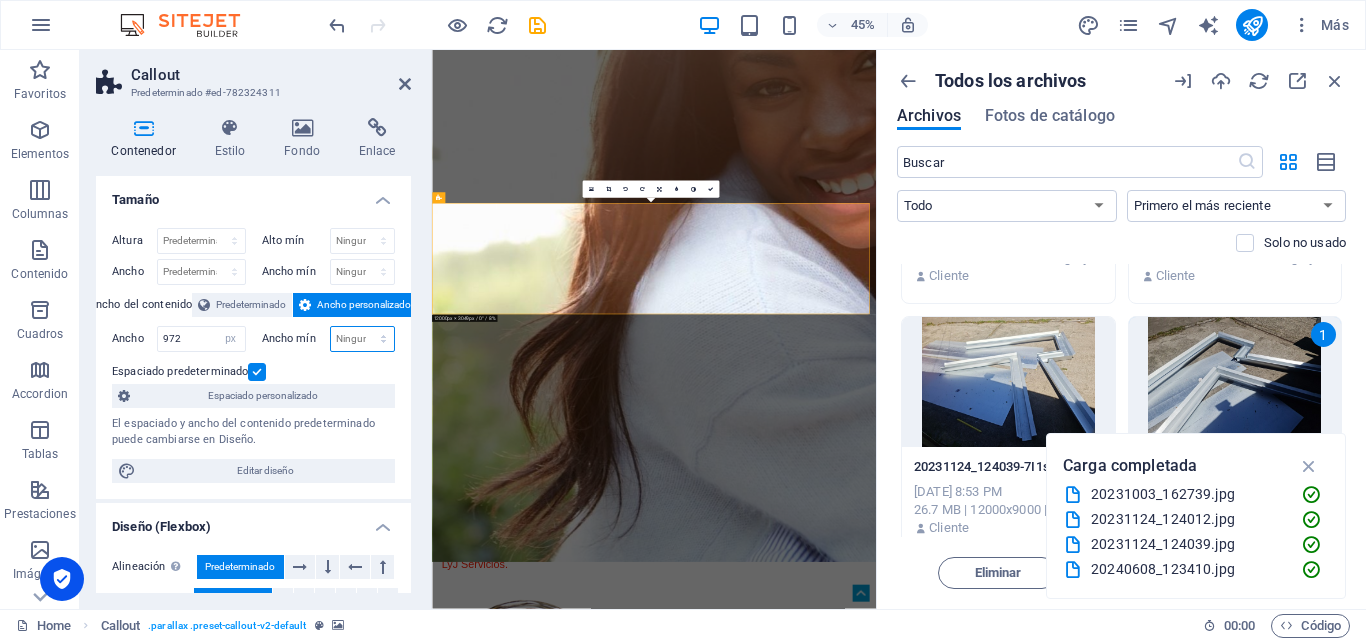 select on "px" 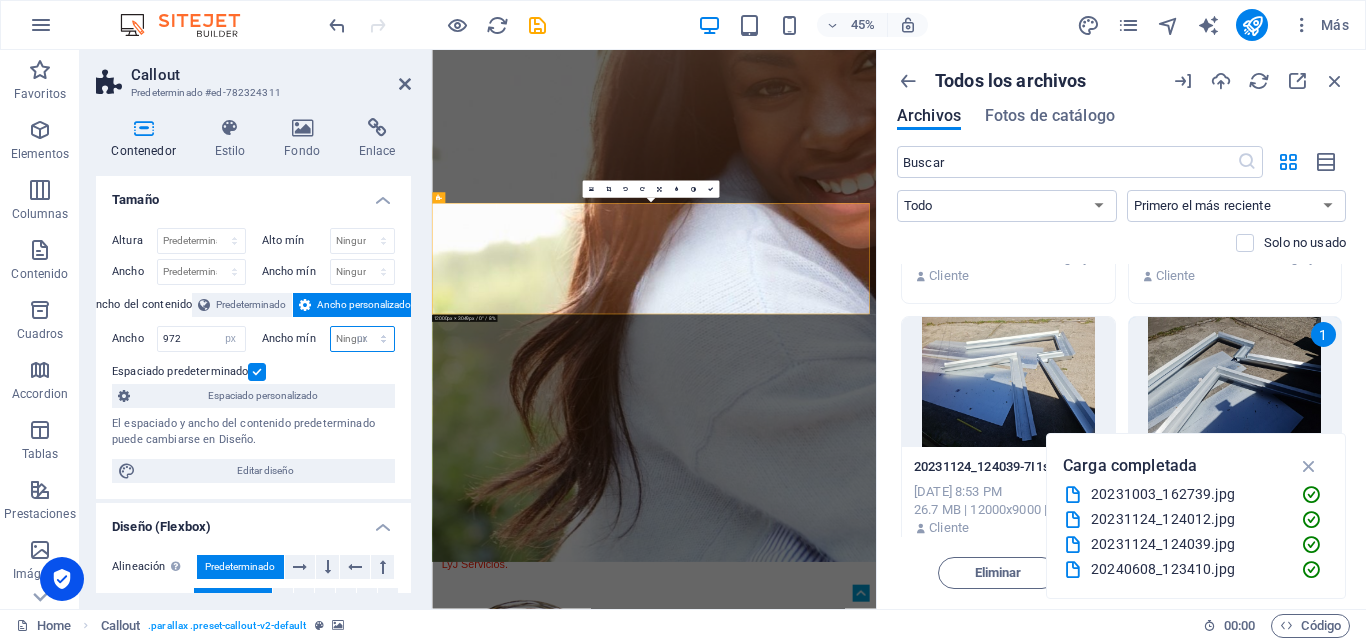 click on "Ninguno px rem % vh vw" at bounding box center [363, 339] 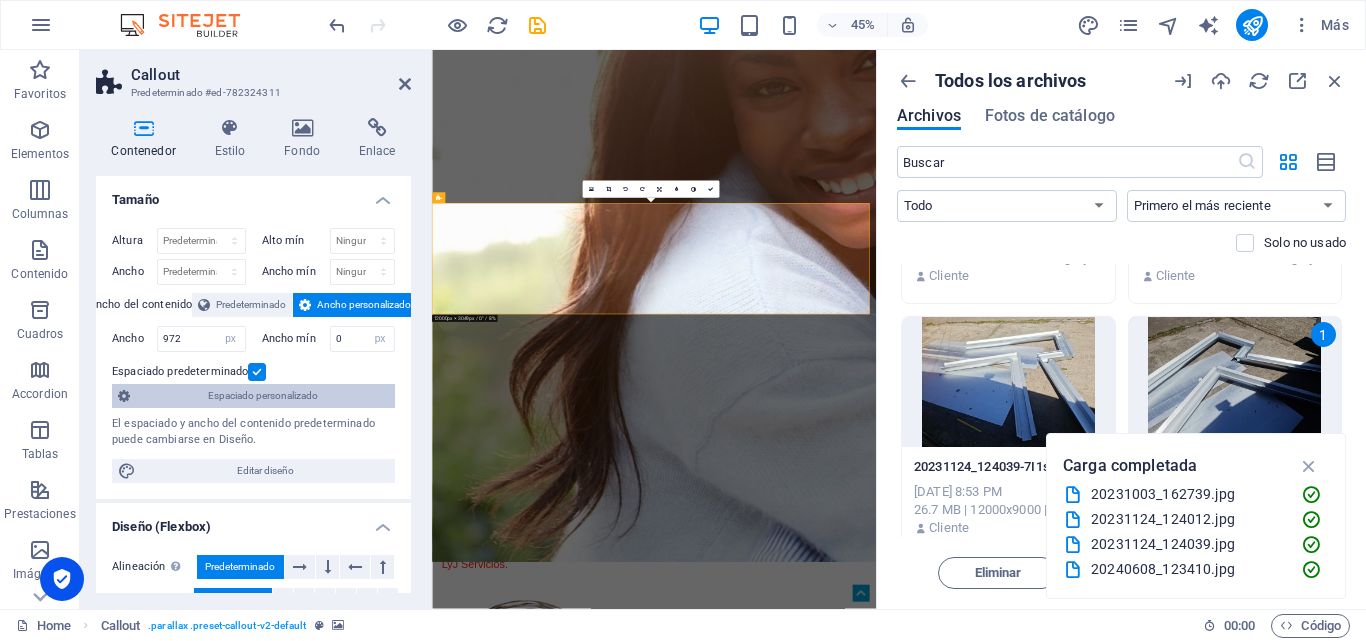 click on "Espaciado personalizado" at bounding box center (262, 396) 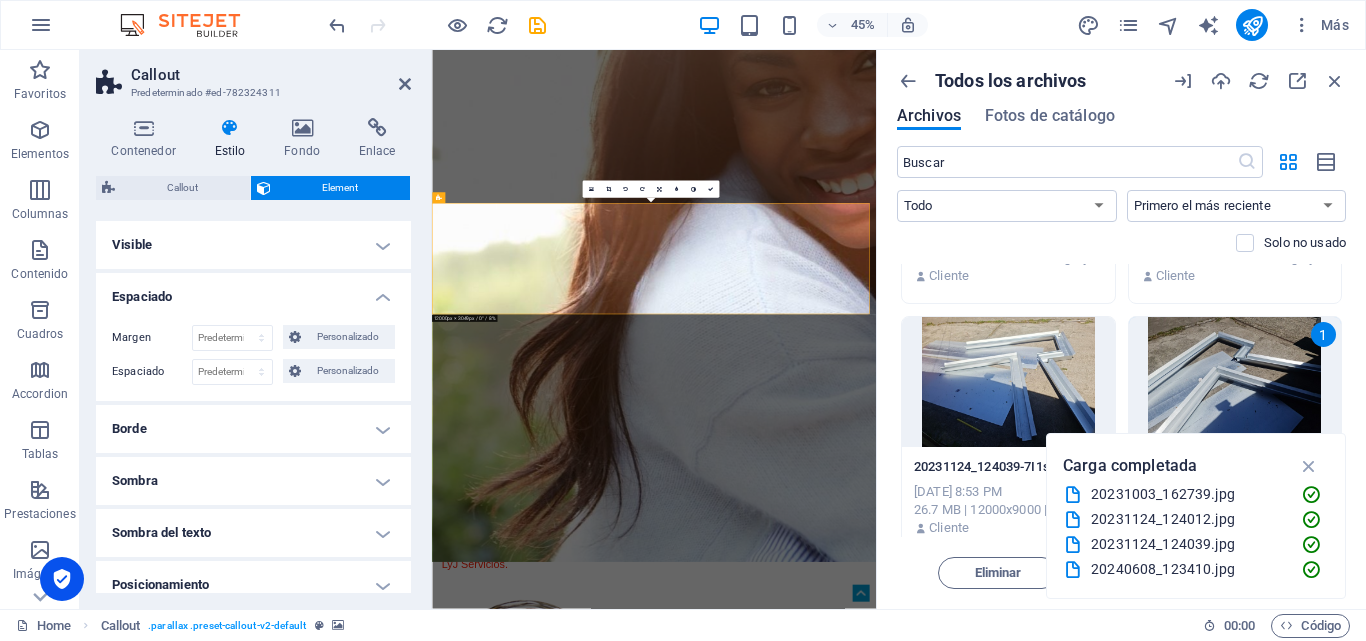 click on "Visible" at bounding box center (253, 245) 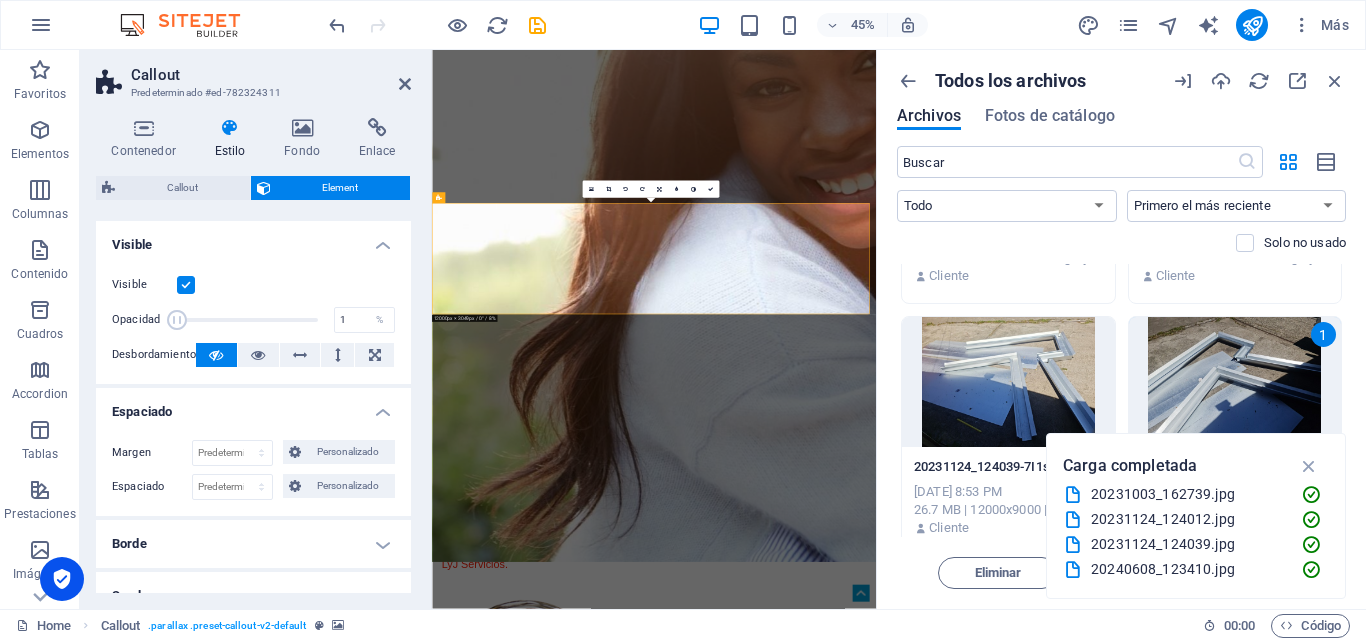 drag, startPoint x: 319, startPoint y: 326, endPoint x: 161, endPoint y: 333, distance: 158.15498 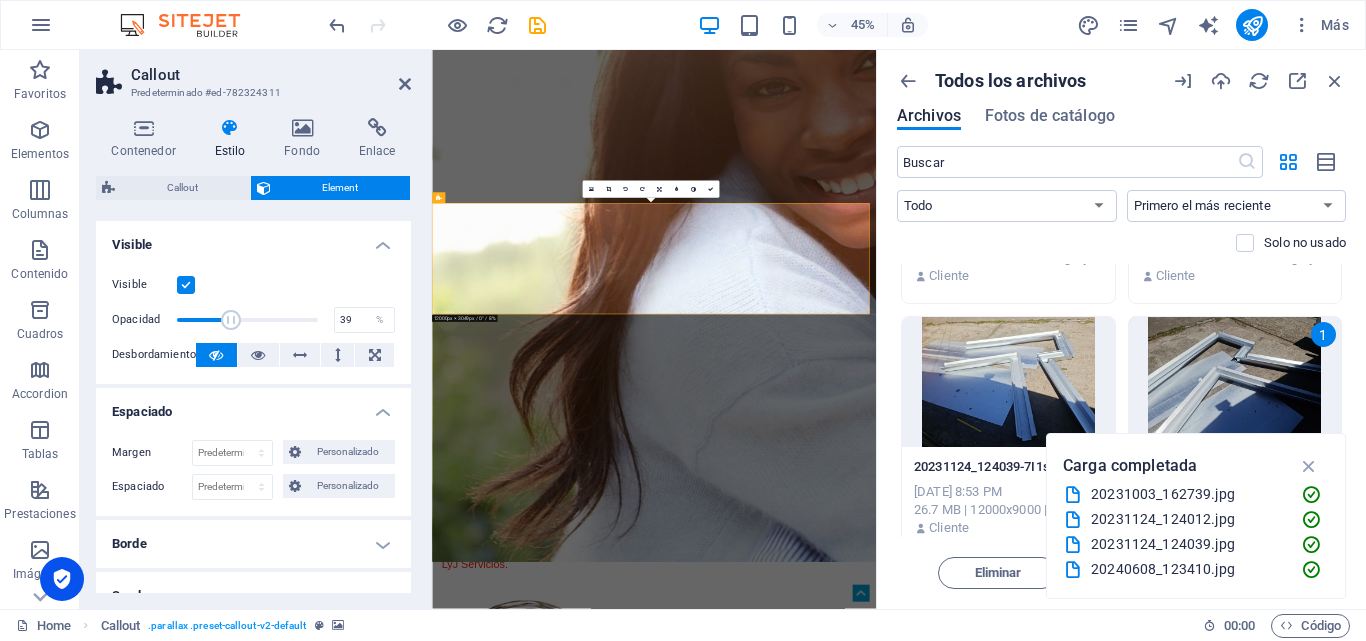 drag, startPoint x: 179, startPoint y: 324, endPoint x: 231, endPoint y: 316, distance: 52.611786 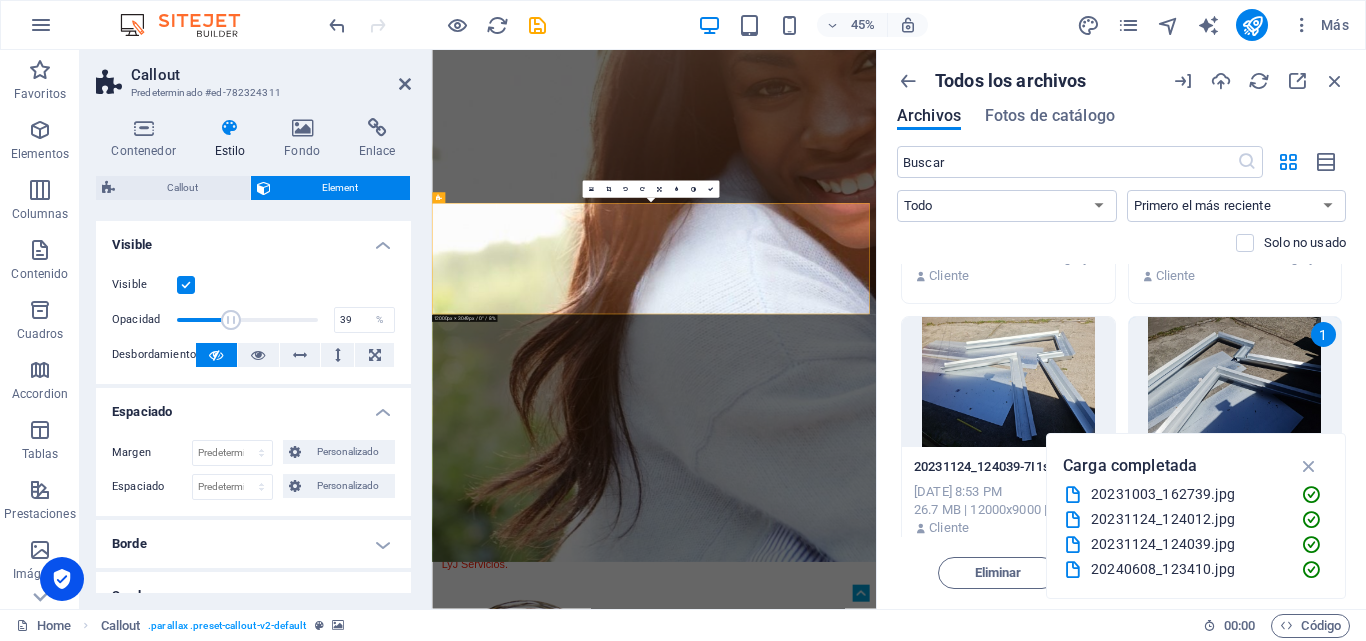click at bounding box center [231, 320] 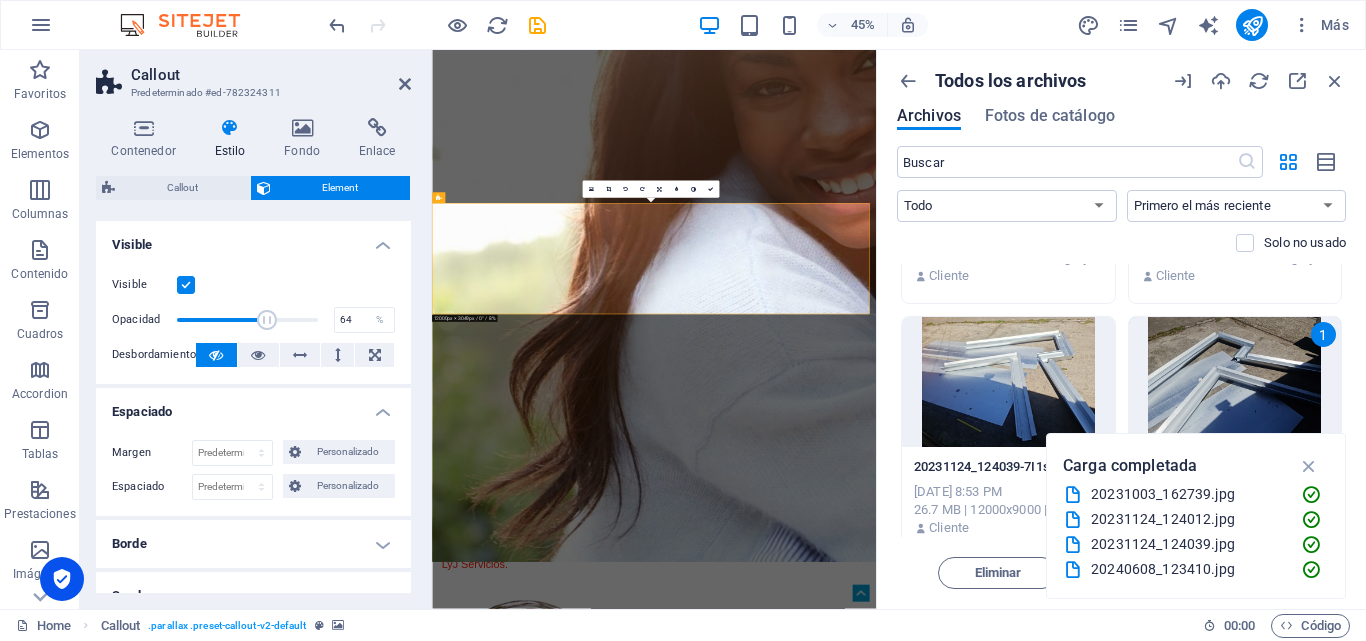 drag, startPoint x: 231, startPoint y: 316, endPoint x: 264, endPoint y: 314, distance: 33.06055 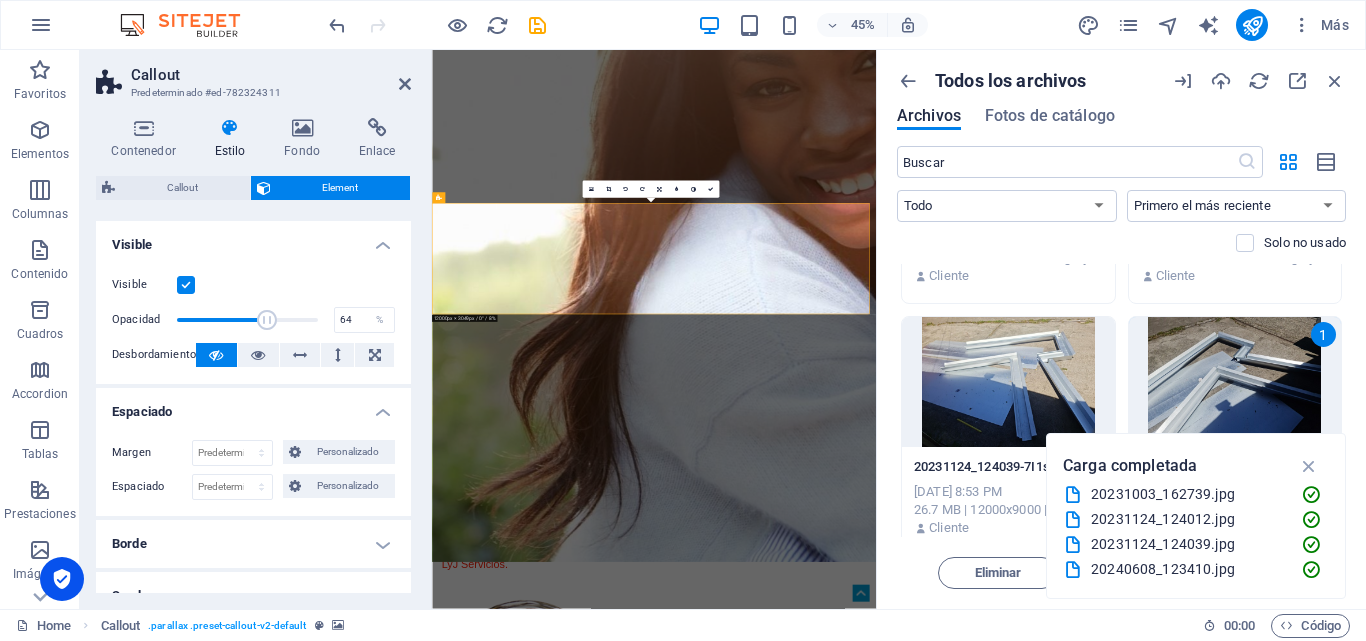 click at bounding box center [267, 320] 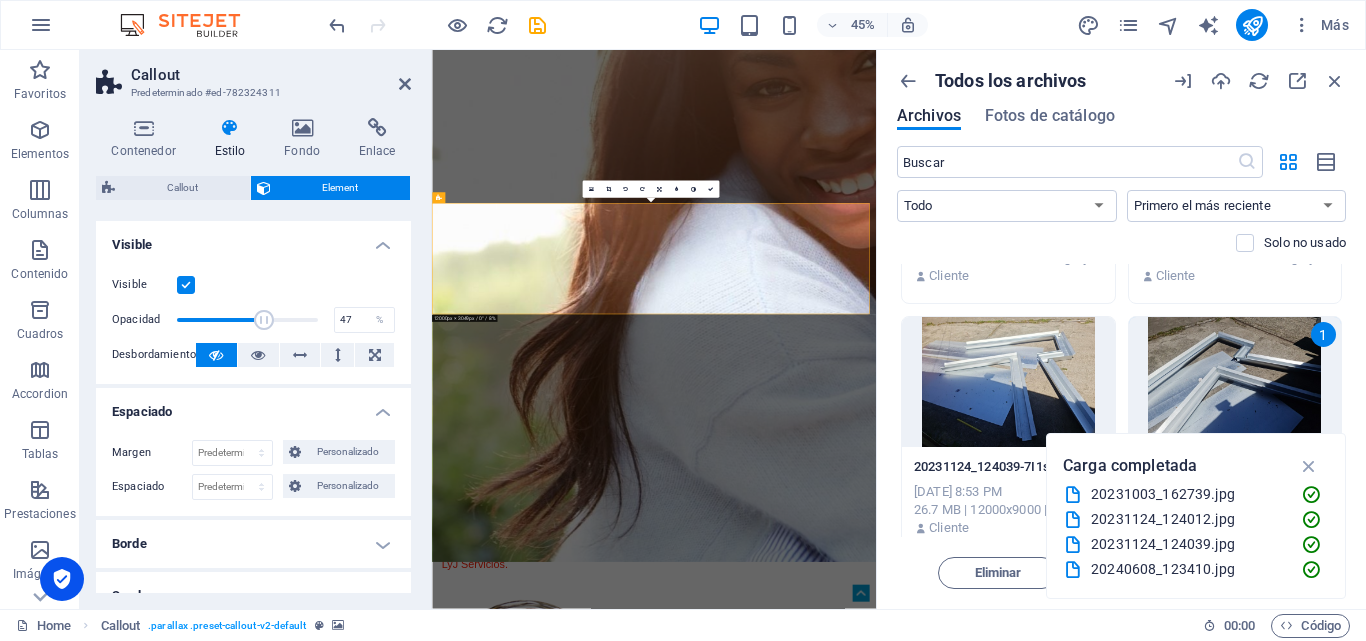 drag, startPoint x: 262, startPoint y: 321, endPoint x: 239, endPoint y: 321, distance: 23 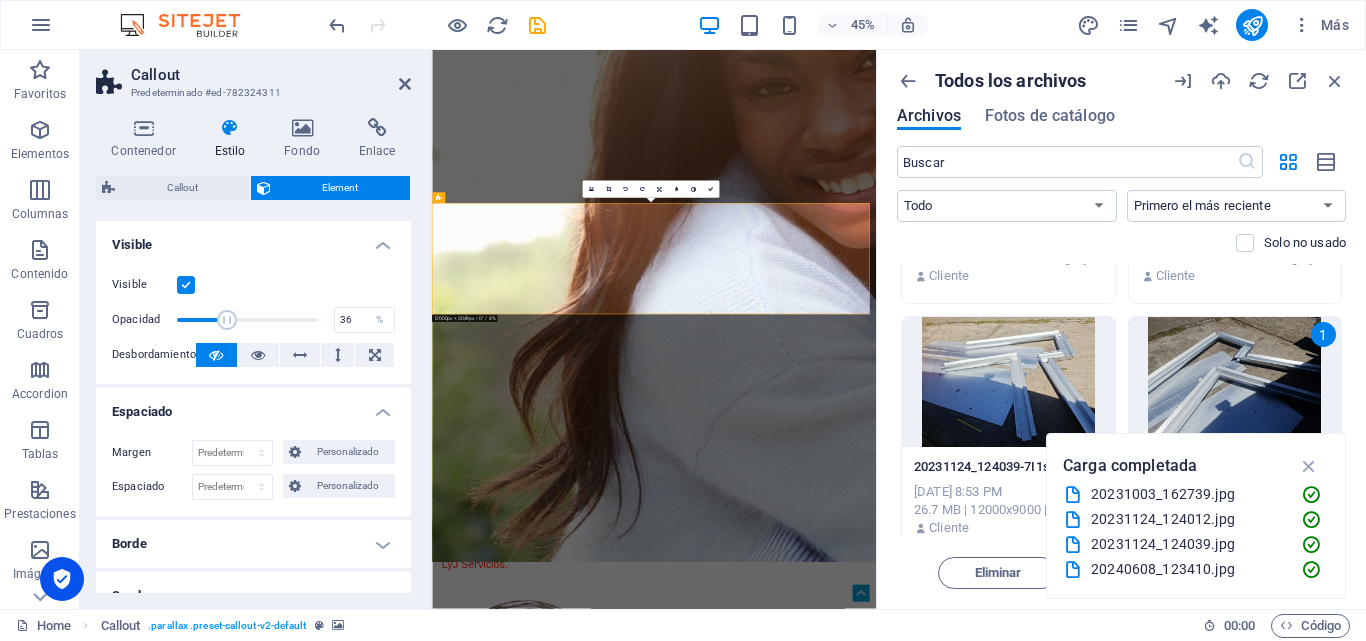 drag, startPoint x: 238, startPoint y: 318, endPoint x: 225, endPoint y: 316, distance: 13.152946 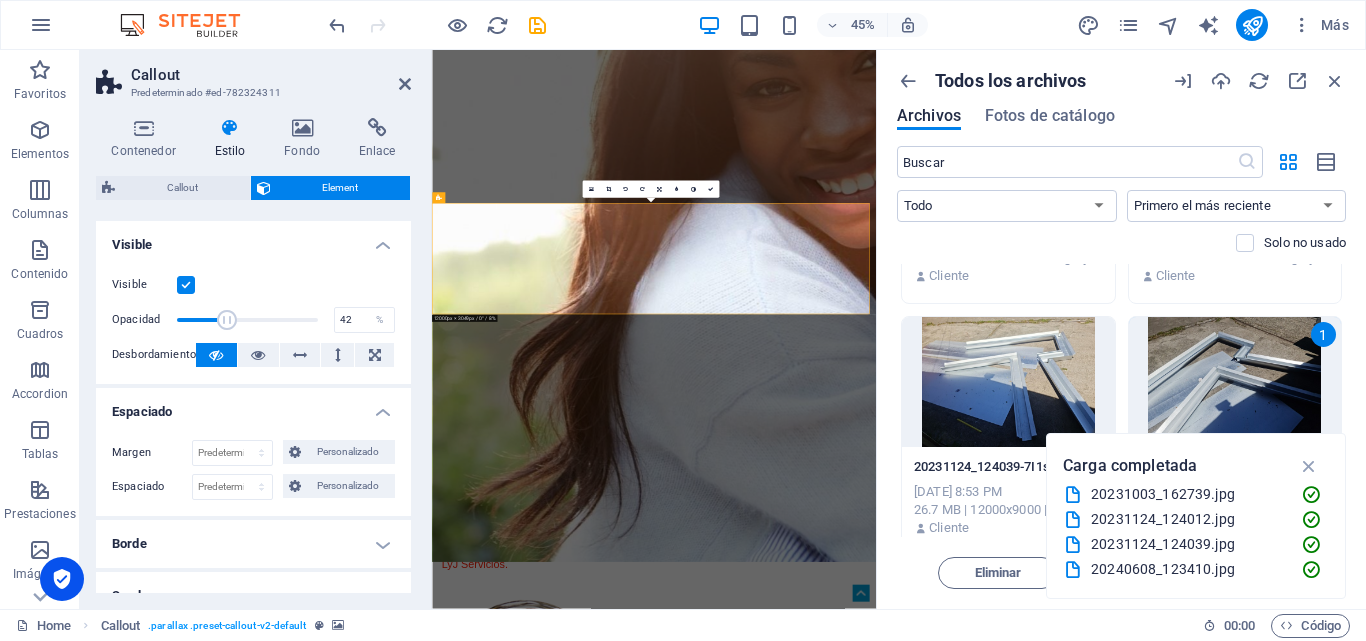 type on "43" 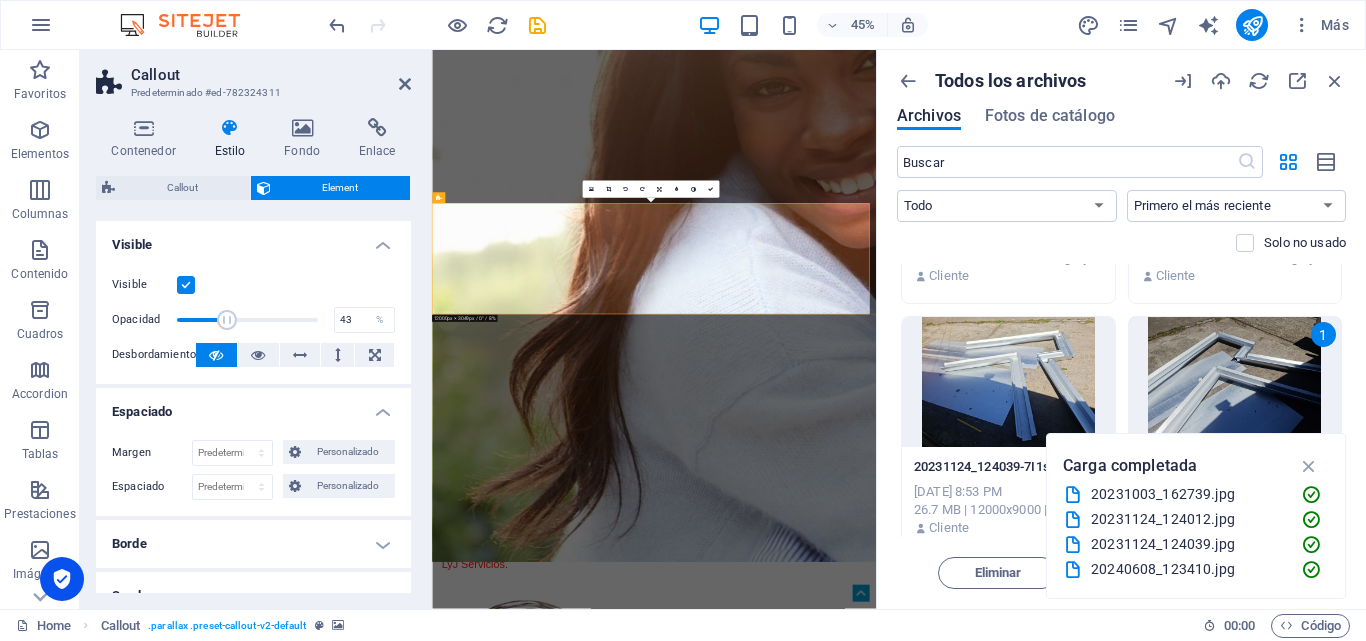 drag, startPoint x: 225, startPoint y: 316, endPoint x: 235, endPoint y: 314, distance: 10.198039 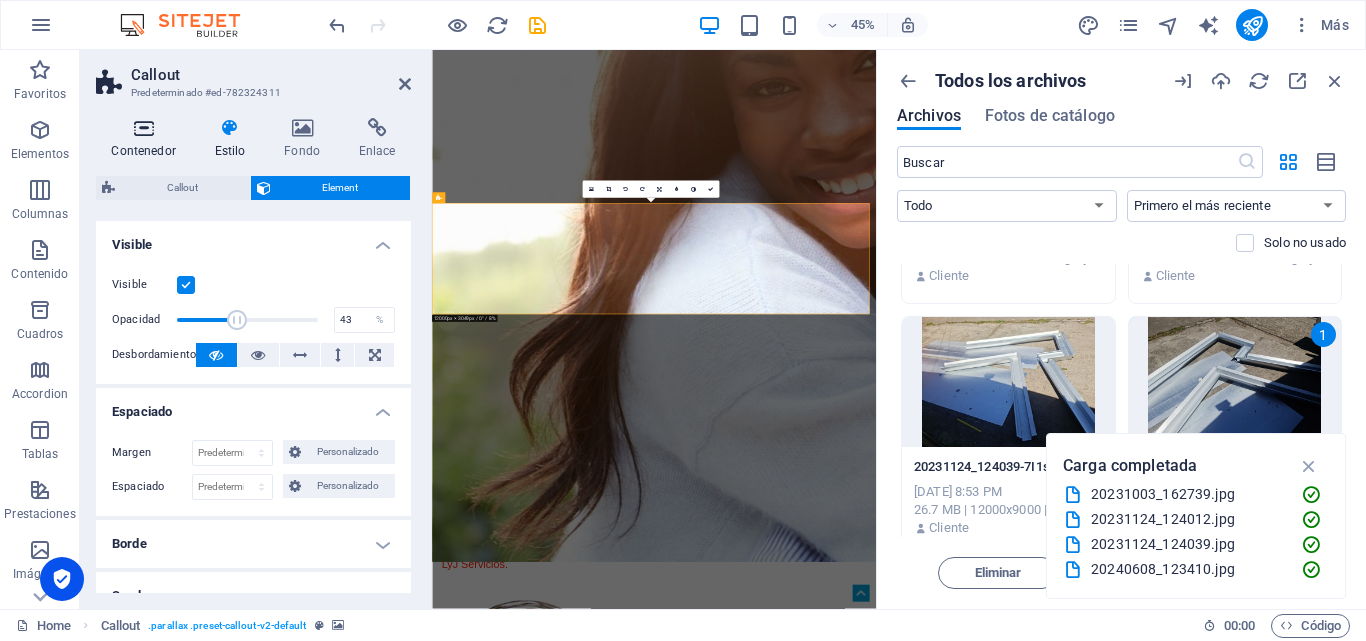 click on "Contenedor" at bounding box center [147, 139] 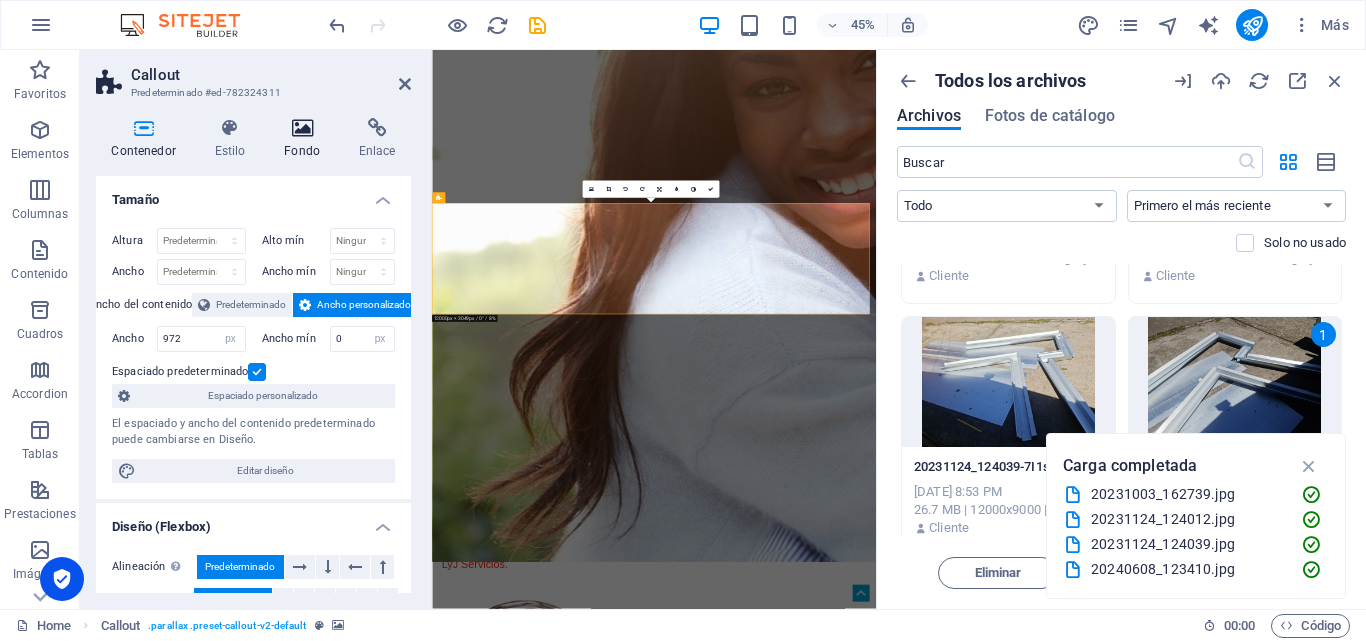 click at bounding box center (302, 128) 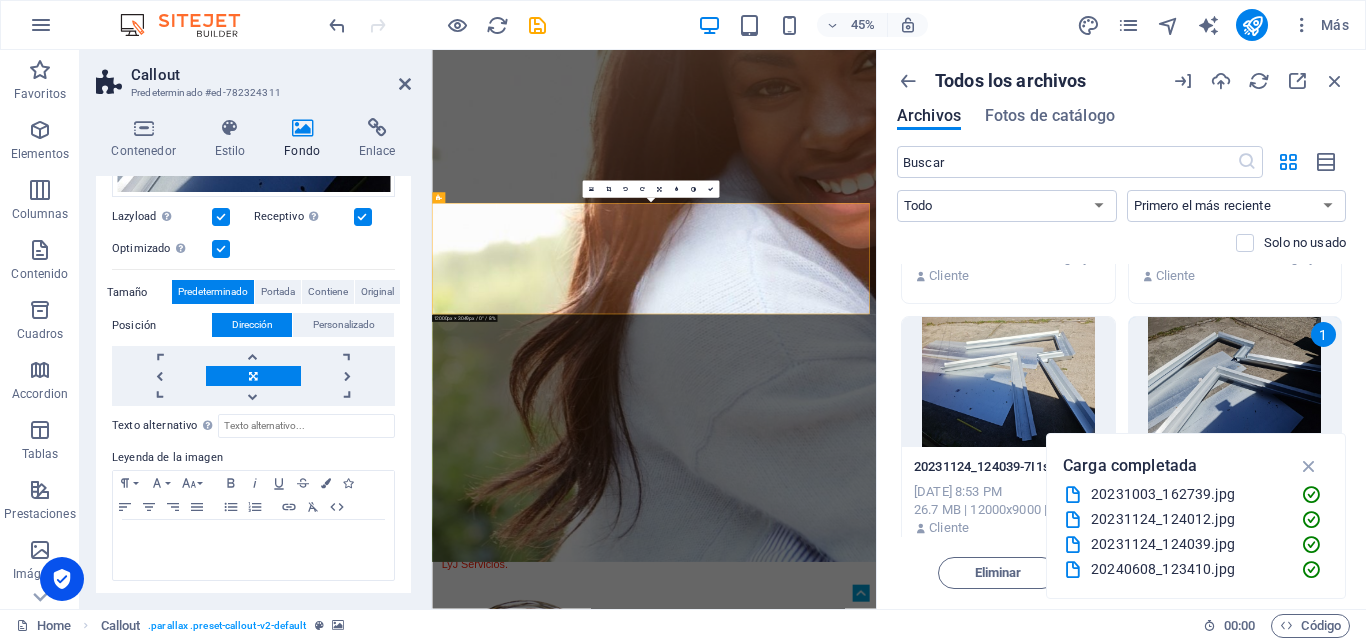 scroll, scrollTop: 397, scrollLeft: 0, axis: vertical 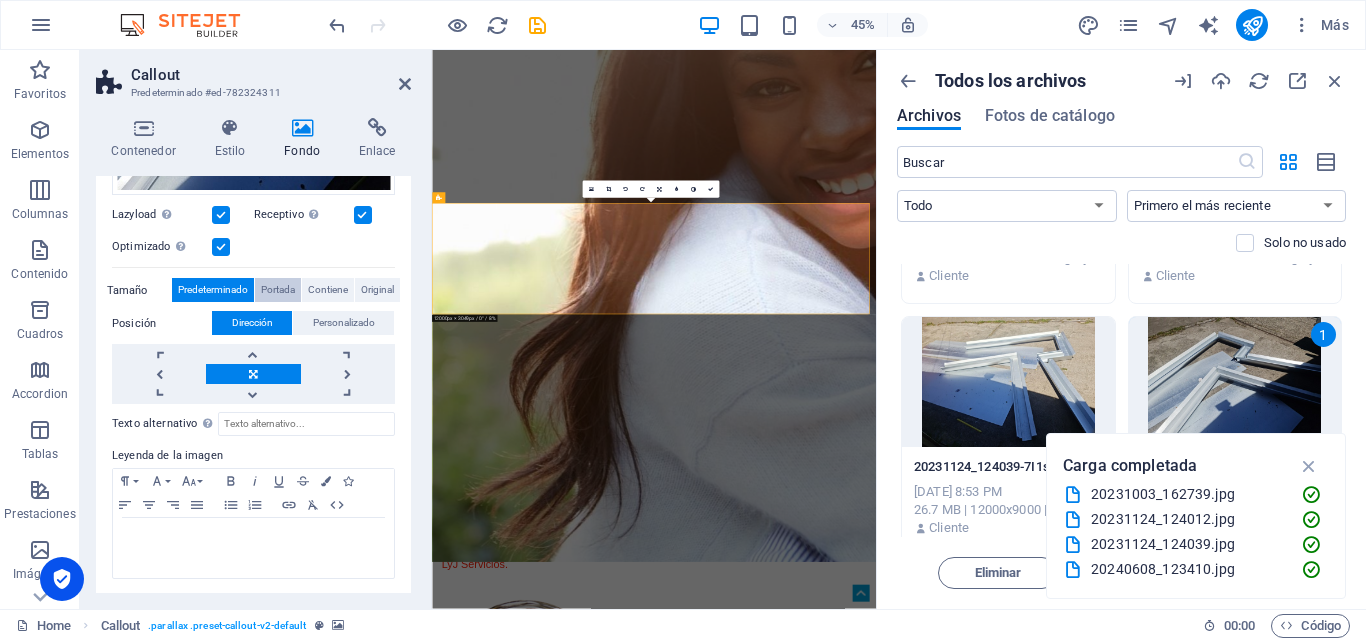 click on "Portada" at bounding box center (278, 290) 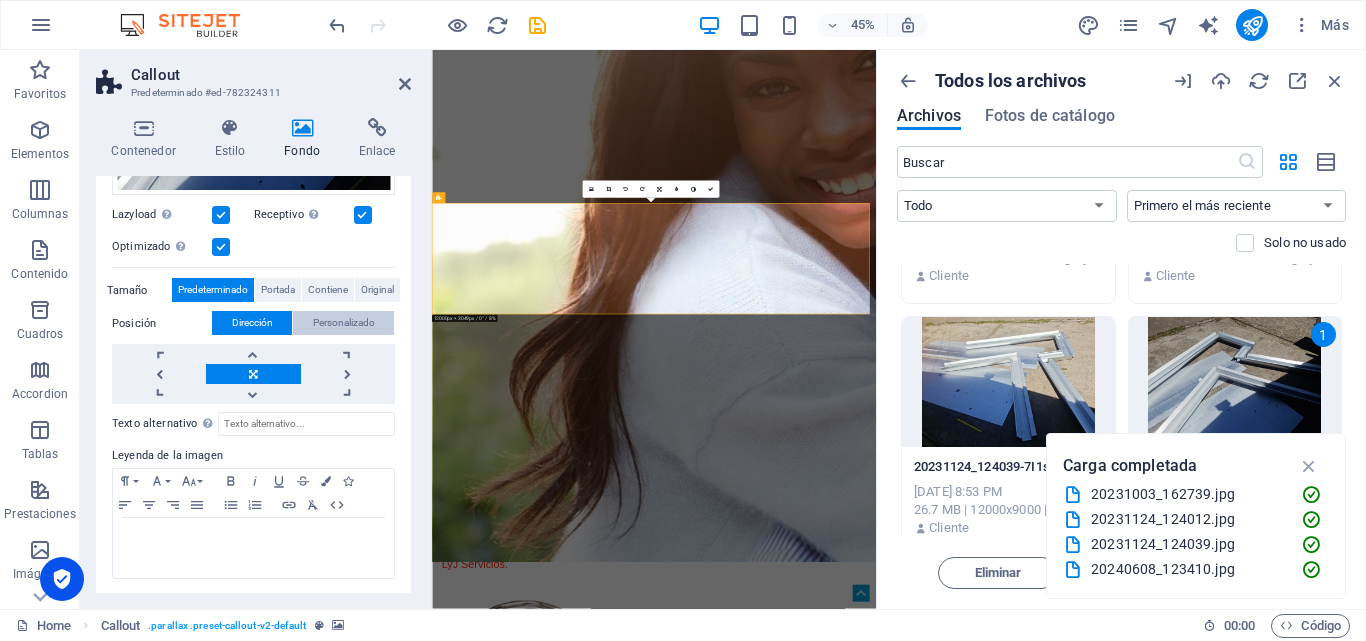 click on "Portada" at bounding box center (278, 290) 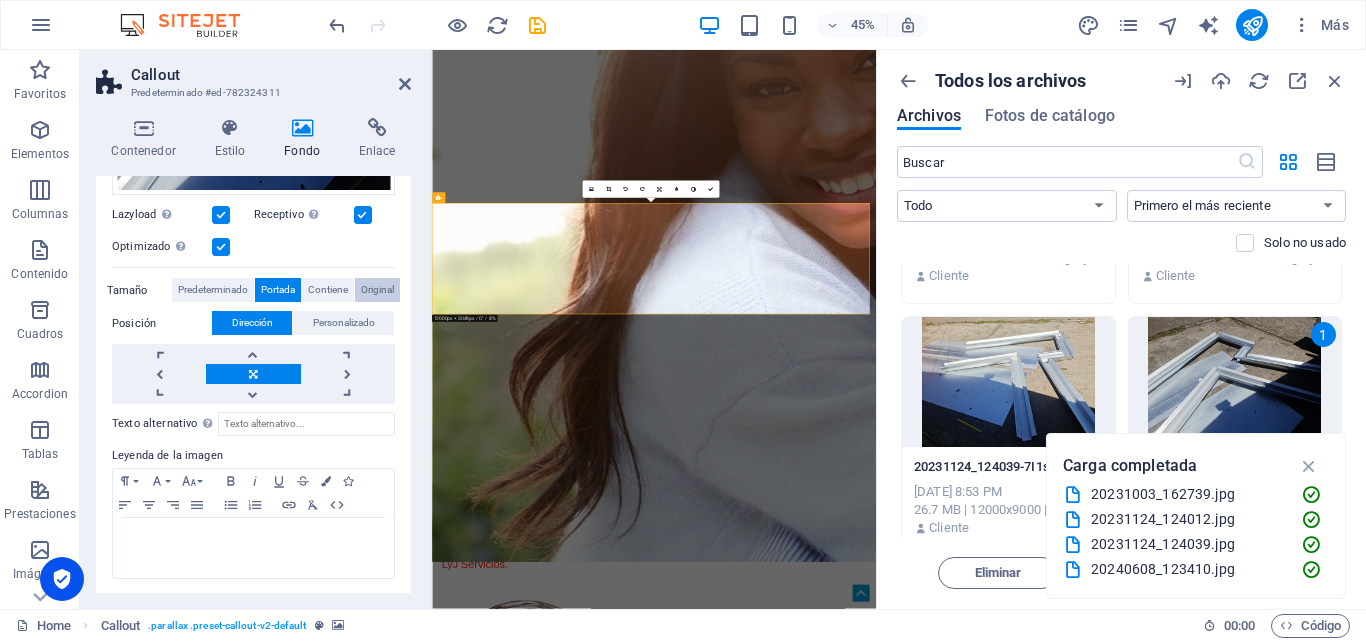 click on "Original" at bounding box center [377, 290] 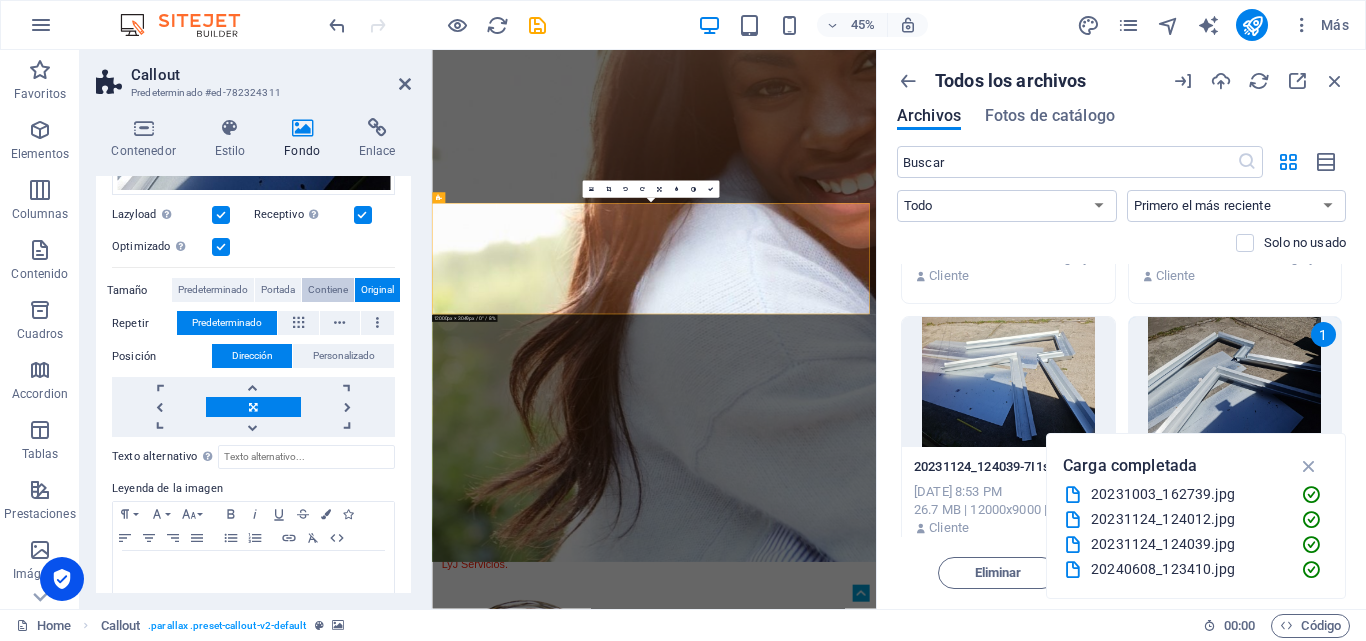 click on "Contiene" at bounding box center (328, 290) 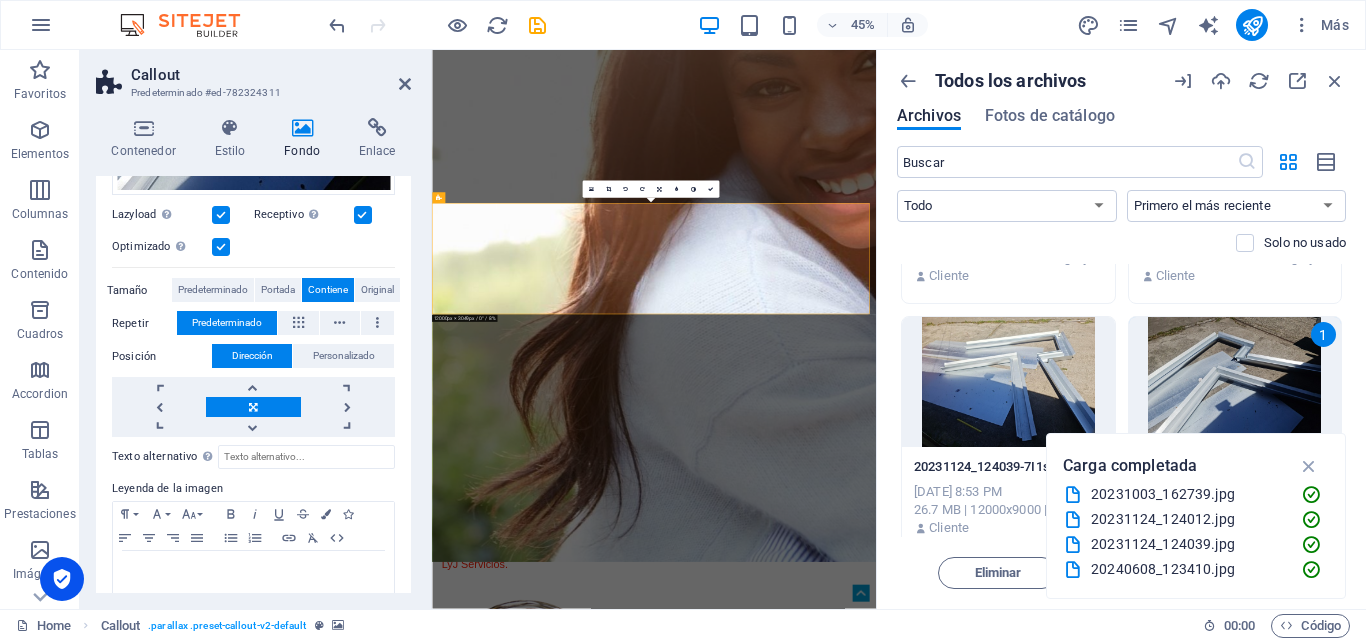 scroll, scrollTop: 97, scrollLeft: 0, axis: vertical 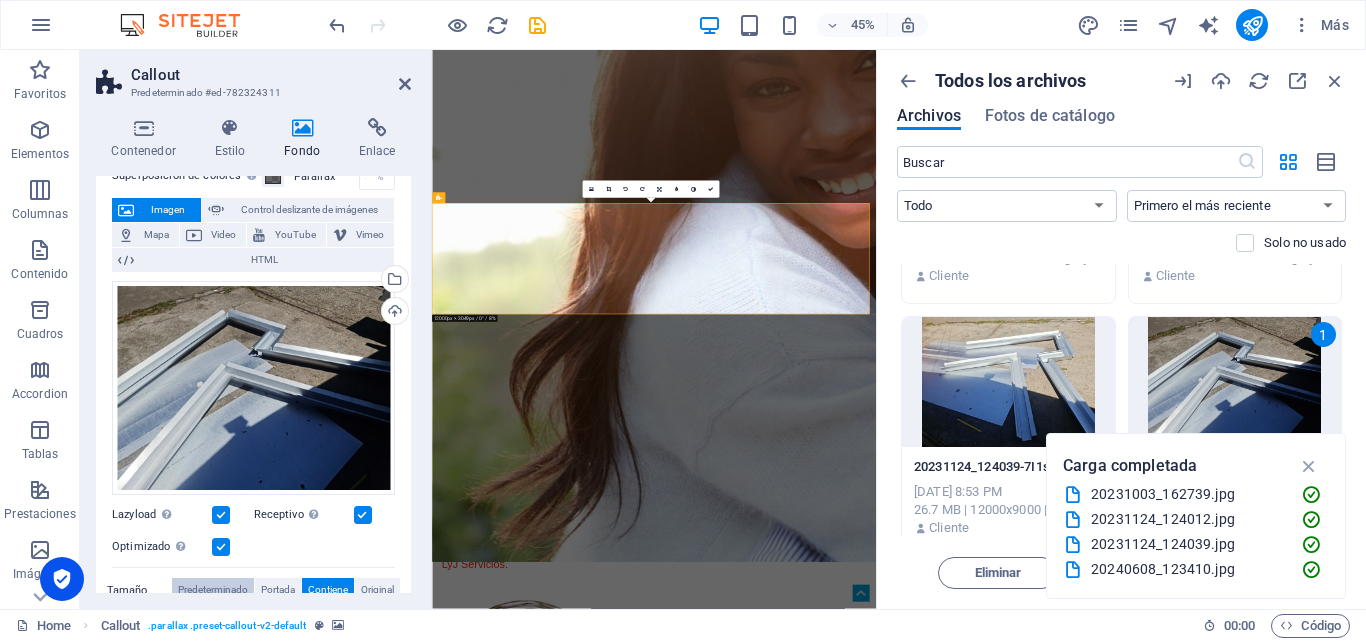 click on "Predeterminado" at bounding box center [213, 590] 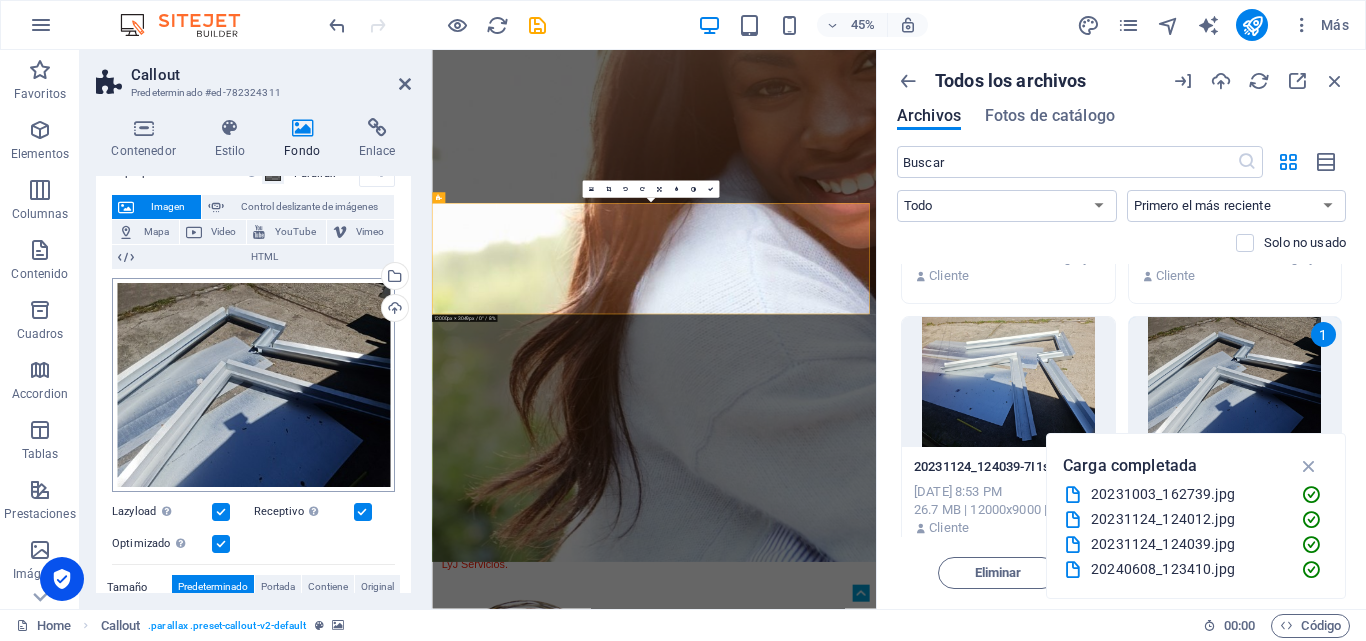 scroll, scrollTop: 0, scrollLeft: 0, axis: both 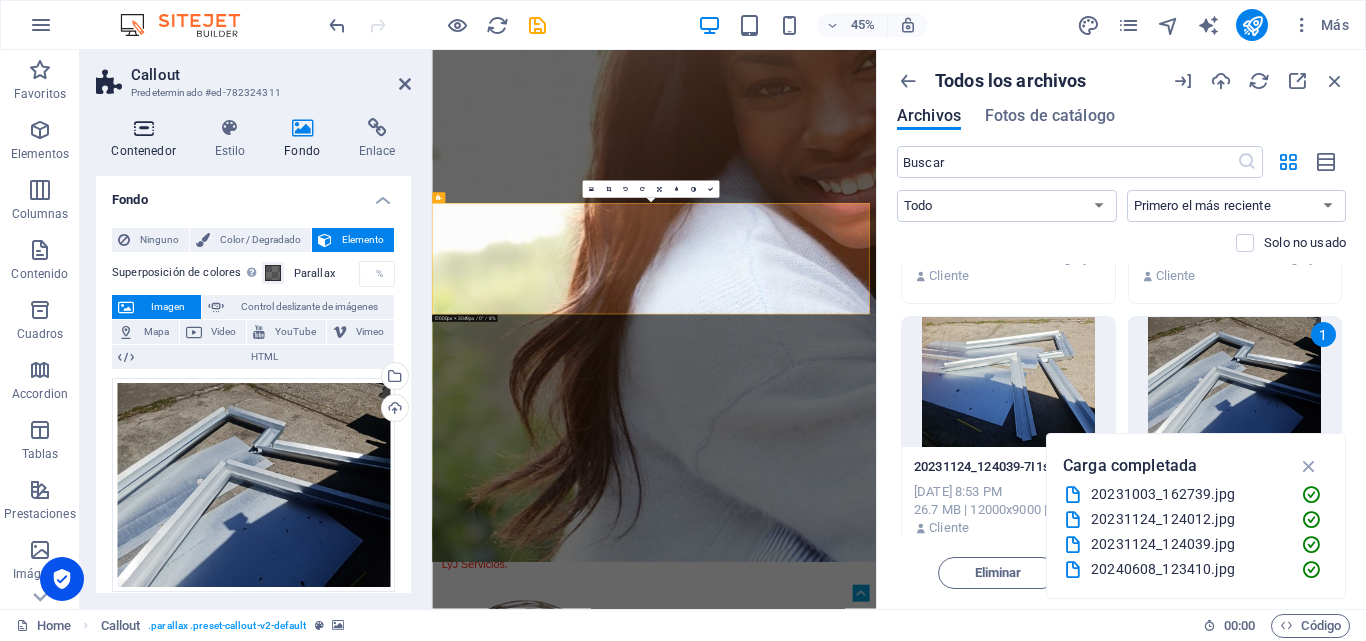 click on "Contenedor" at bounding box center (147, 139) 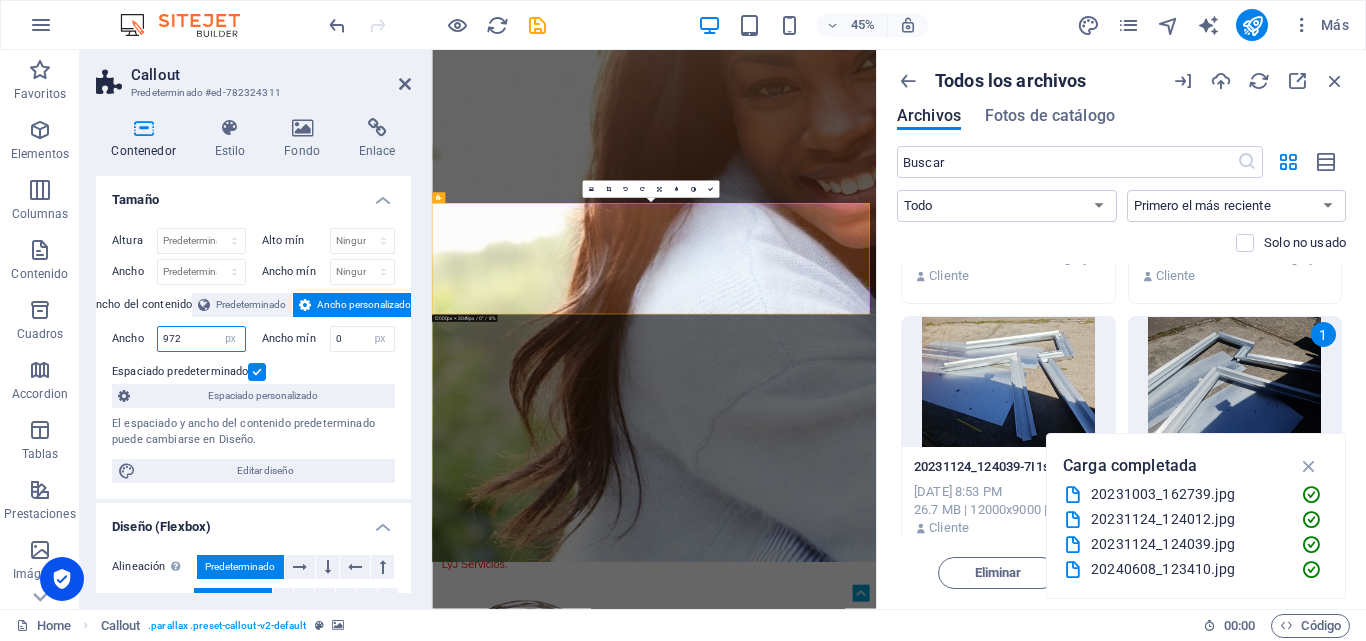 drag, startPoint x: 200, startPoint y: 333, endPoint x: 152, endPoint y: 333, distance: 48 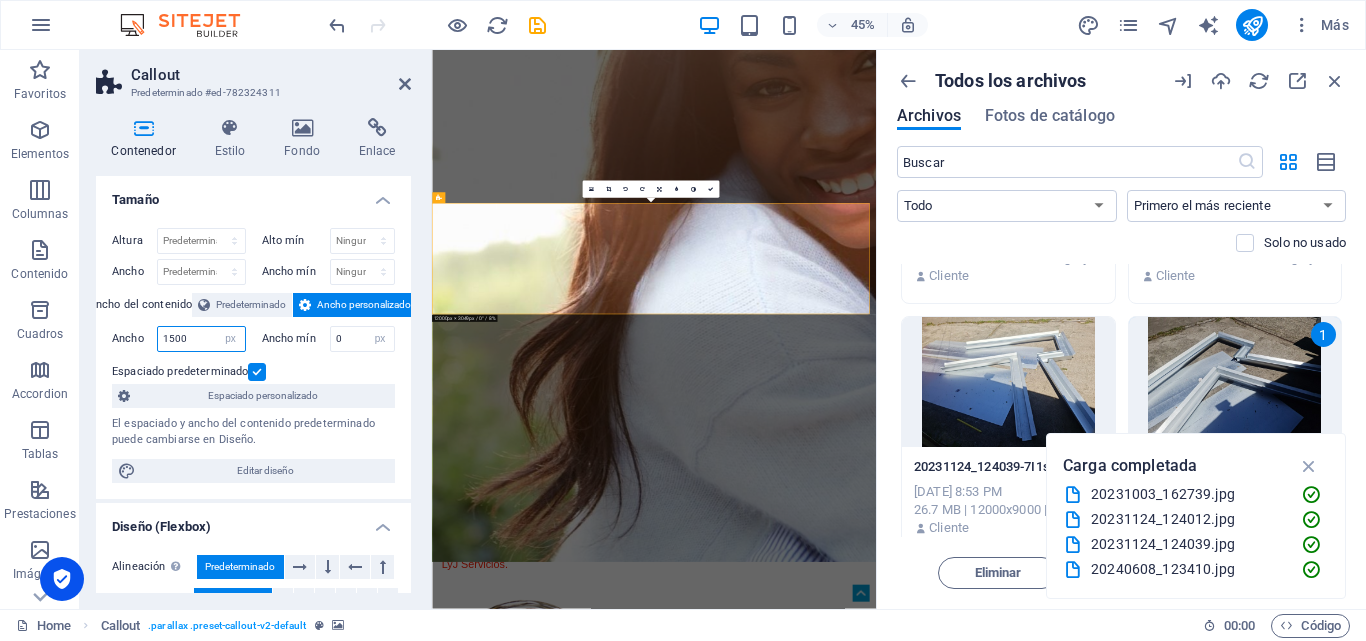 type on "1500" 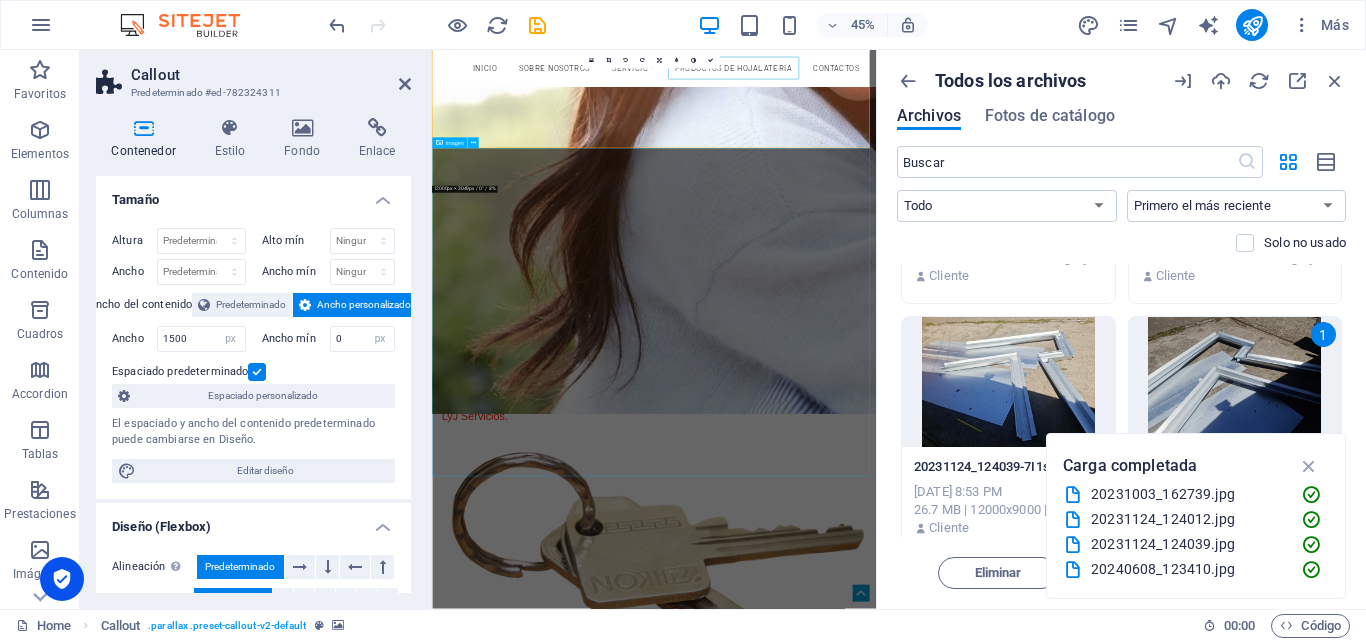 scroll, scrollTop: 2260, scrollLeft: 0, axis: vertical 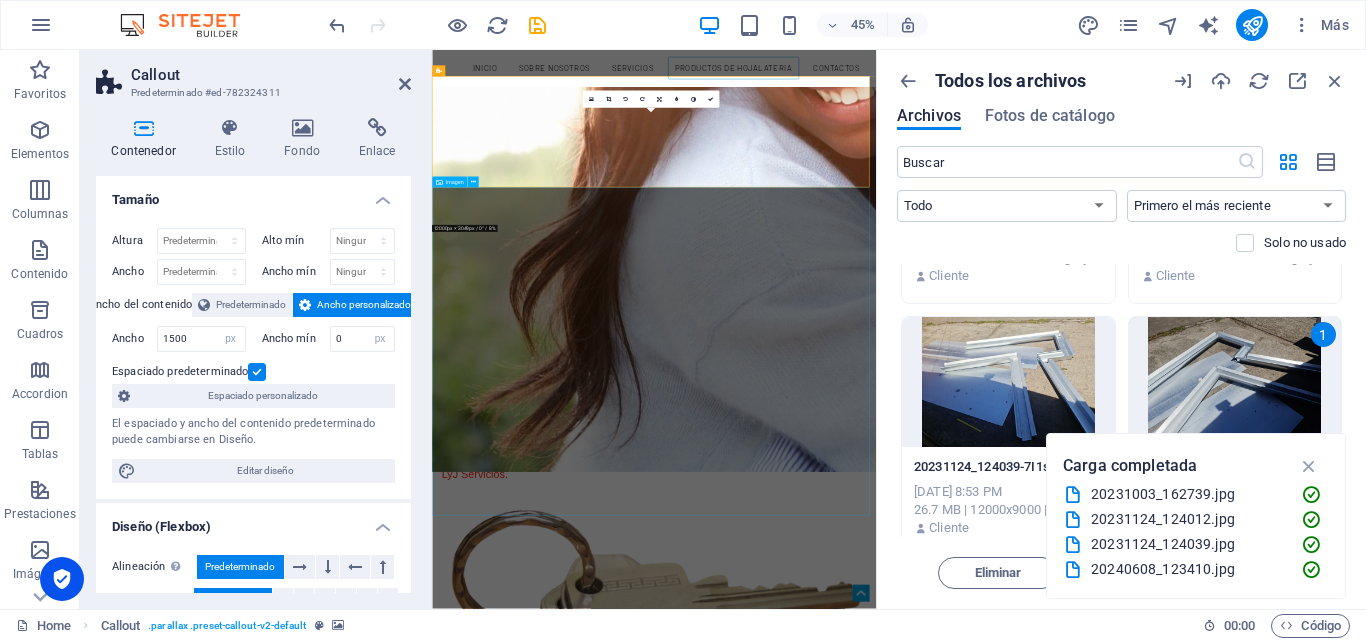 click at bounding box center [925, 3994] 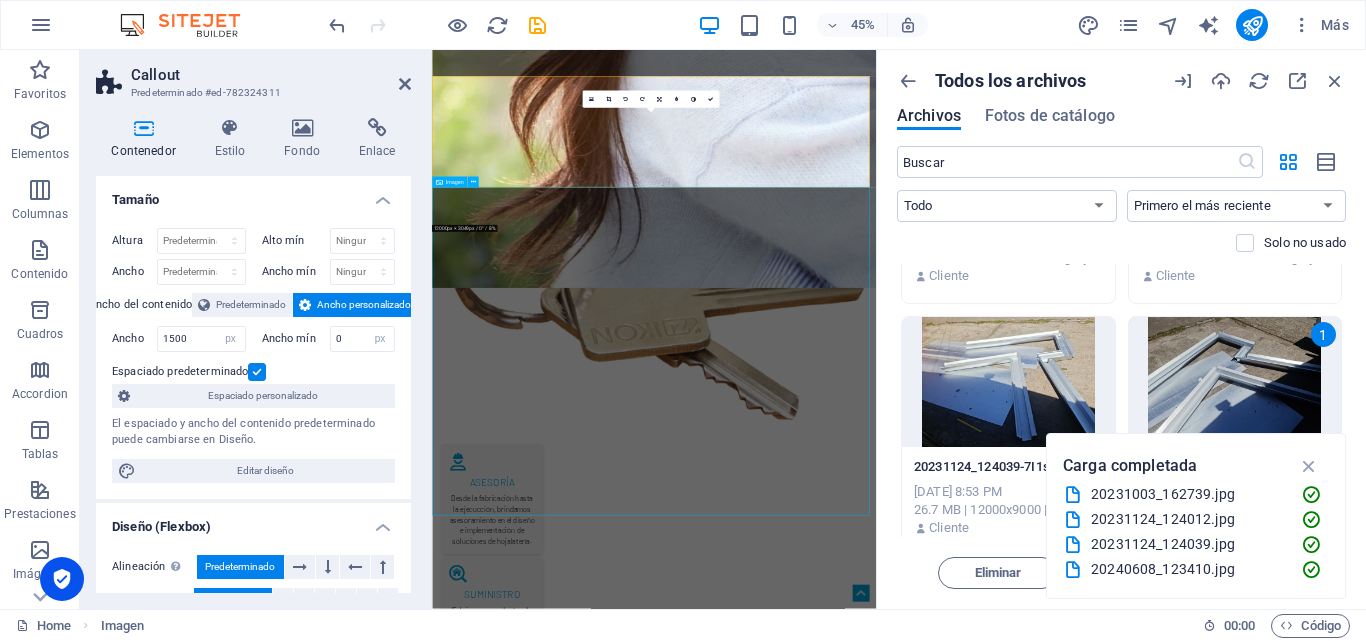 scroll, scrollTop: 1934, scrollLeft: 0, axis: vertical 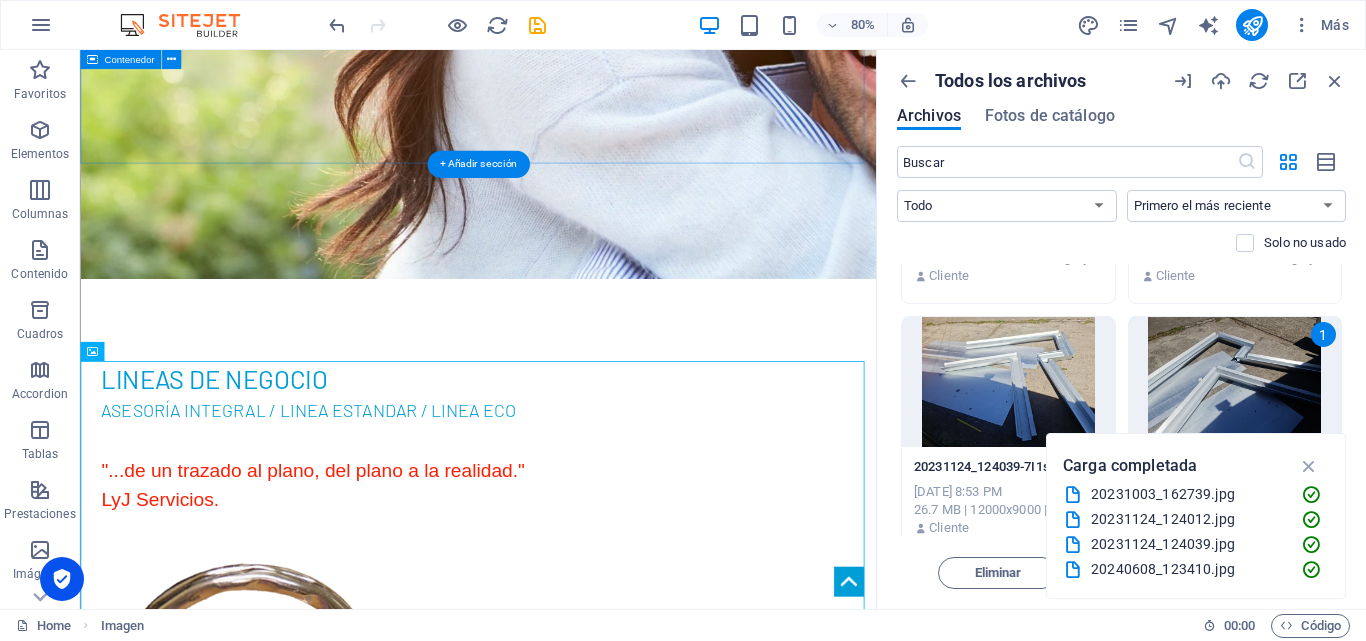 click on "LINEAS DE NEGOCIO asesoría integral / LINEA ESTANDAR / LINEA ECO "...de un trazado al plano, del plano a la realidad."  LyJ Servicios. ASESORÍA  Desde la fabricación hasta la ejecucción, brindamos asesoramiento en el diseño e implementación de soluciones de hojalatería. suministro  Fabricamos productos de hojalatería para diversos usos en construcción. Desde soluciones estandar hasta diseños personalizados según especificaciones.  Rating Lorem ipsum dolor sit amet, consetetur sadic scing elitr, sed diam.  Rating Lorem ipsum dolor sit amet, consetetur sadic scing elitr, sed diam." at bounding box center [577, 1303] 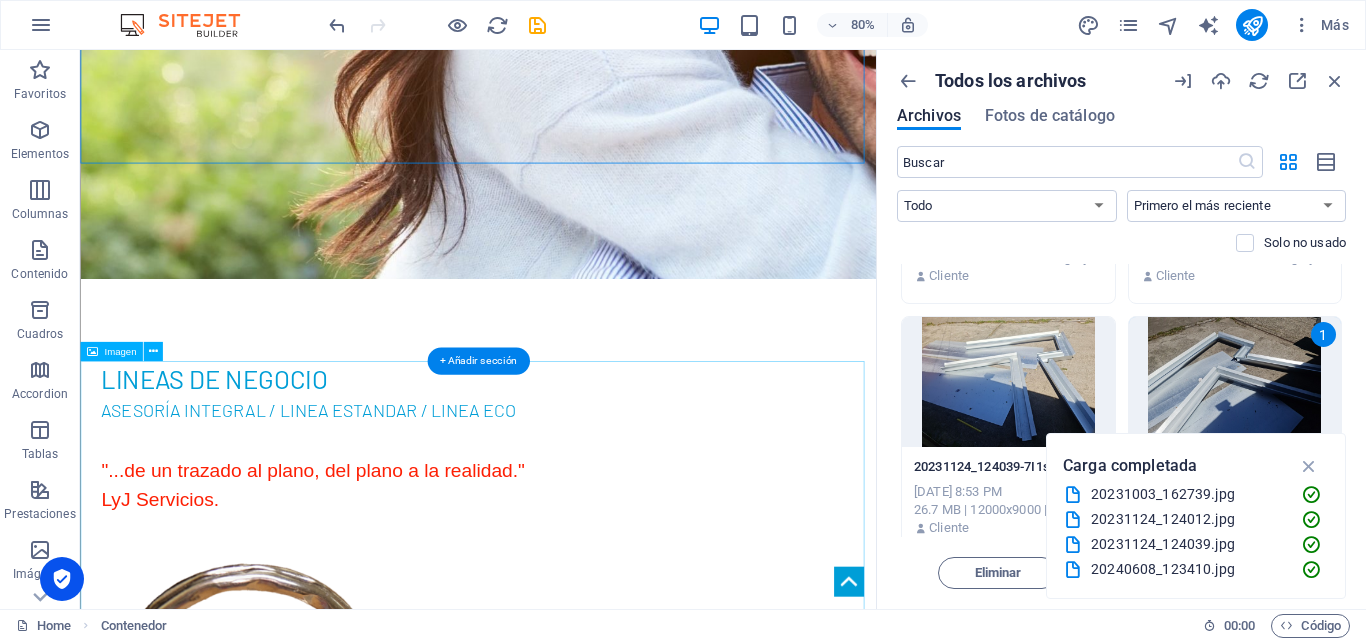 click at bounding box center [577, 3344] 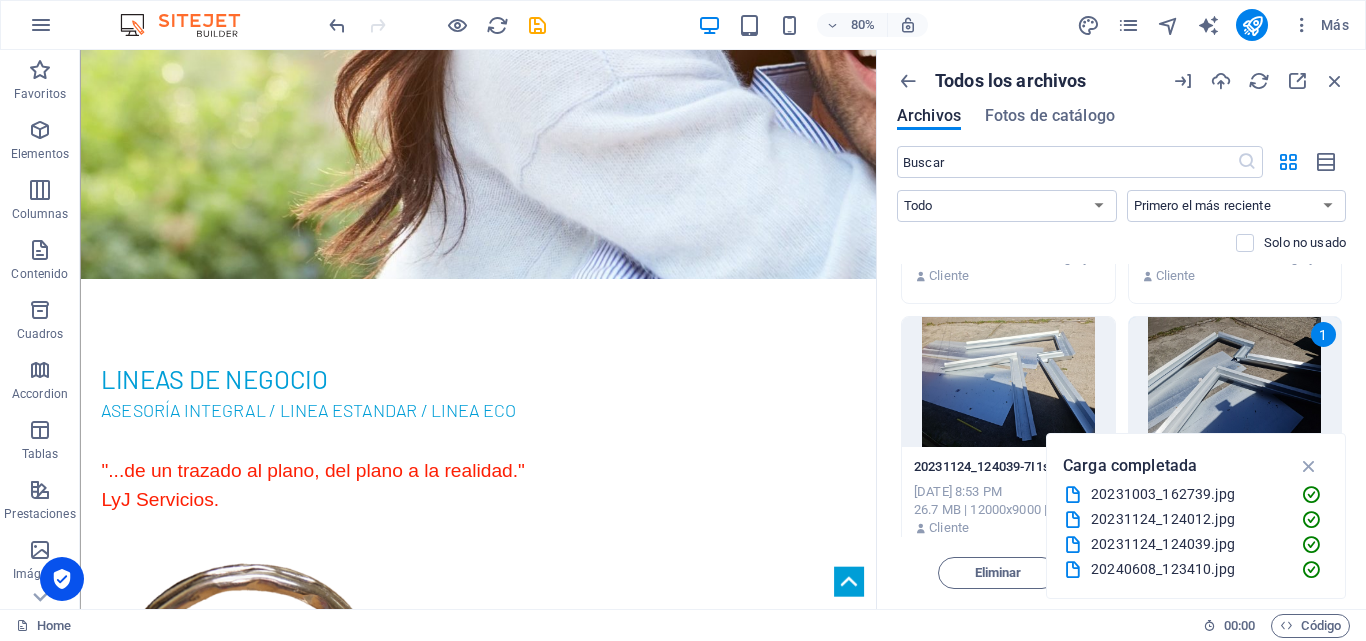 click on "Solo no usado" at bounding box center (1121, 243) 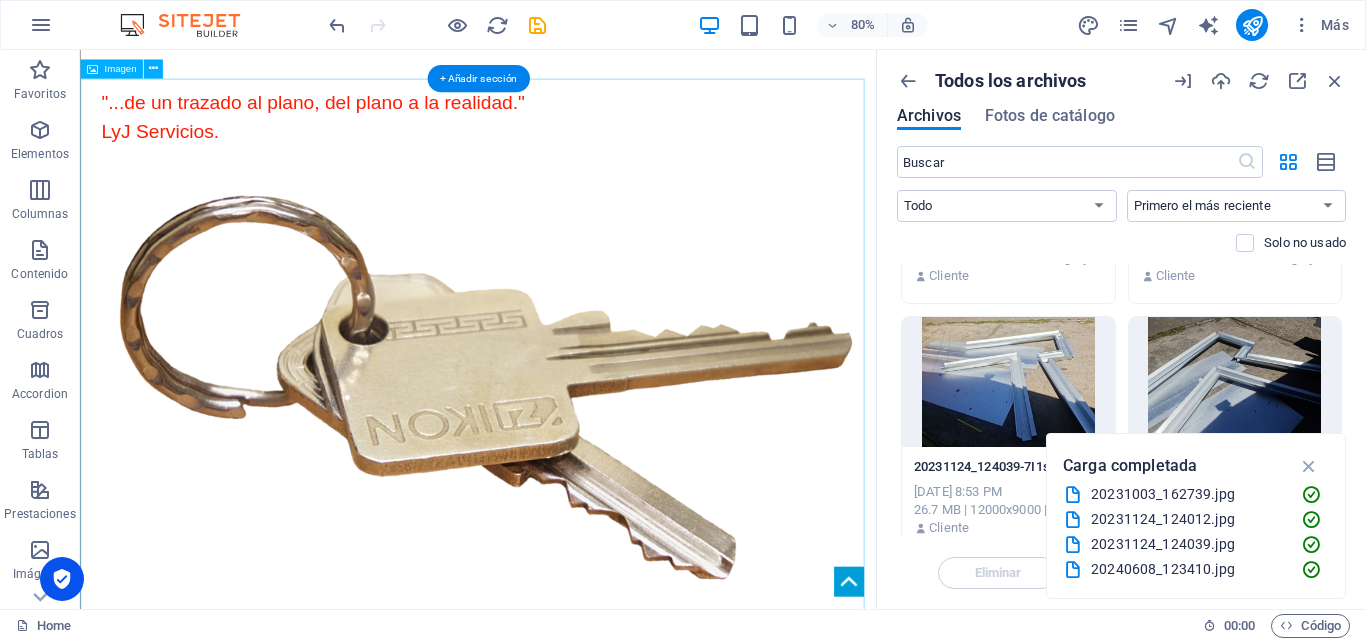 scroll, scrollTop: 2434, scrollLeft: 0, axis: vertical 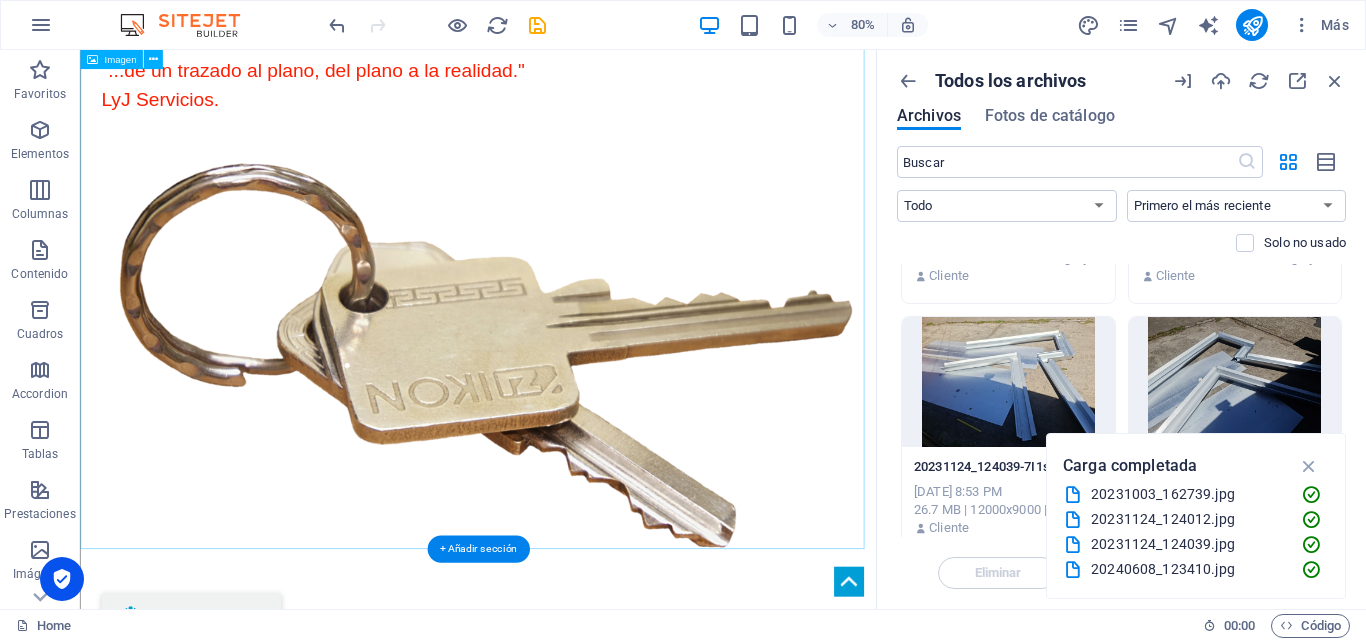 click at bounding box center (577, 2844) 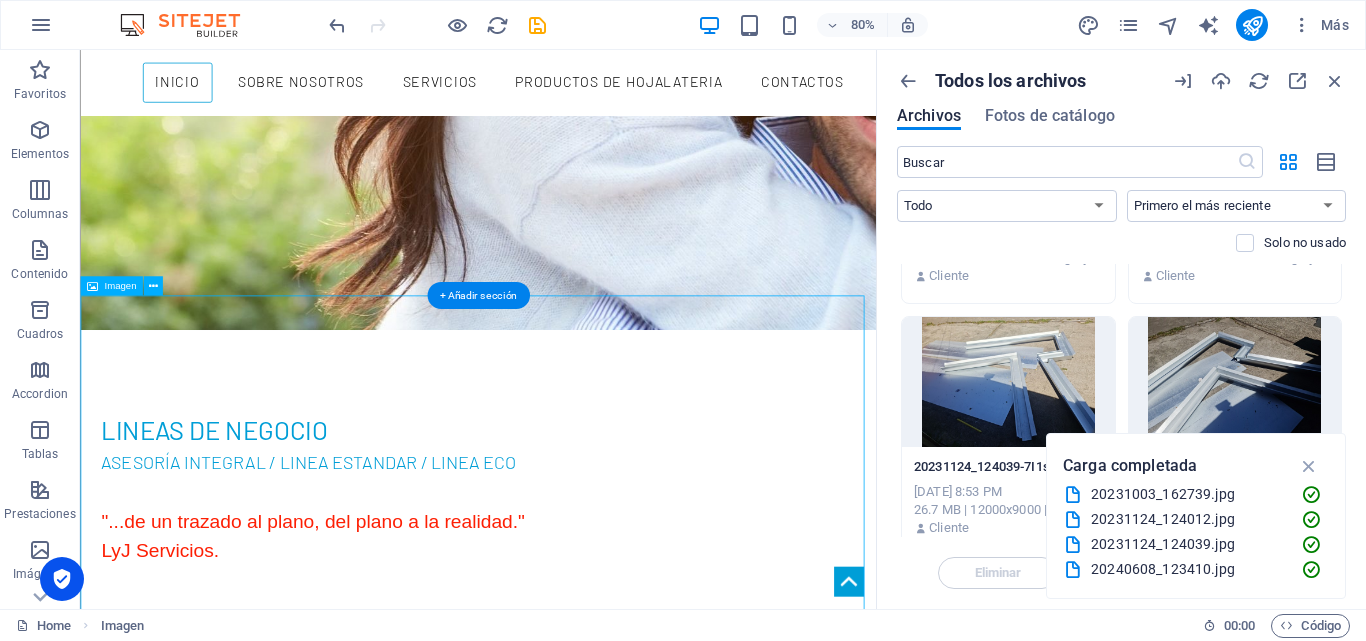 scroll, scrollTop: 1834, scrollLeft: 0, axis: vertical 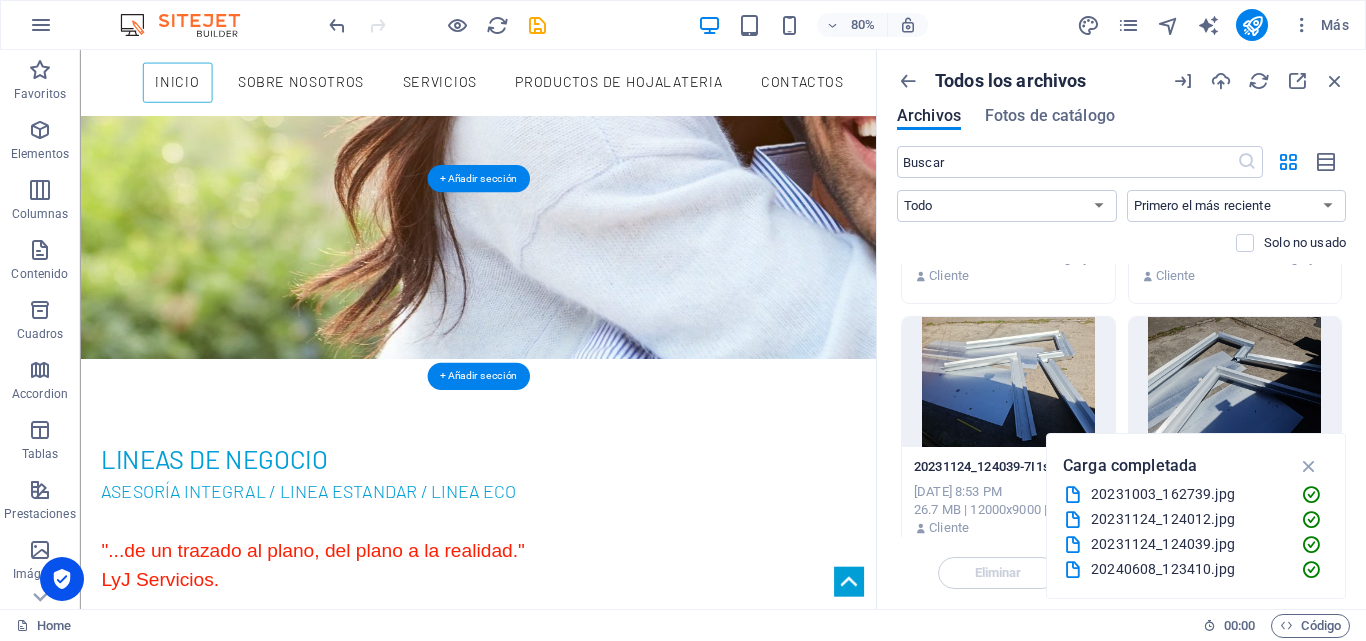 click at bounding box center [577, 2507] 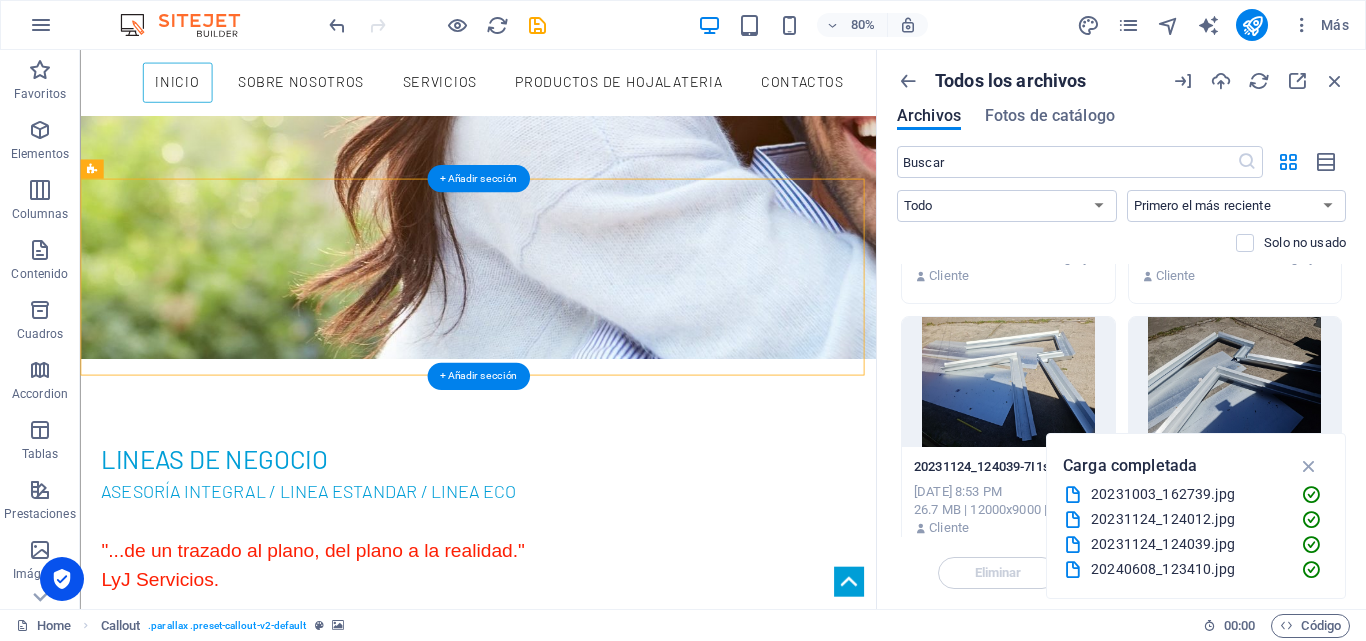 click at bounding box center [577, 2507] 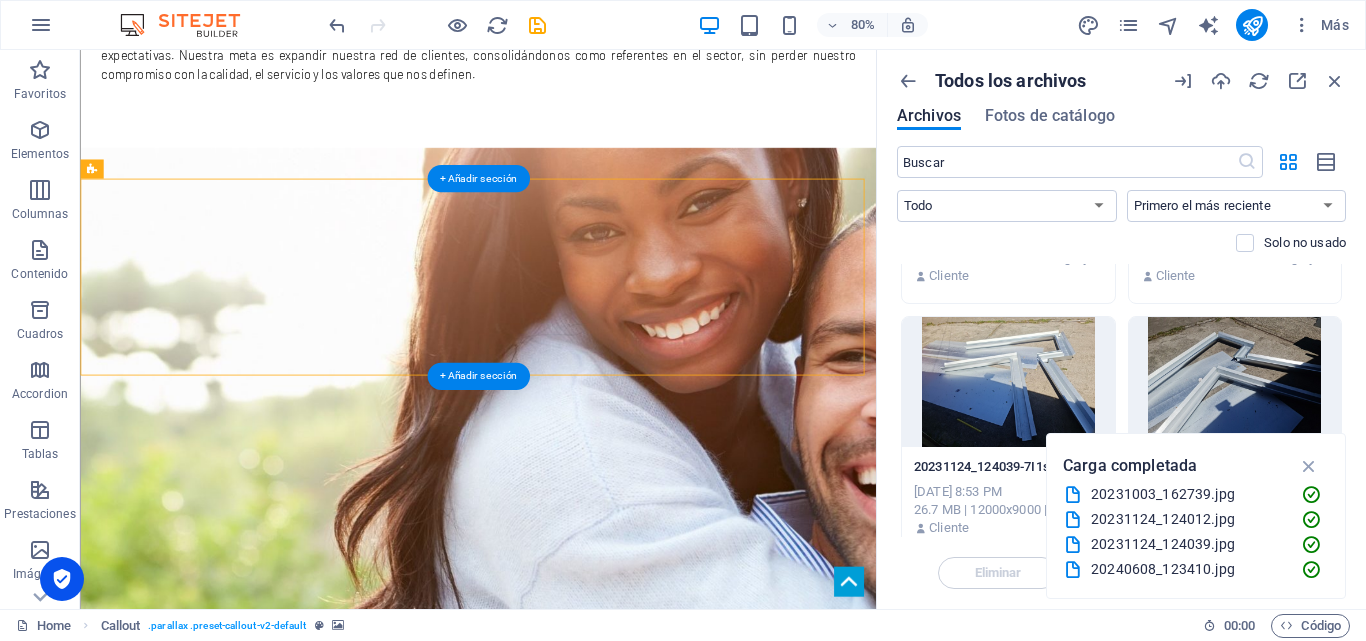 select on "px" 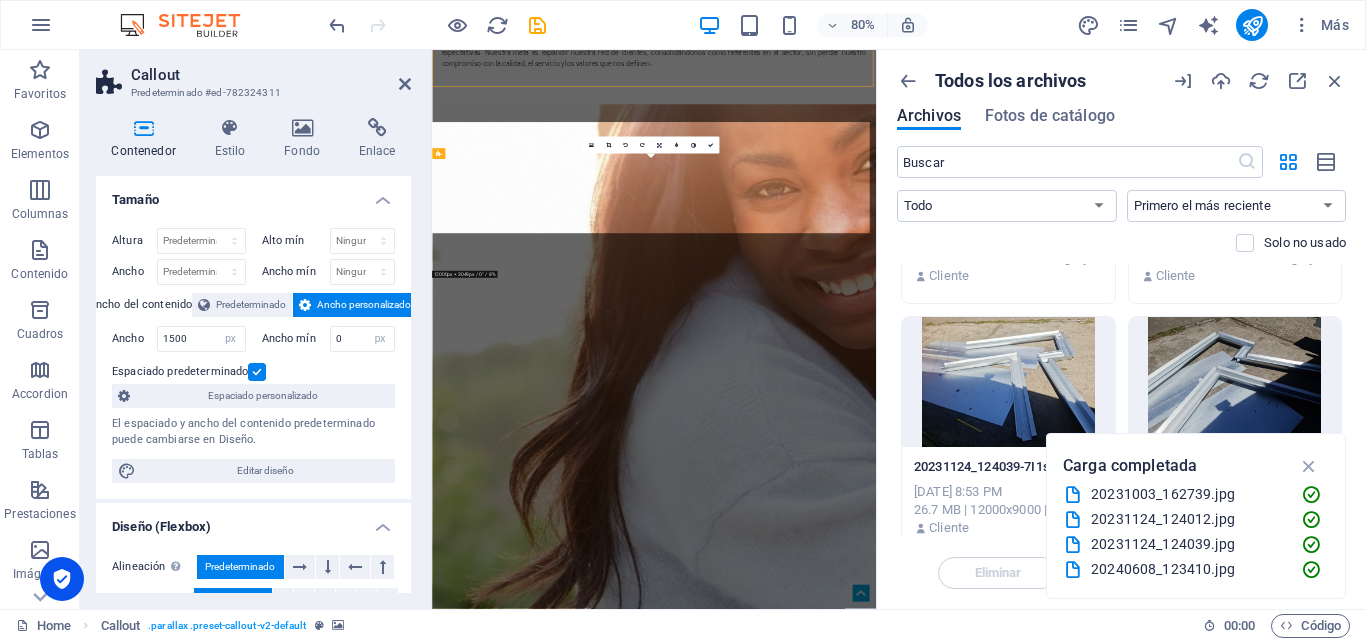 scroll, scrollTop: 2158, scrollLeft: 0, axis: vertical 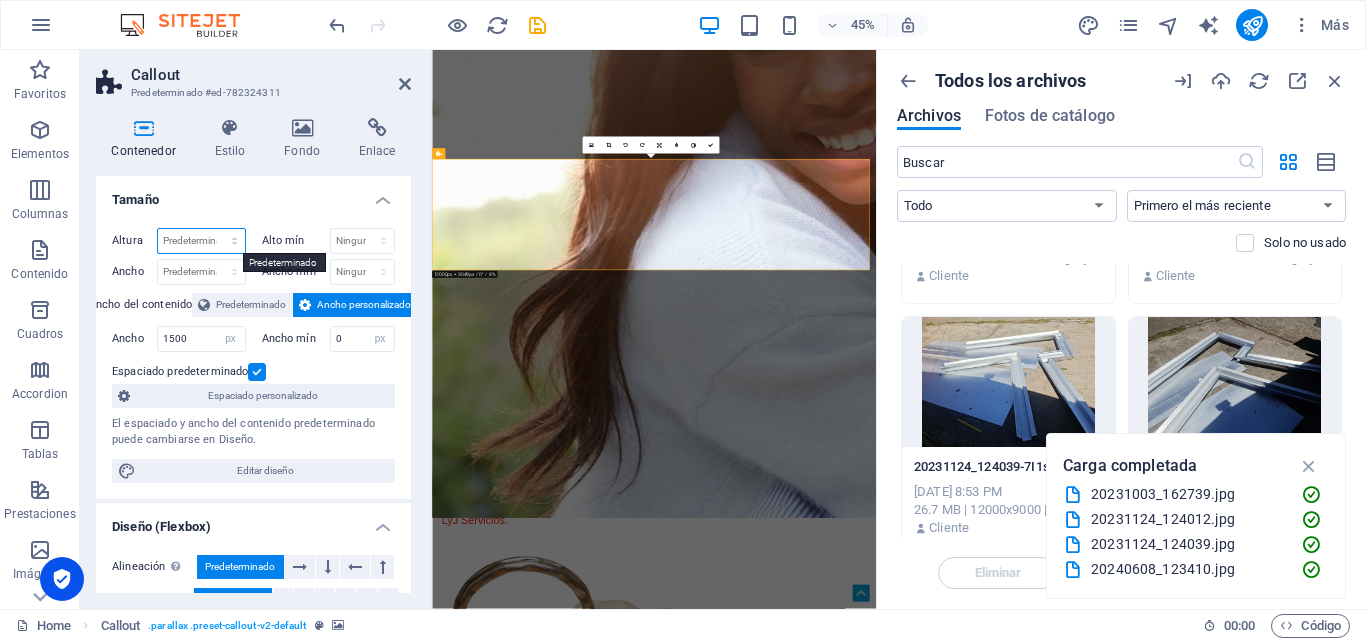 click on "Predeterminado px rem % vh vw" at bounding box center (201, 241) 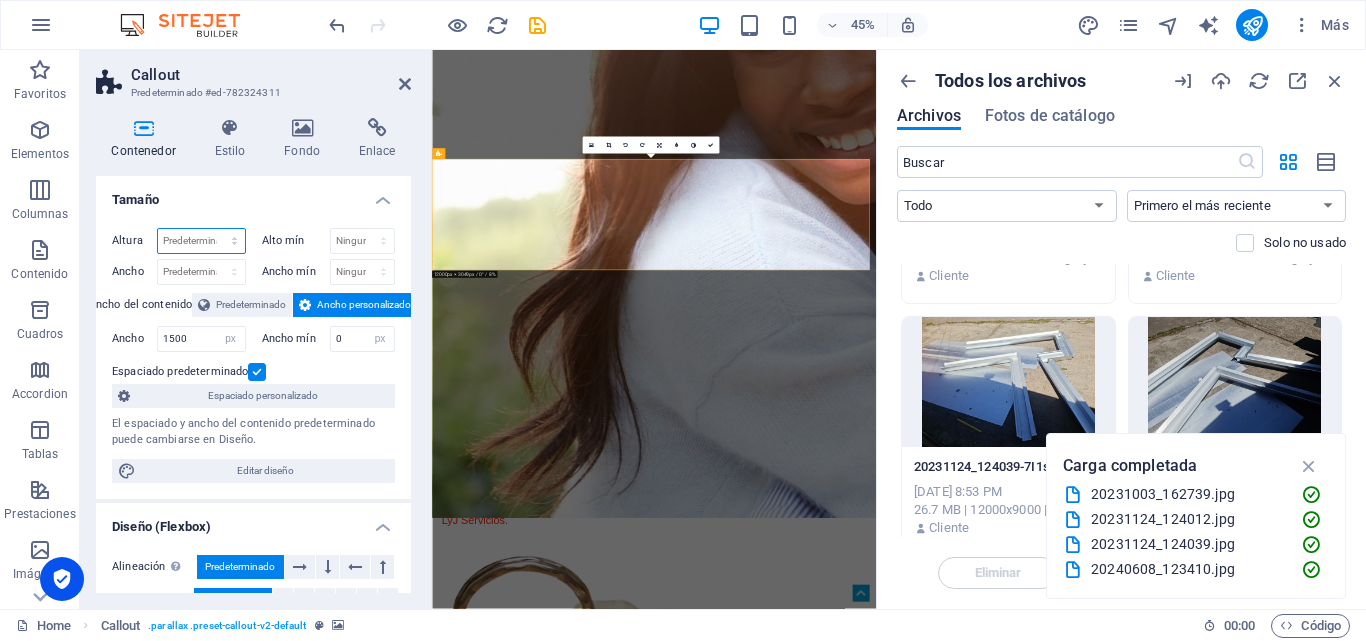 select on "px" 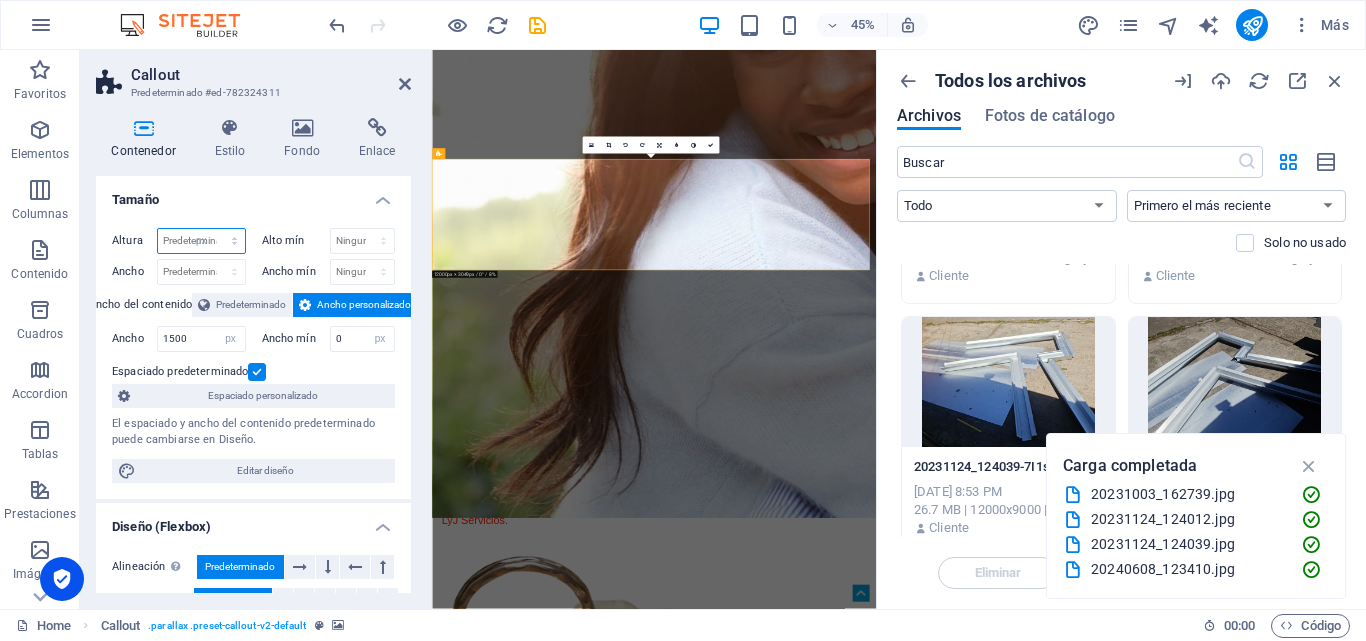 click on "Predeterminado px rem % vh vw" at bounding box center (201, 241) 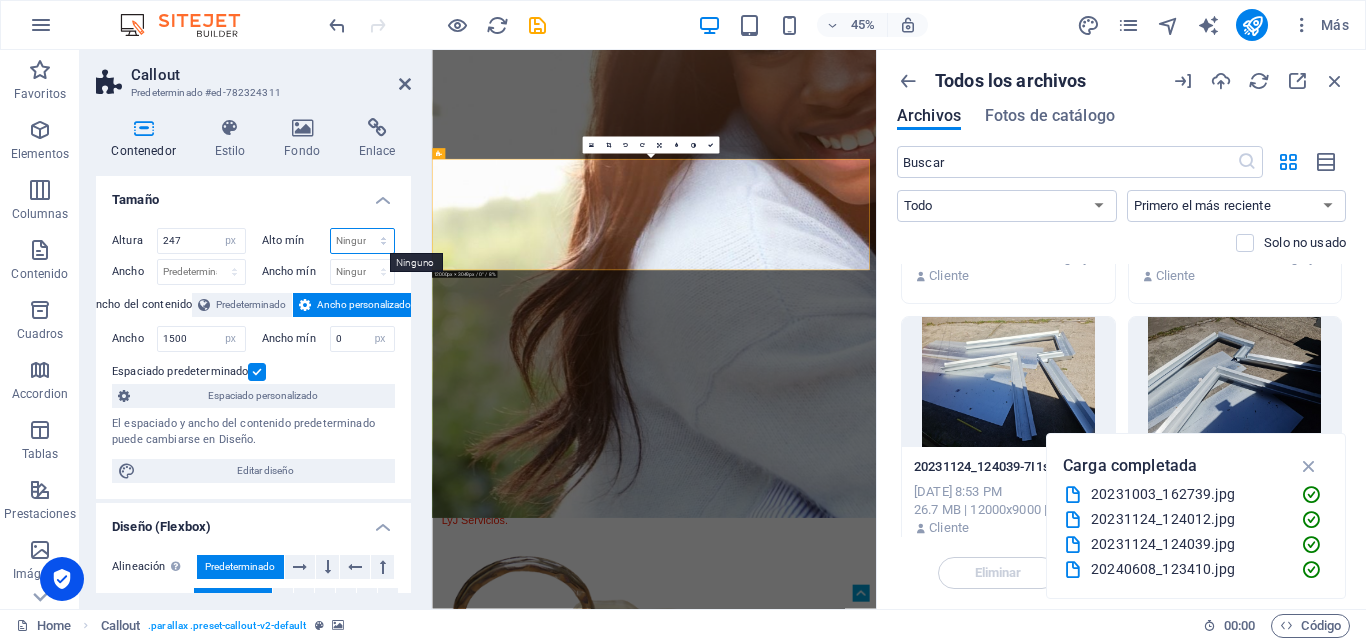 click on "Ninguno px rem % vh vw" at bounding box center [363, 241] 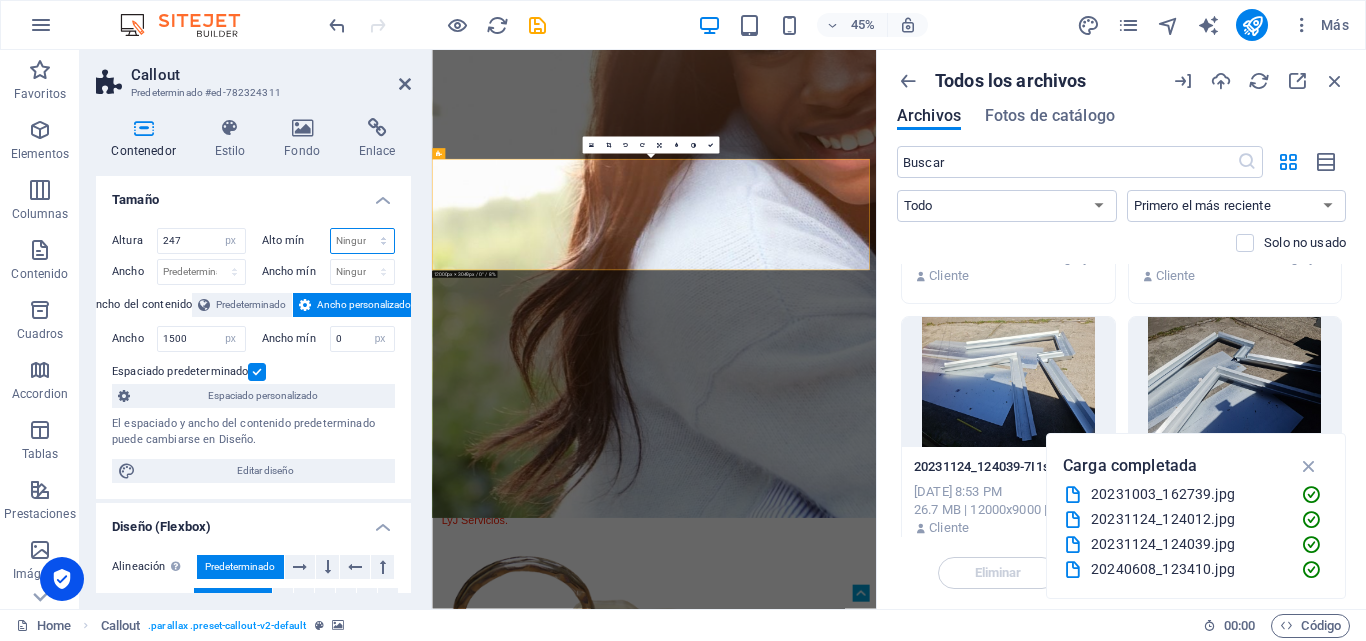 select on "px" 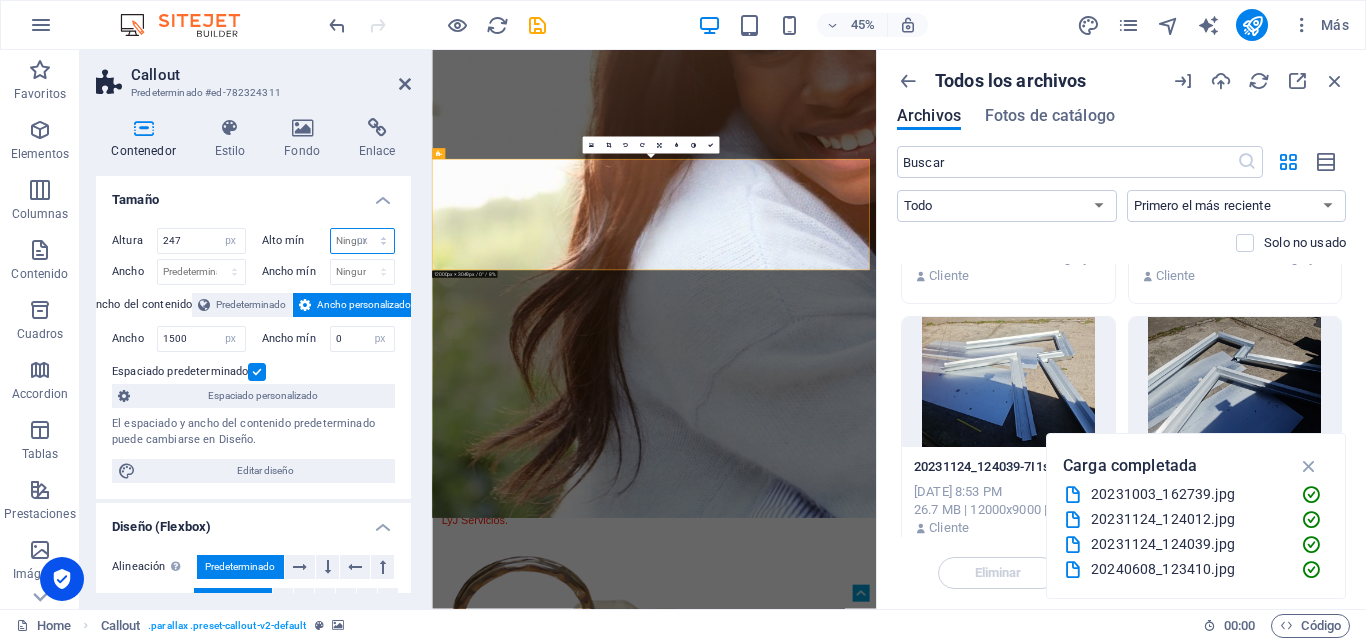 click on "Ninguno px rem % vh vw" at bounding box center [363, 241] 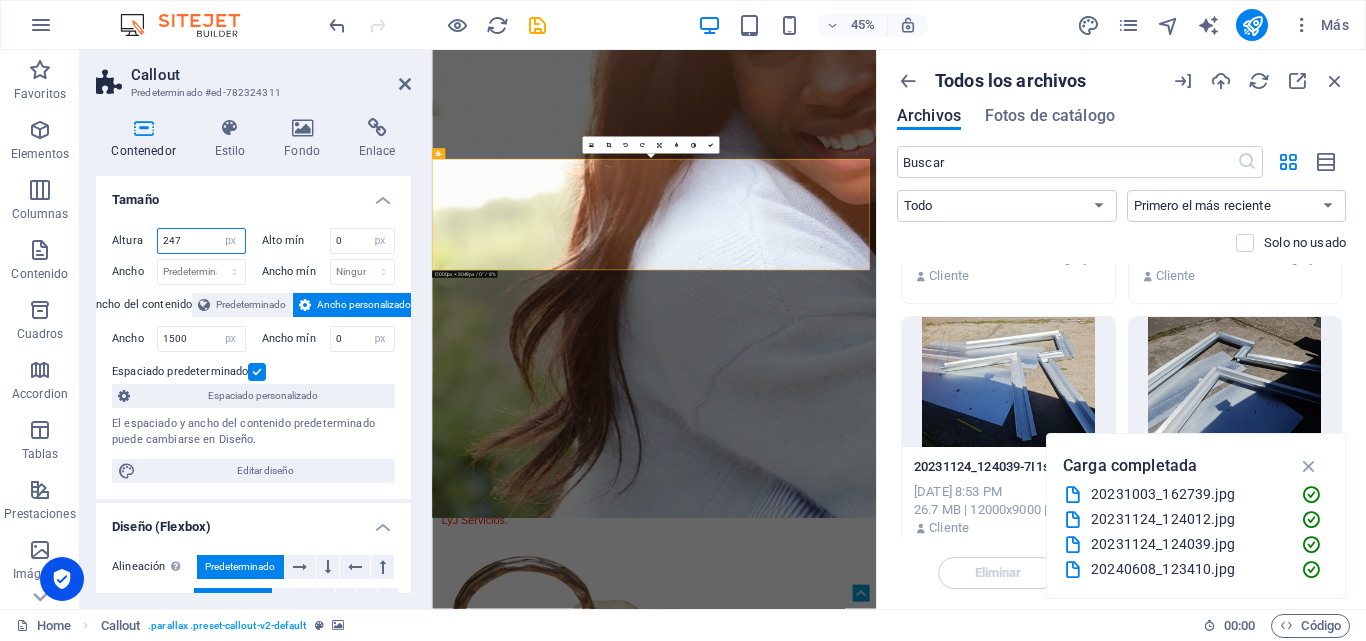 drag, startPoint x: 195, startPoint y: 242, endPoint x: 129, endPoint y: 242, distance: 66 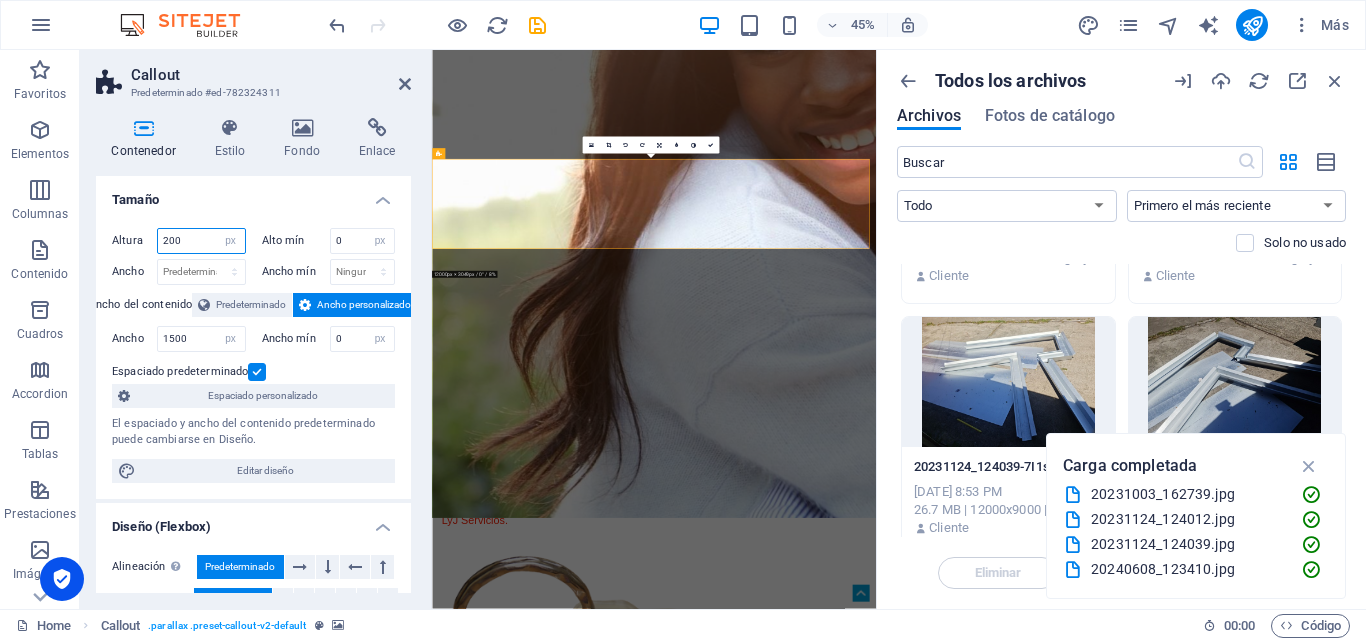 drag, startPoint x: 186, startPoint y: 231, endPoint x: 106, endPoint y: 241, distance: 80.622574 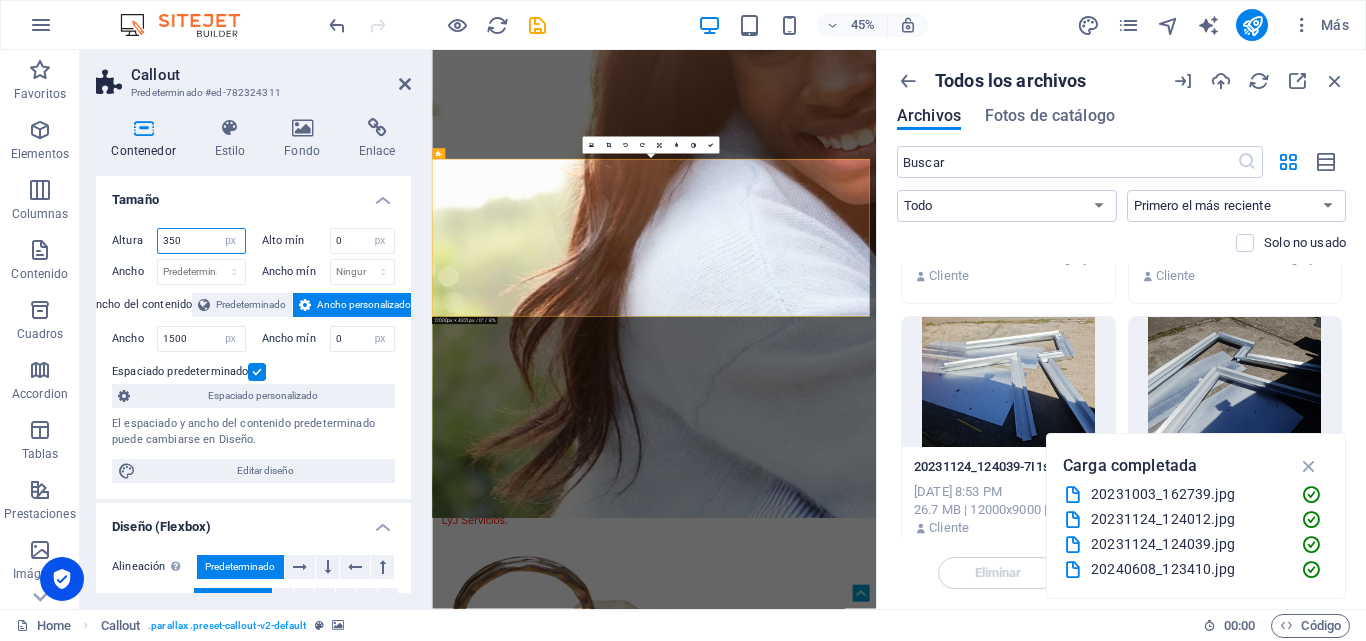 drag, startPoint x: 156, startPoint y: 243, endPoint x: 106, endPoint y: 243, distance: 50 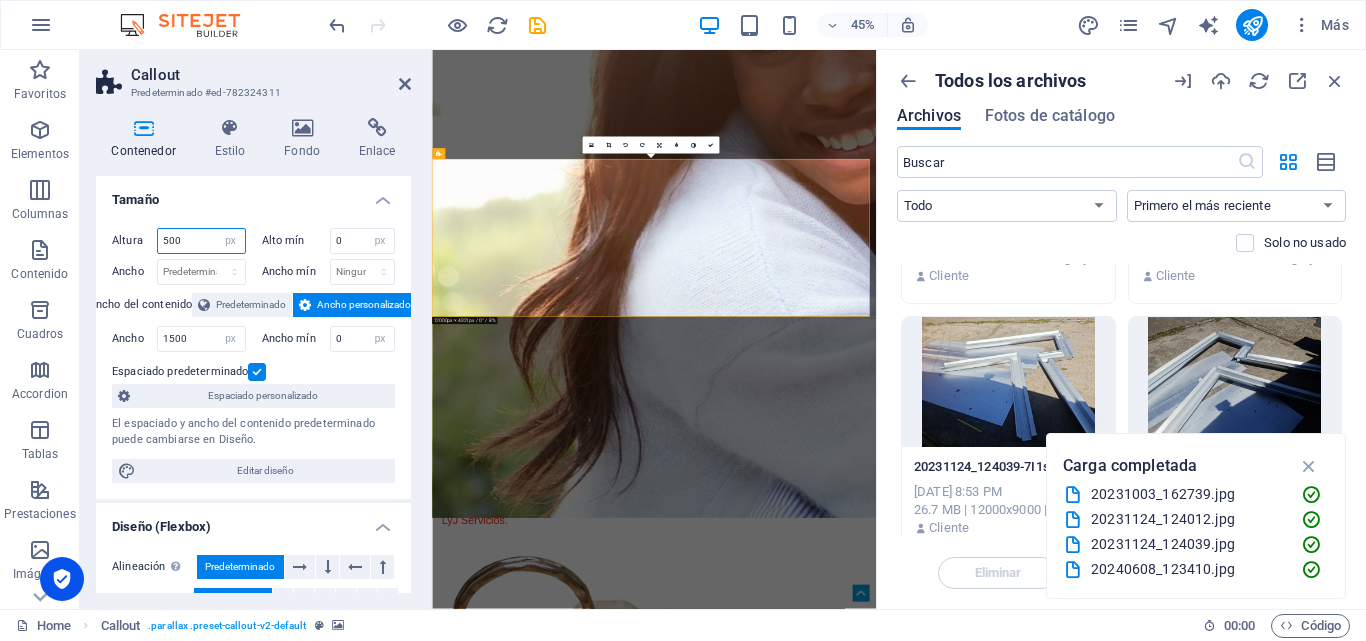 type on "500" 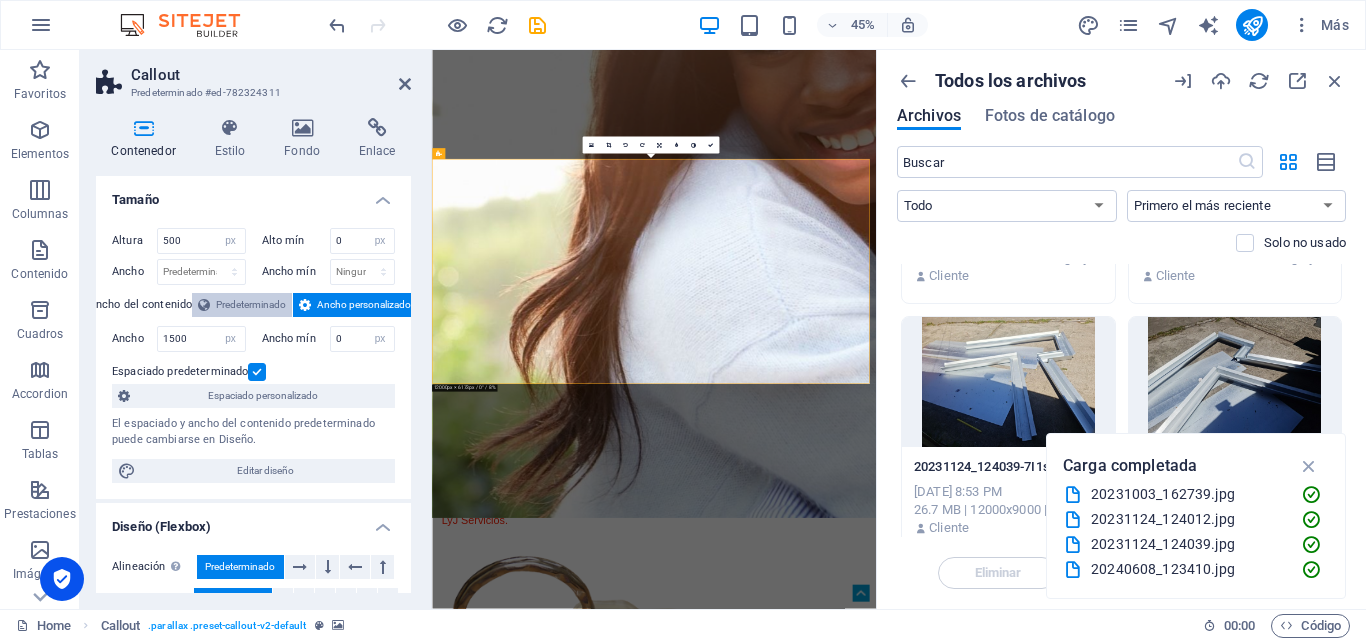 click on "Predeterminado" at bounding box center [251, 305] 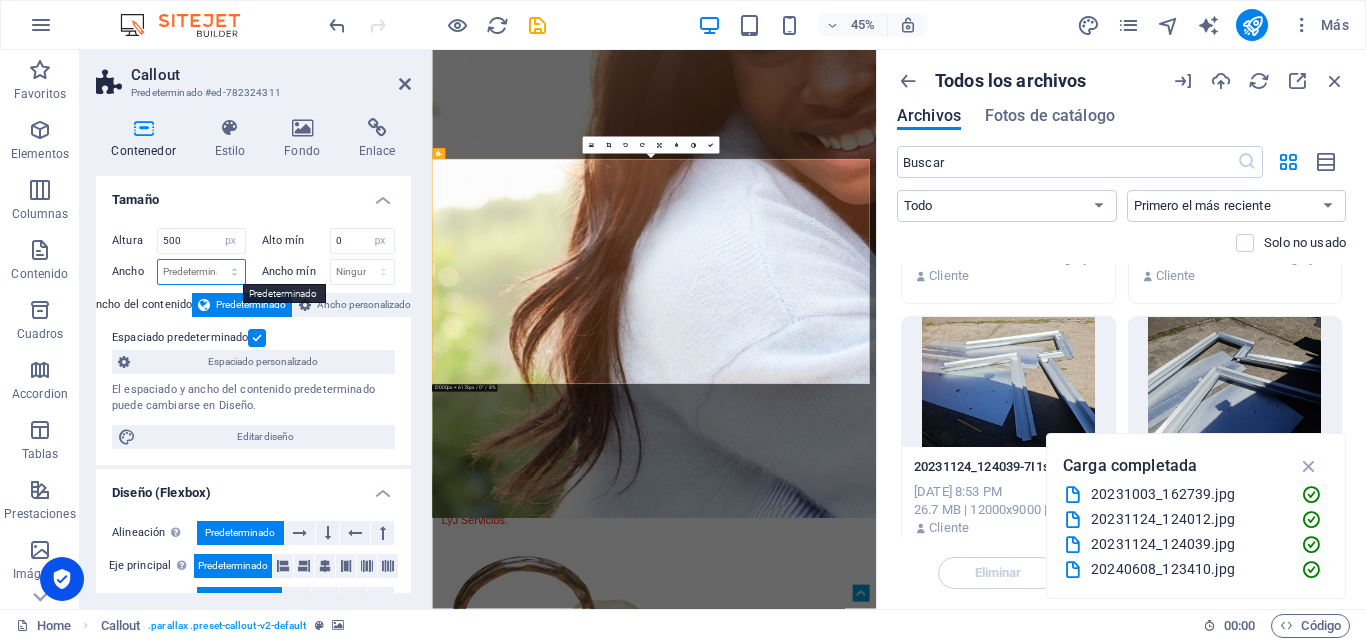 click on "Predeterminado px rem % em vh vw" at bounding box center (201, 272) 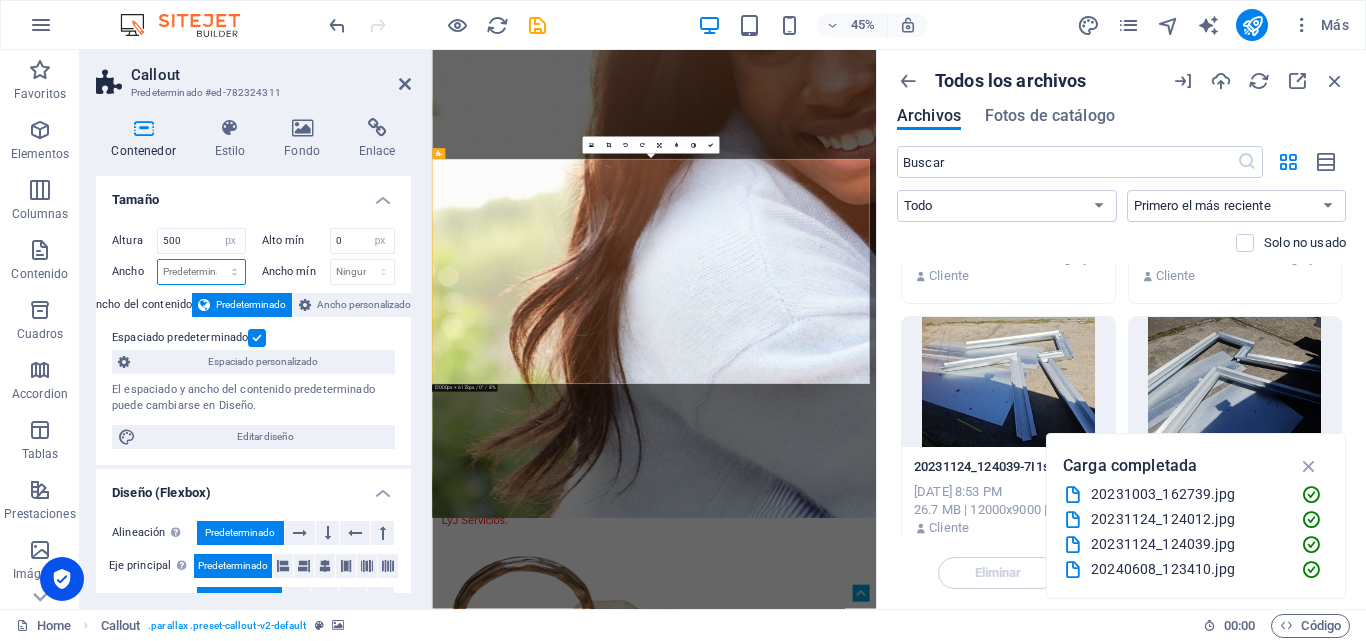 select on "px" 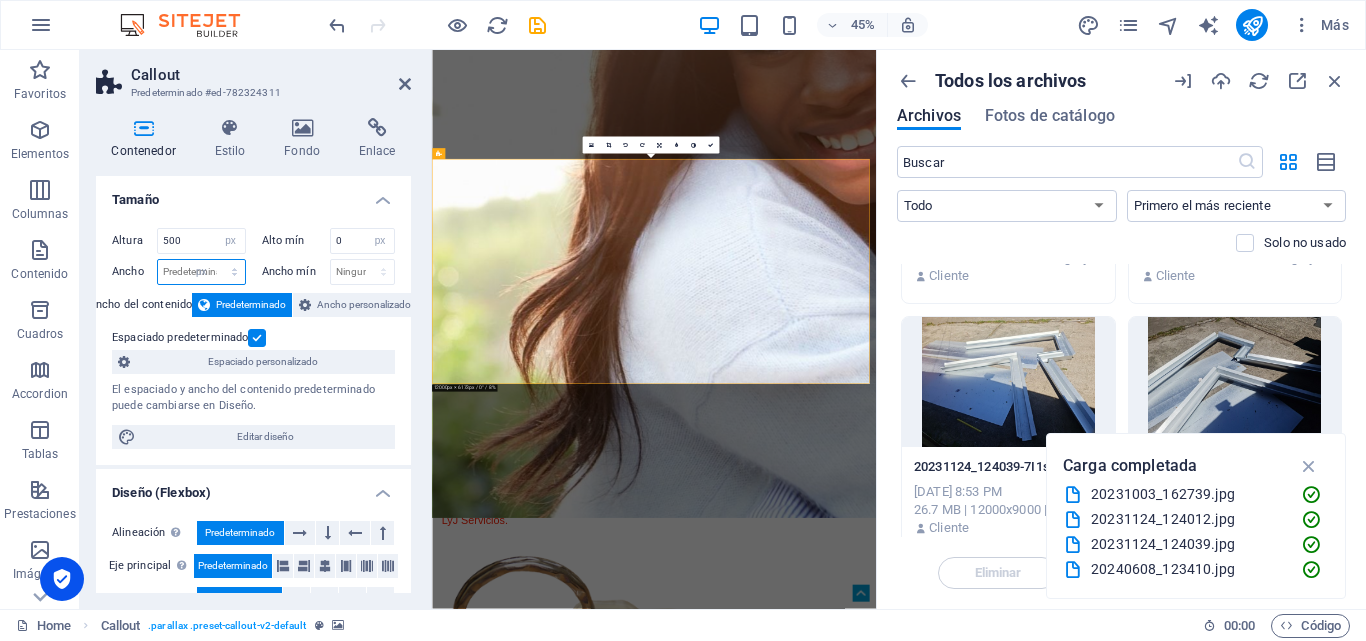 click on "Predeterminado px rem % em vh vw" at bounding box center (201, 272) 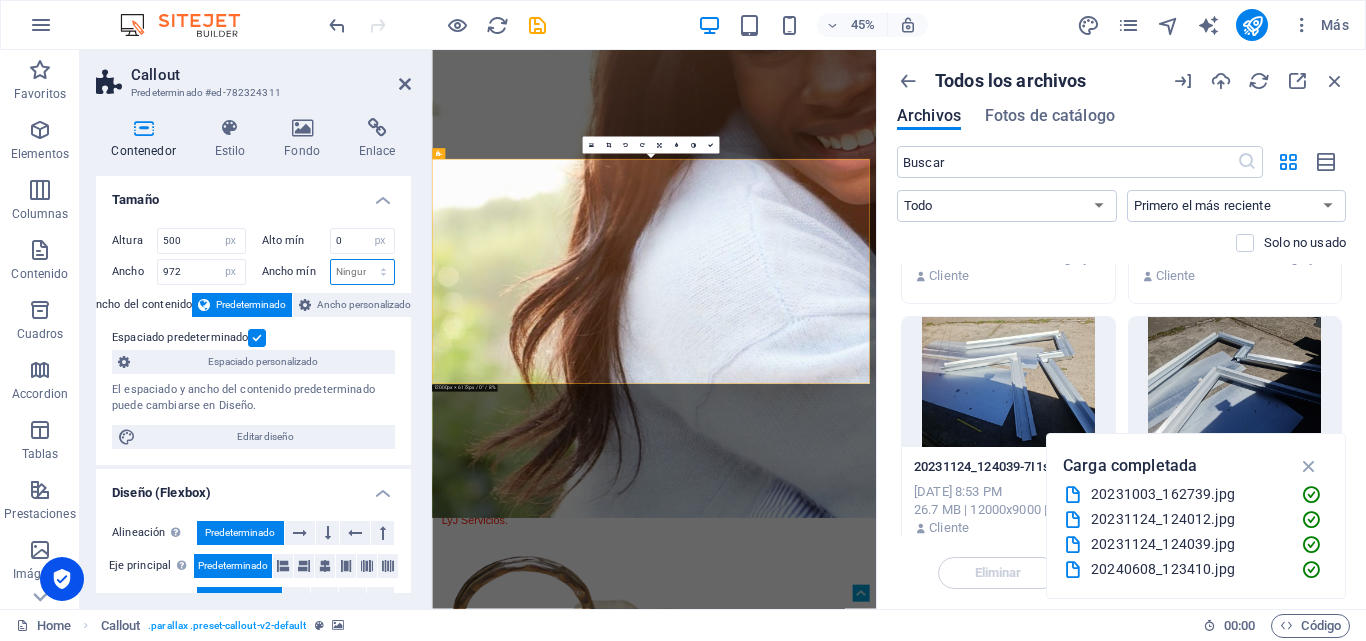 click on "Ninguno px rem % vh vw" at bounding box center [363, 272] 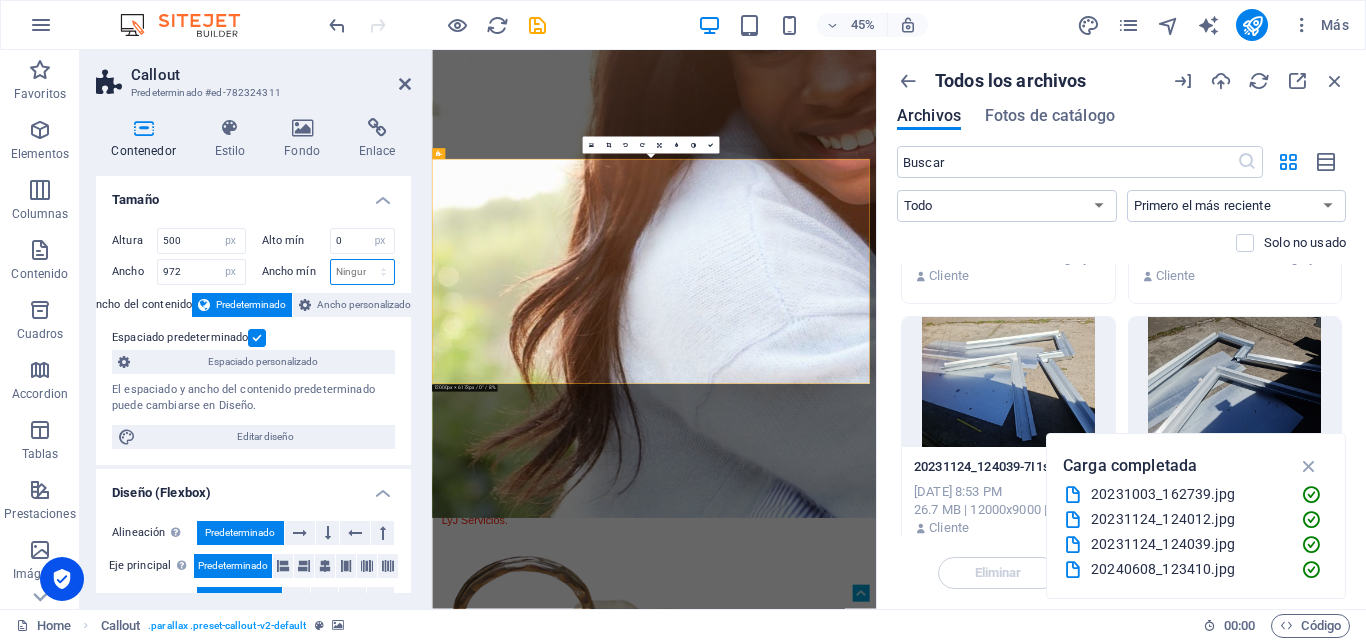 select on "px" 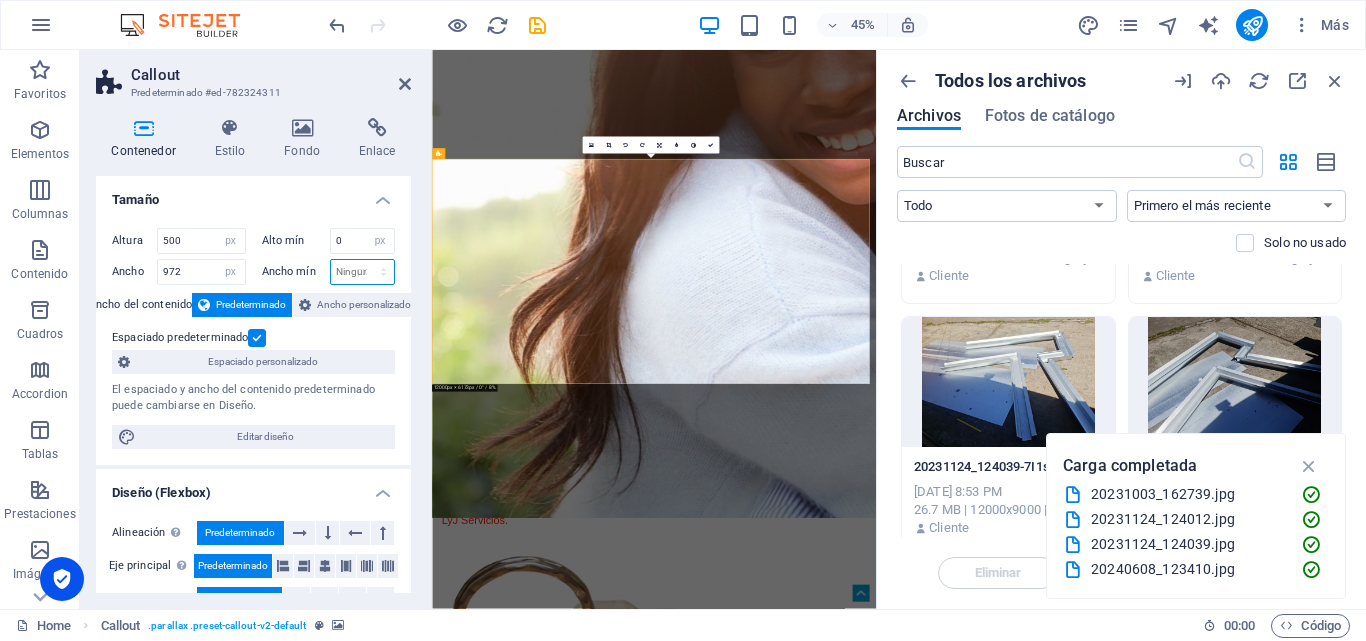 click on "Ninguno px rem % vh vw" at bounding box center (363, 272) 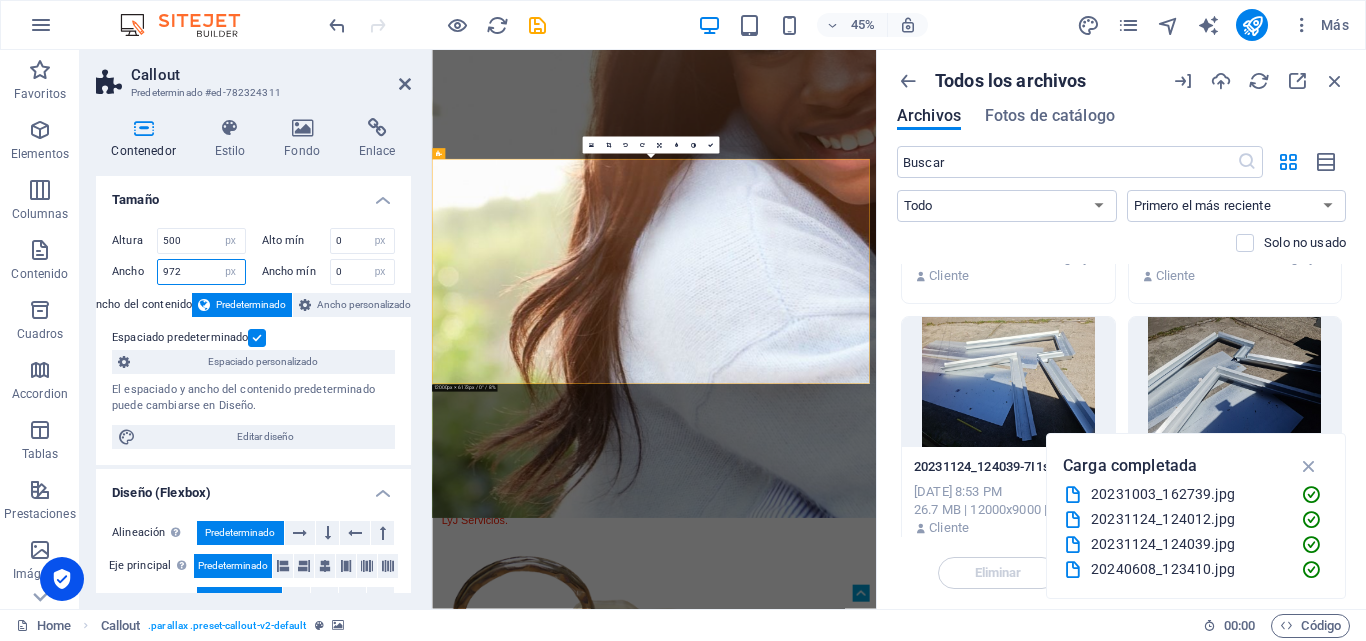 drag, startPoint x: 188, startPoint y: 265, endPoint x: 104, endPoint y: 277, distance: 84.85281 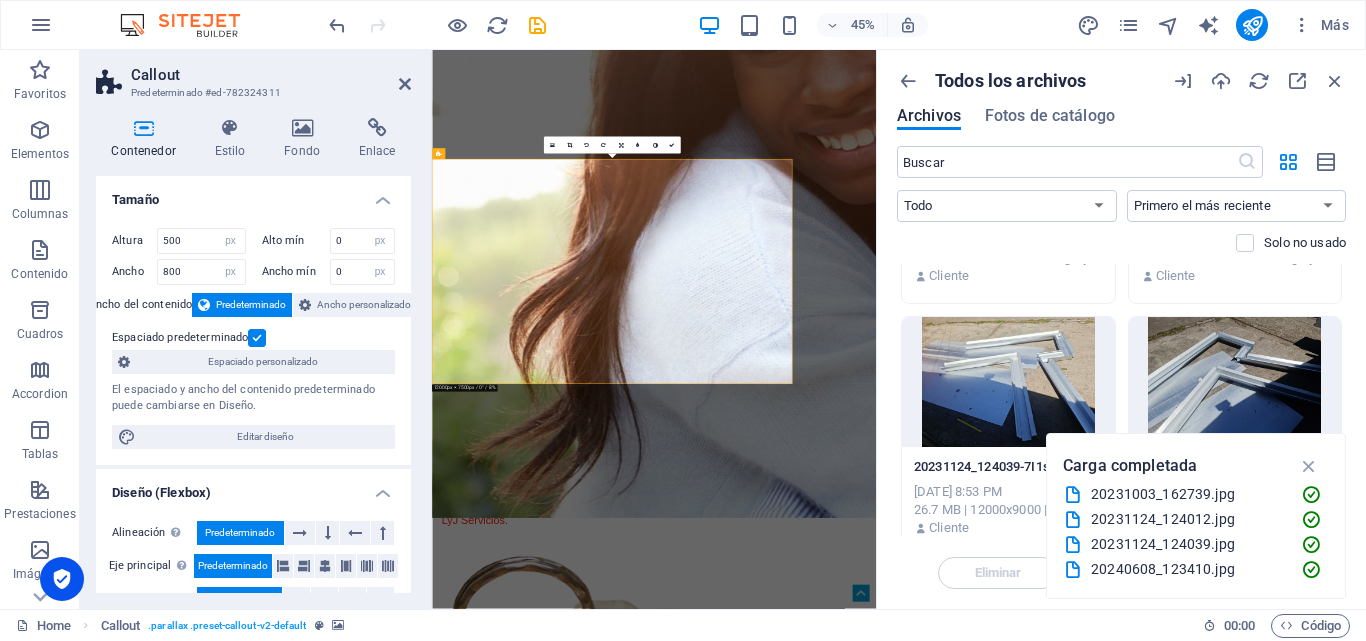type on "972" 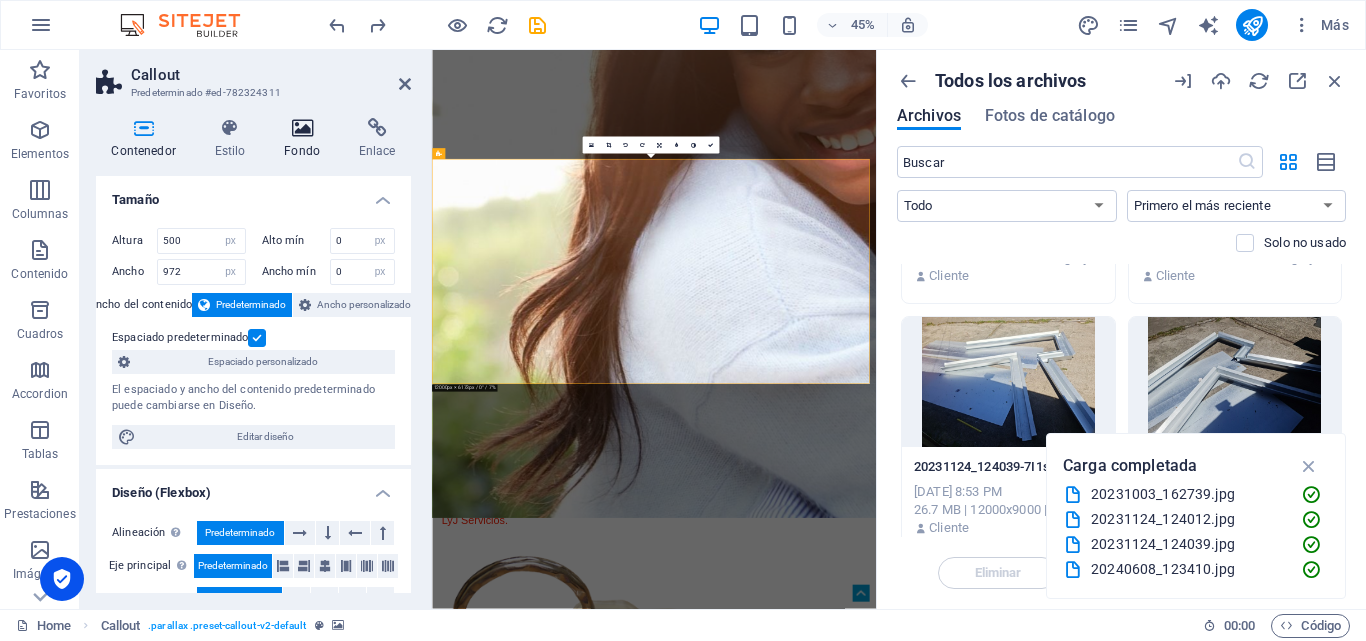click on "Fondo" at bounding box center [306, 139] 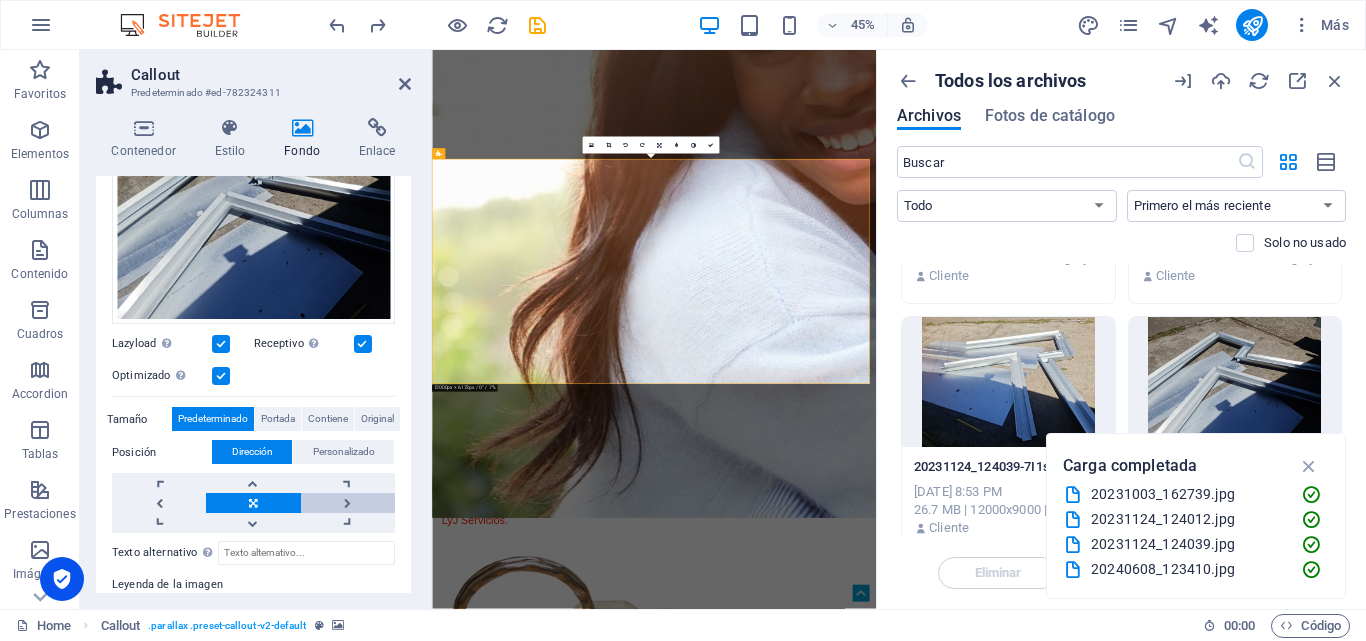 scroll, scrollTop: 300, scrollLeft: 0, axis: vertical 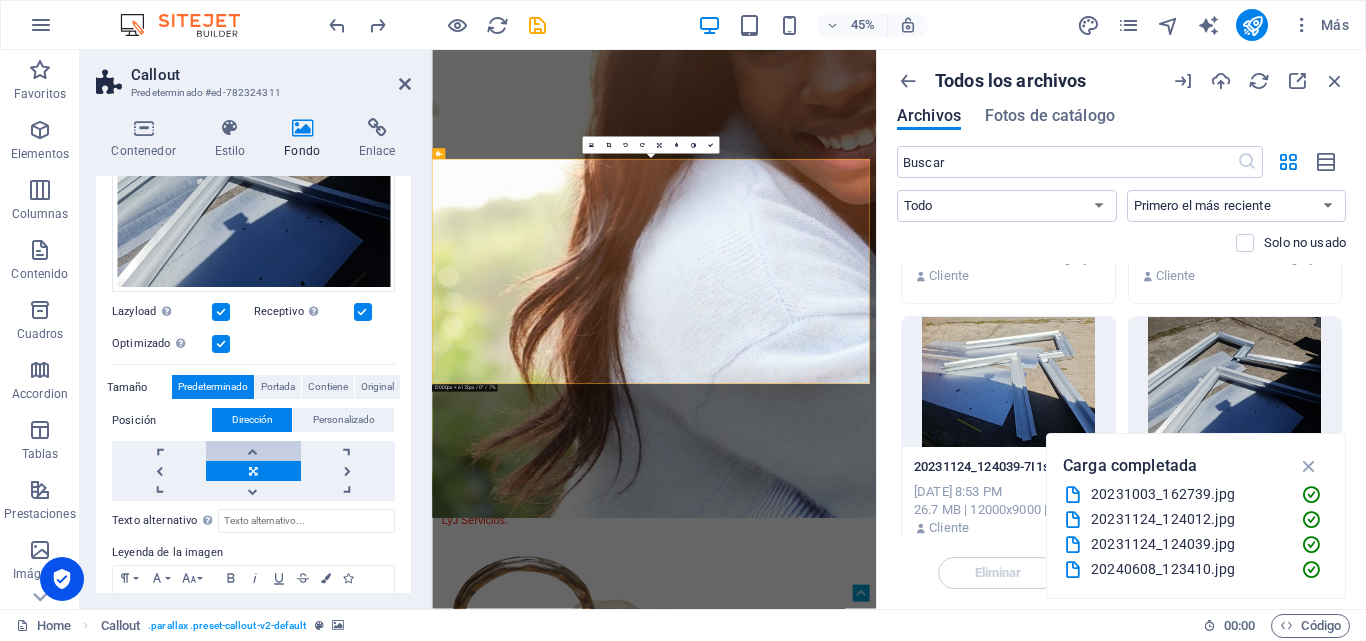 click at bounding box center (253, 451) 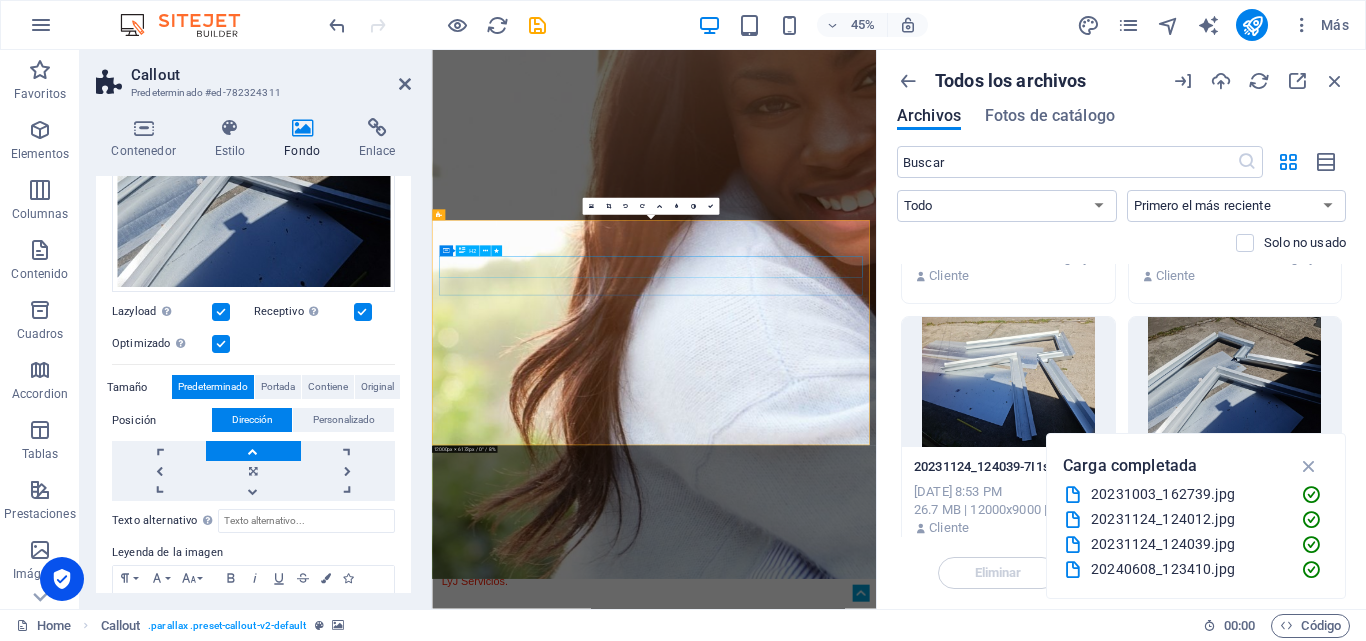 scroll, scrollTop: 2158, scrollLeft: 0, axis: vertical 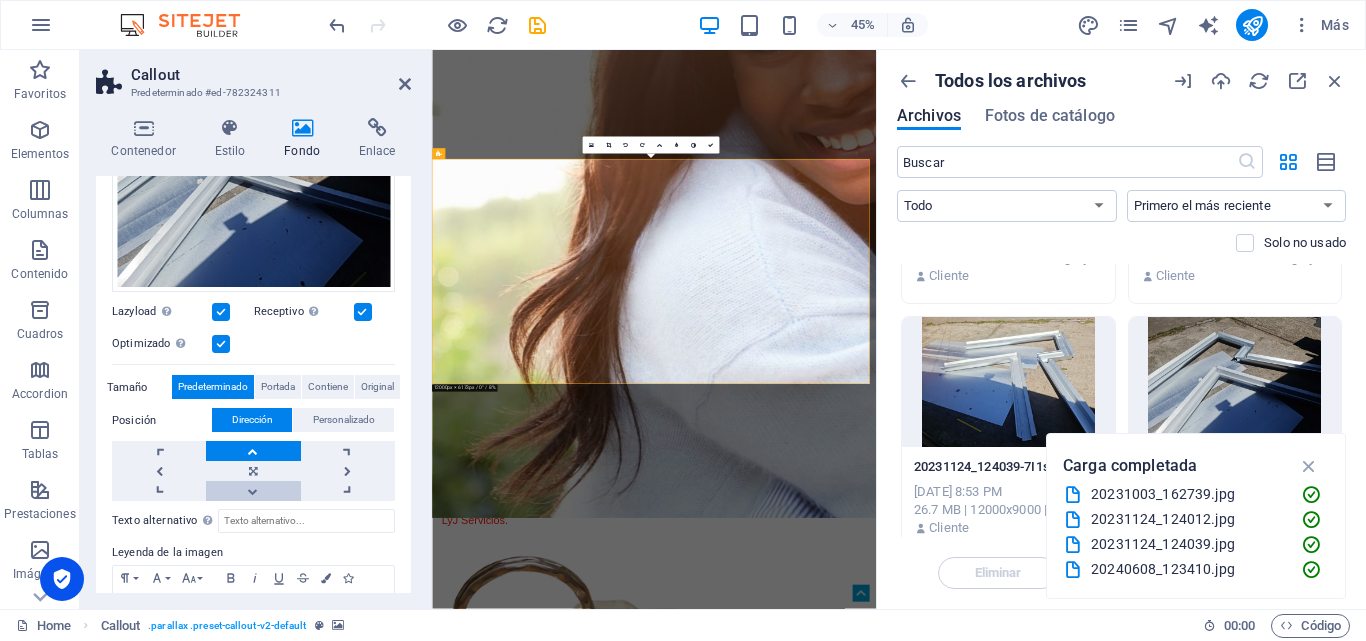 click at bounding box center (253, 491) 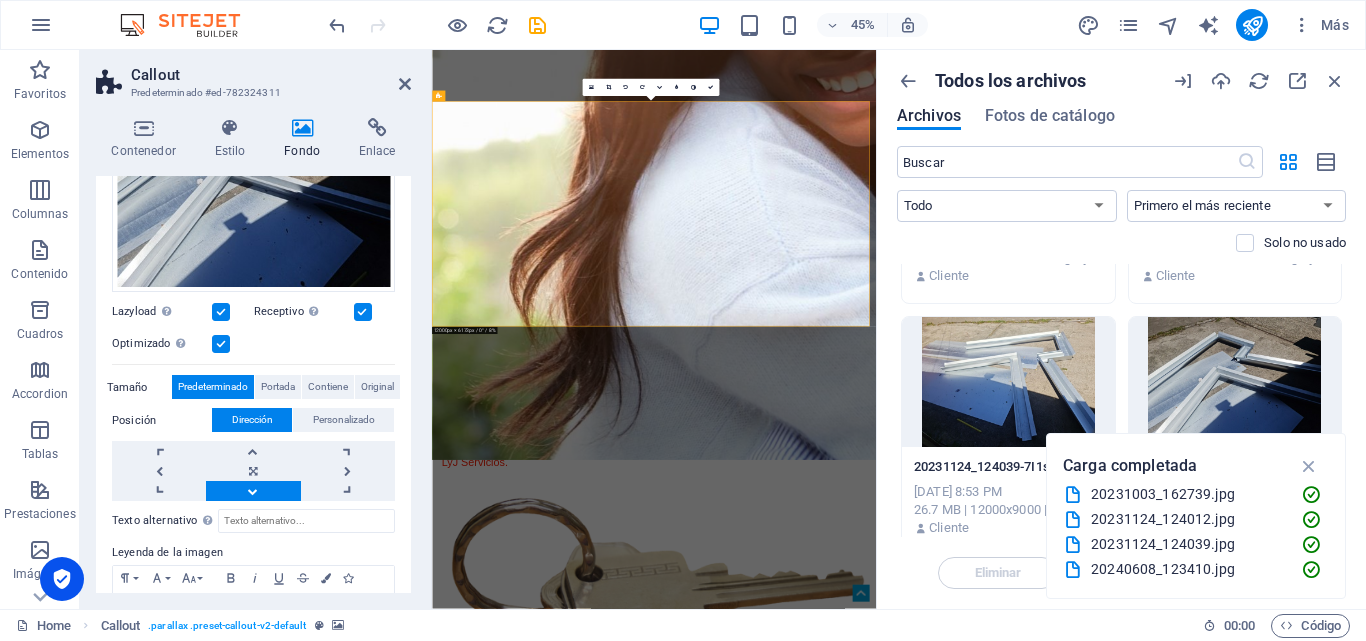 scroll, scrollTop: 2458, scrollLeft: 0, axis: vertical 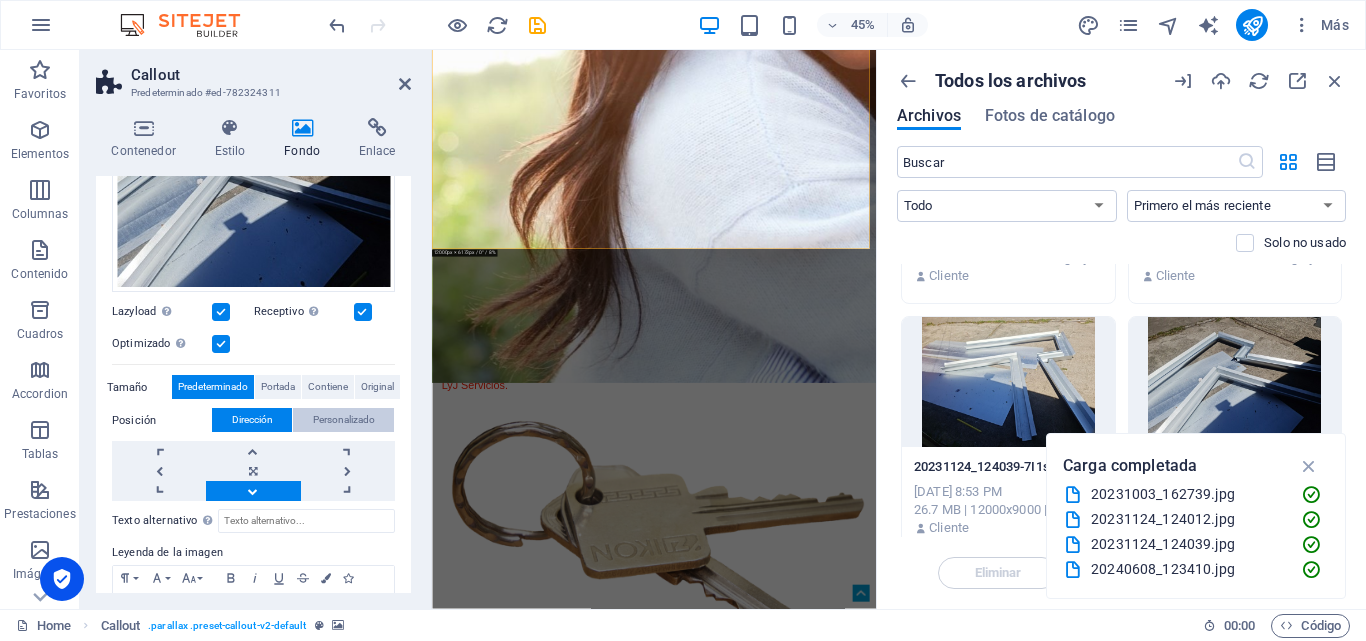 drag, startPoint x: 314, startPoint y: 418, endPoint x: 608, endPoint y: 355, distance: 300.67426 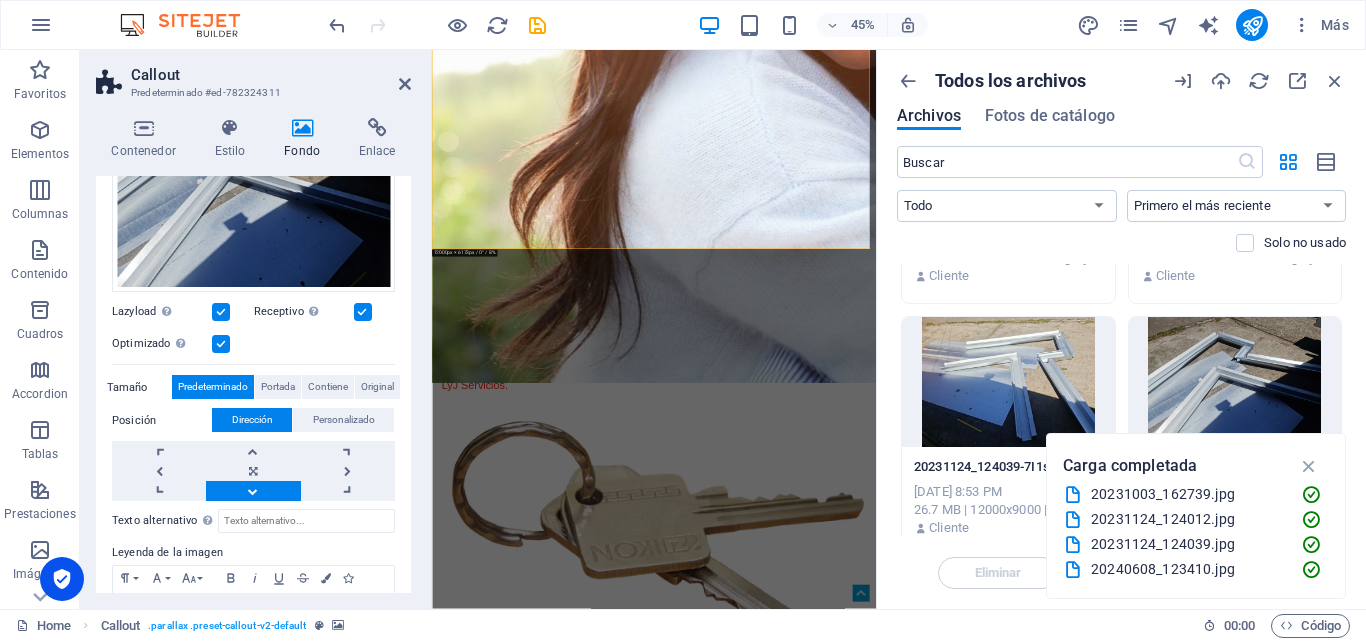 click at bounding box center (918, 2897) 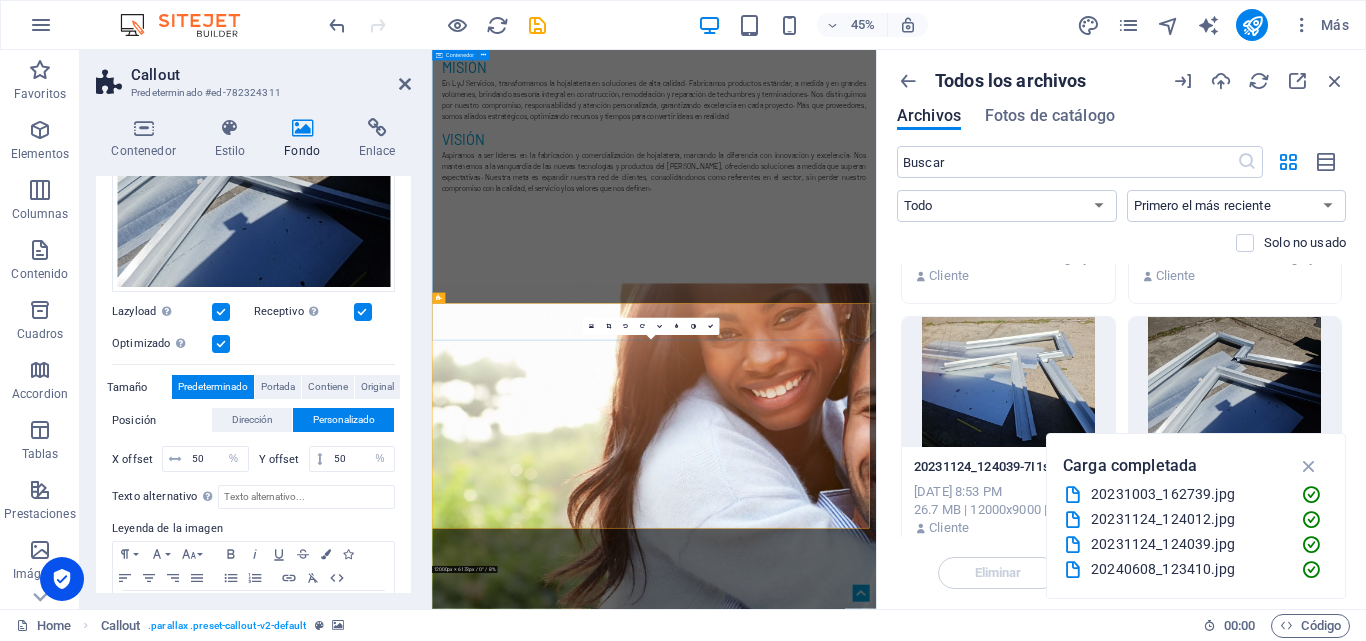 scroll, scrollTop: 1858, scrollLeft: 0, axis: vertical 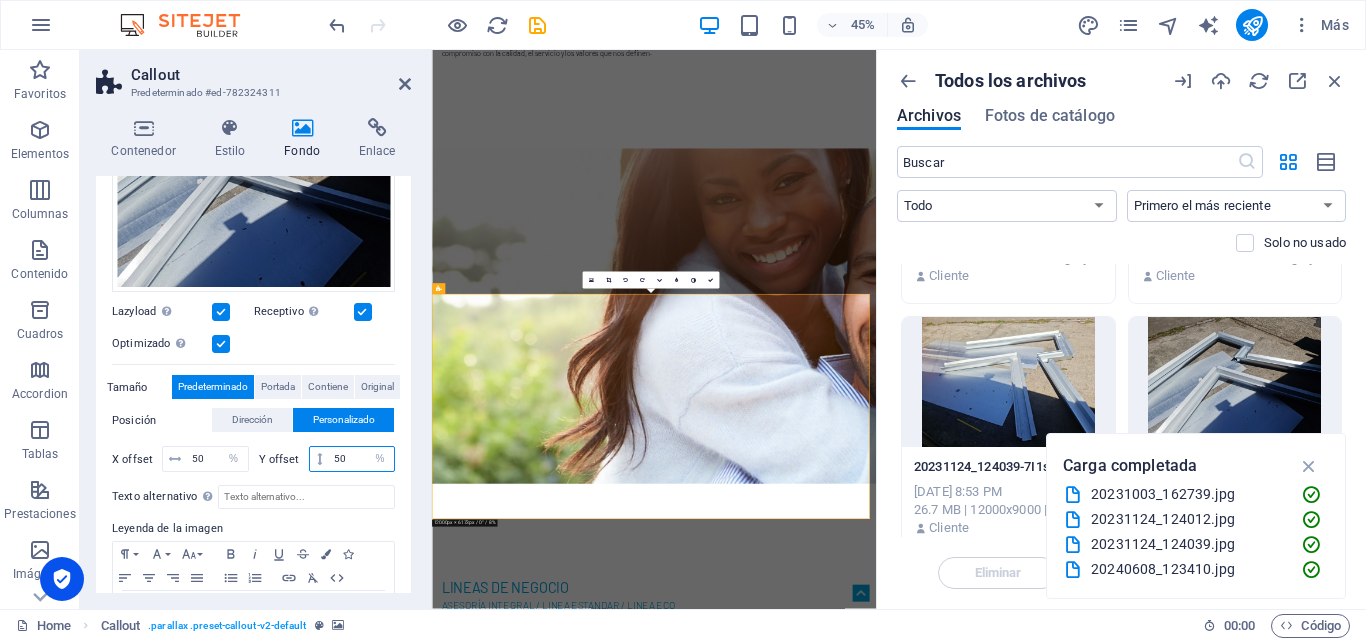 drag, startPoint x: 352, startPoint y: 452, endPoint x: 283, endPoint y: 459, distance: 69.354164 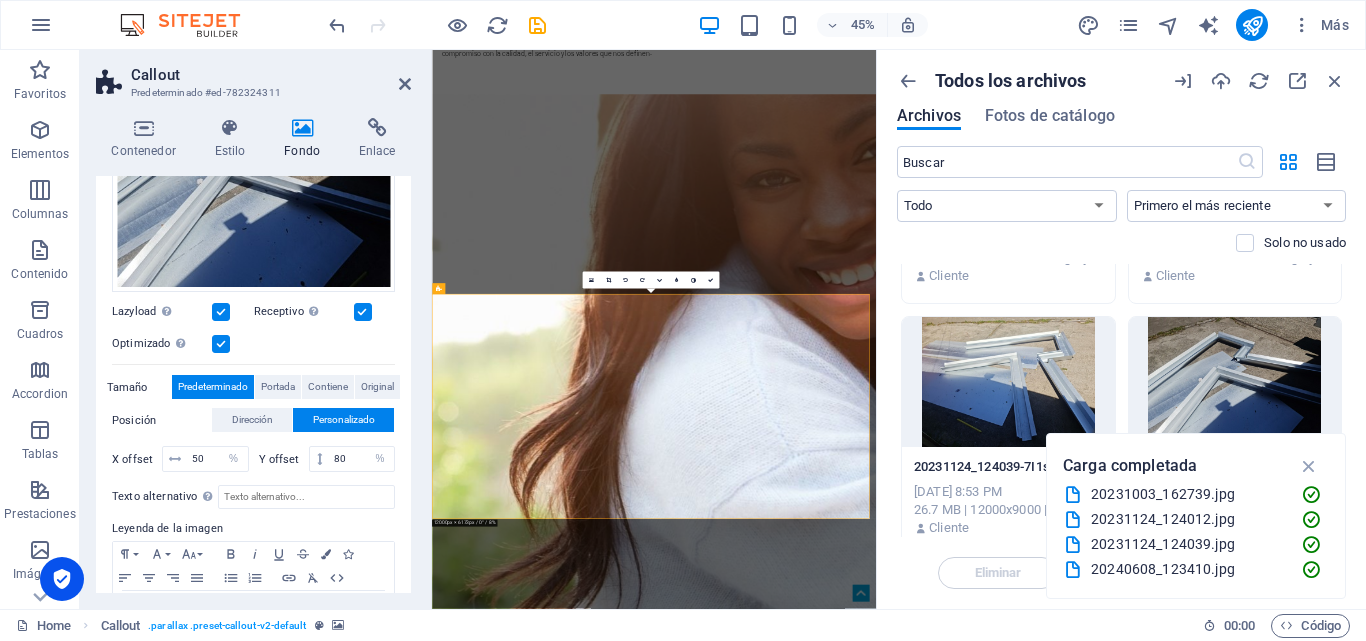 click on "Todos los archivos Archivos Fotos de catálogo ​ Todo Imágenes Documentos Audio Video Vector Otro Primero el más reciente Primero el más antiguo Nombre (A-Z) Nombre (Z-A) Tamaño (0-9) Tamaño (9-0) Resolución (0-9) Resolución (9-0) Solo no usado Arrastra archivos aquí para cargarlos de inmediato 20240410_182828-23Ho8KB2ao5v1MgmrXdTQQ.jpg 20240410_182828-23Ho8KB2ao5v1MgmrXdTQQ.jpg [DATE] 8:54 PM 2.61 MB | 4000x3000 | image/jpeg Cliente 20240608_123410-ZyZiUyvlujGrEx_ZgyjWpg.jpg 20240608_123410-ZyZiUyvlujGrEx_ZgyjWpg.jpg [DATE] 8:53 PM 2.87 MB | 4000x3000 | image/jpeg Cliente 20231124_124039-7I1svFyaZgWQgHlZDncoQA.jpg 20231124_124039-7I1svFyaZgWQgHlZDncoQA.jpg [DATE] 8:53 PM 26.7 MB | 12000x9000 | image/jpeg Cliente 20231124_124012-B_c_-sisWjQOsY9nZJTCkw.jpg 20231124_124012-B_c_-sisWjQOsY9nZJTCkw.jpg [DATE] 8:53 PM 28.66 MB | 12000x9000 | image/jpeg Cliente 20231003_162739-6pRWa5rc_to3djqZ48ecHA.jpg 20231003_162739-6pRWa5rc_to3djqZ48ecHA.jpg [DATE] 8:52 PM Cliente Cliente" at bounding box center [1121, 329] 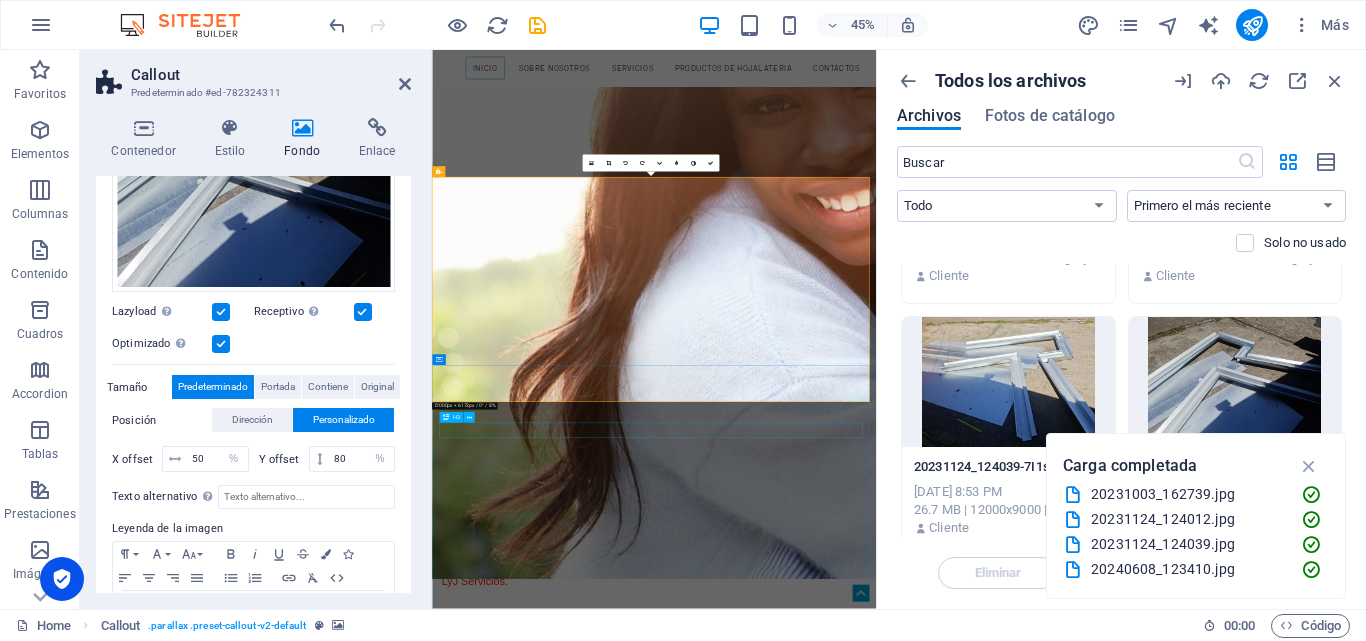 scroll, scrollTop: 1958, scrollLeft: 0, axis: vertical 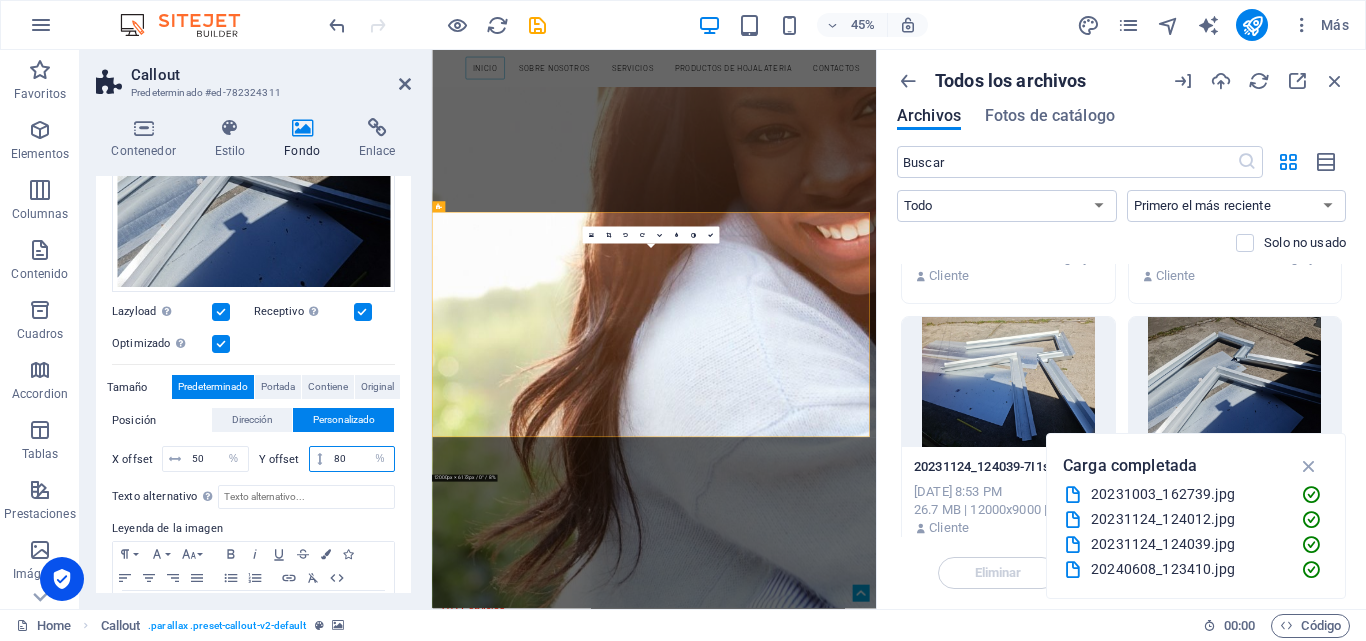 drag, startPoint x: 346, startPoint y: 455, endPoint x: 293, endPoint y: 453, distance: 53.037724 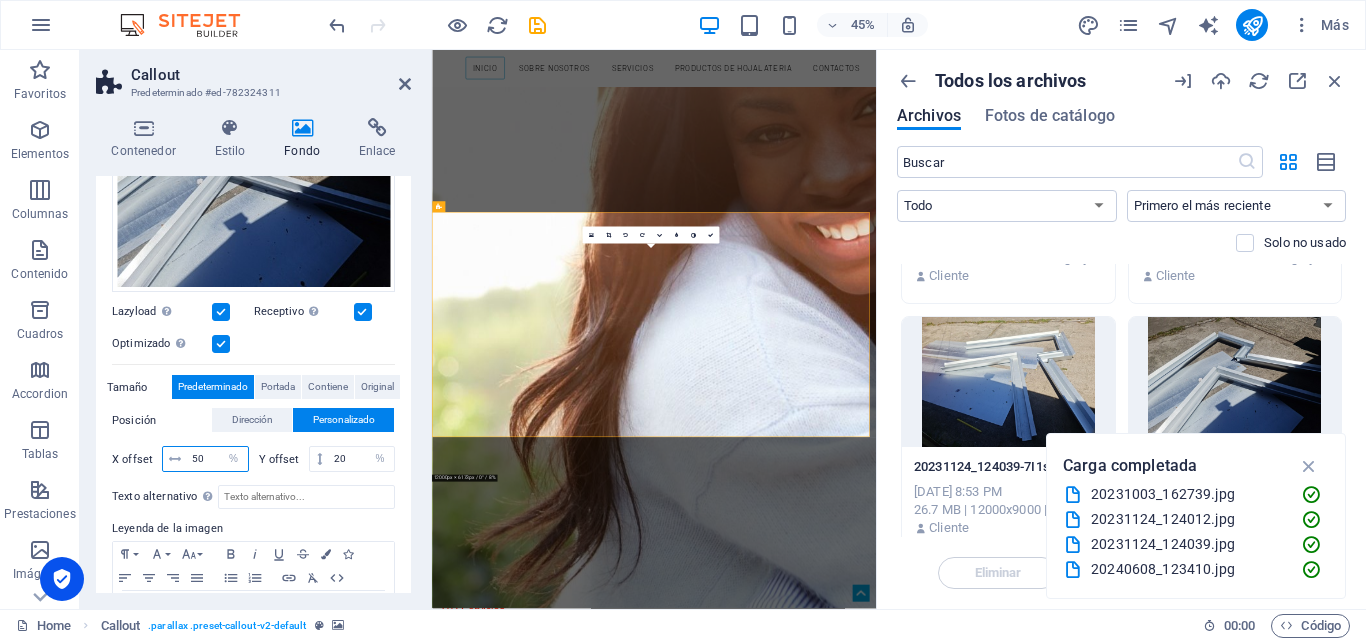 click on "50" at bounding box center (217, 459) 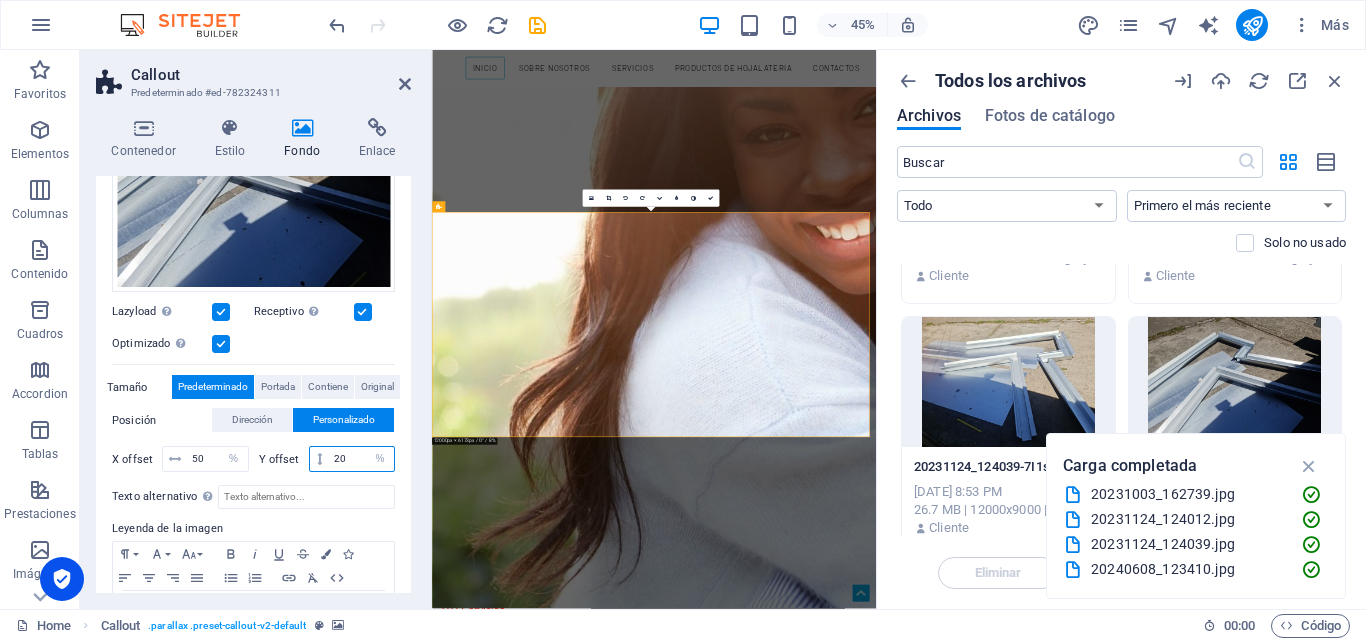 drag, startPoint x: 351, startPoint y: 454, endPoint x: 300, endPoint y: 449, distance: 51.24451 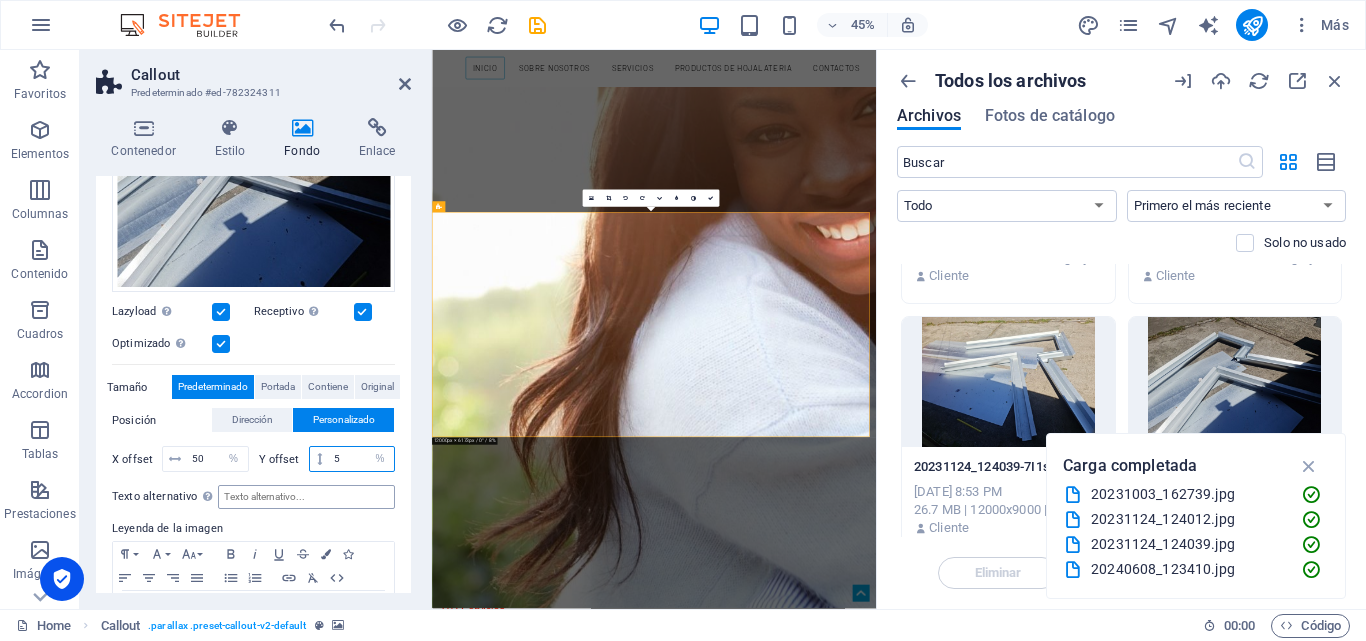type on "5" 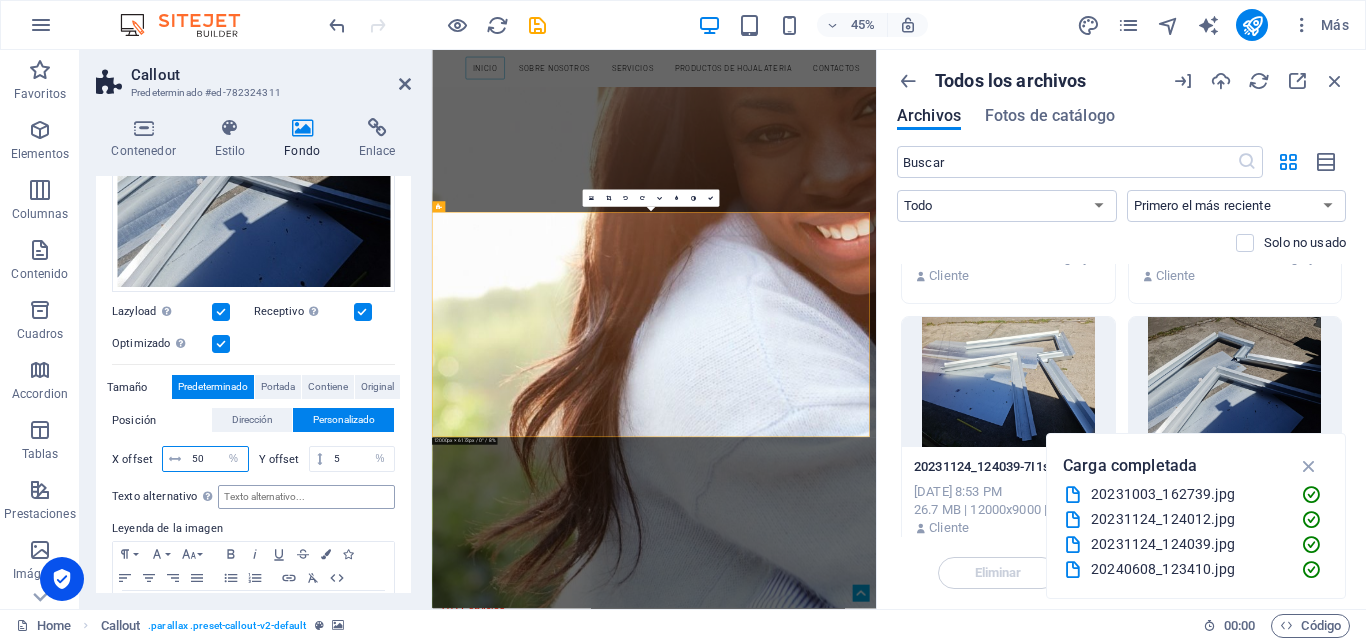 click on "50" at bounding box center (217, 459) 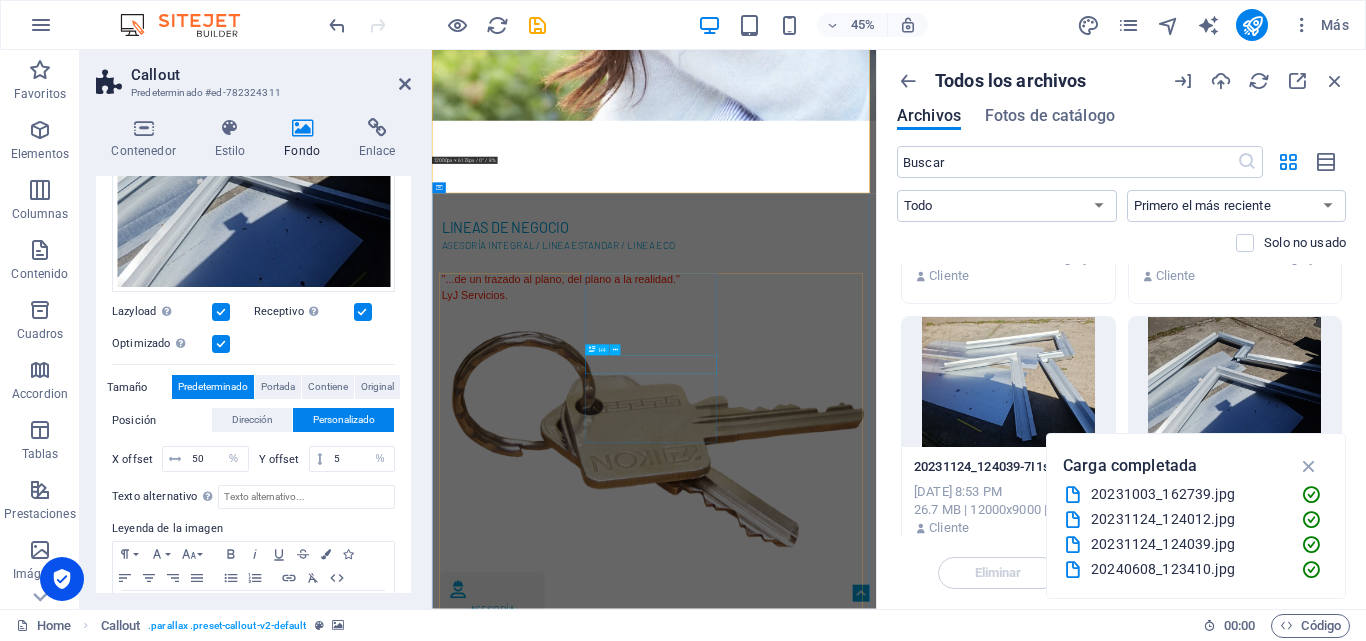 scroll, scrollTop: 2658, scrollLeft: 0, axis: vertical 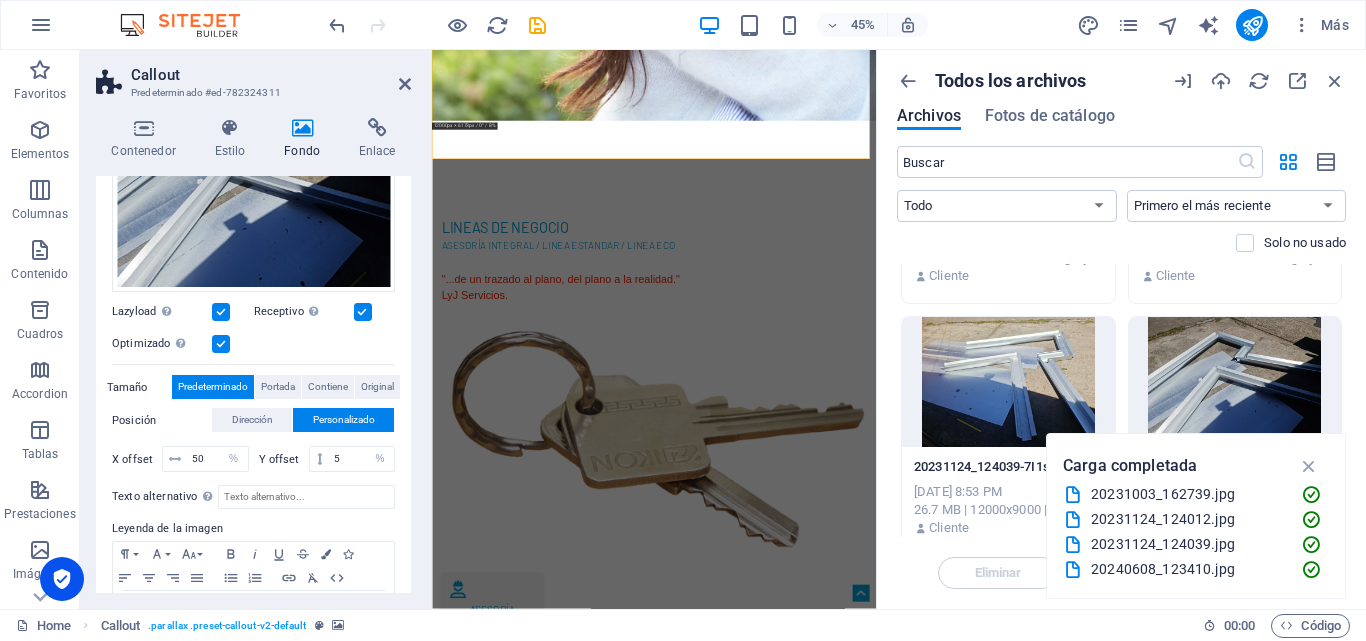click on "20240410_182828-23Ho8KB2ao5v1MgmrXdTQQ.jpg 20240410_182828-23Ho8KB2ao5v1MgmrXdTQQ.jpg [DATE] 8:54 PM 2.61 MB | 4000x3000 | image/jpeg Cliente 20240608_123410-ZyZiUyvlujGrEx_ZgyjWpg.jpg 20240608_123410-ZyZiUyvlujGrEx_ZgyjWpg.jpg [DATE] 8:53 PM 2.87 MB | 4000x3000 | image/jpeg Cliente 20231124_124039-7I1svFyaZgWQgHlZDncoQA.jpg 20231124_124039-7I1svFyaZgWQgHlZDncoQA.jpg [DATE] 8:53 PM 26.7 MB | 12000x9000 | image/jpeg Cliente 20231124_124012-B_c_-sisWjQOsY9nZJTCkw.jpg 20231124_124012-B_c_-sisWjQOsY9nZJTCkw.jpg [DATE] 8:53 PM 28.66 MB | 12000x9000 | image/jpeg Cliente 20231003_162739-6pRWa5rc_to3djqZ48ecHA.jpg 20231003_162739-6pRWa5rc_to3djqZ48ecHA.jpg [DATE] 8:52 PM 3.44 MB | 4000x3000 | image/jpeg Cliente LOGOLYJ-gDnq7R4rr0b99AZQNs8PDg.png LOGOLYJ-gDnq7R4rr0b99AZQNs8PDg.png [DATE] 2:26 AM 26.41 KB | 500x500 | image/png Cliente L-3uxC0-L6z17EUgFccUczMg.jpg L-3uxC0-L6z17EUgFccUczMg.jpg [DATE] 2:26 AM 37.17 KB | 500x500 | image/jpeg Cliente" at bounding box center [1121, 562] 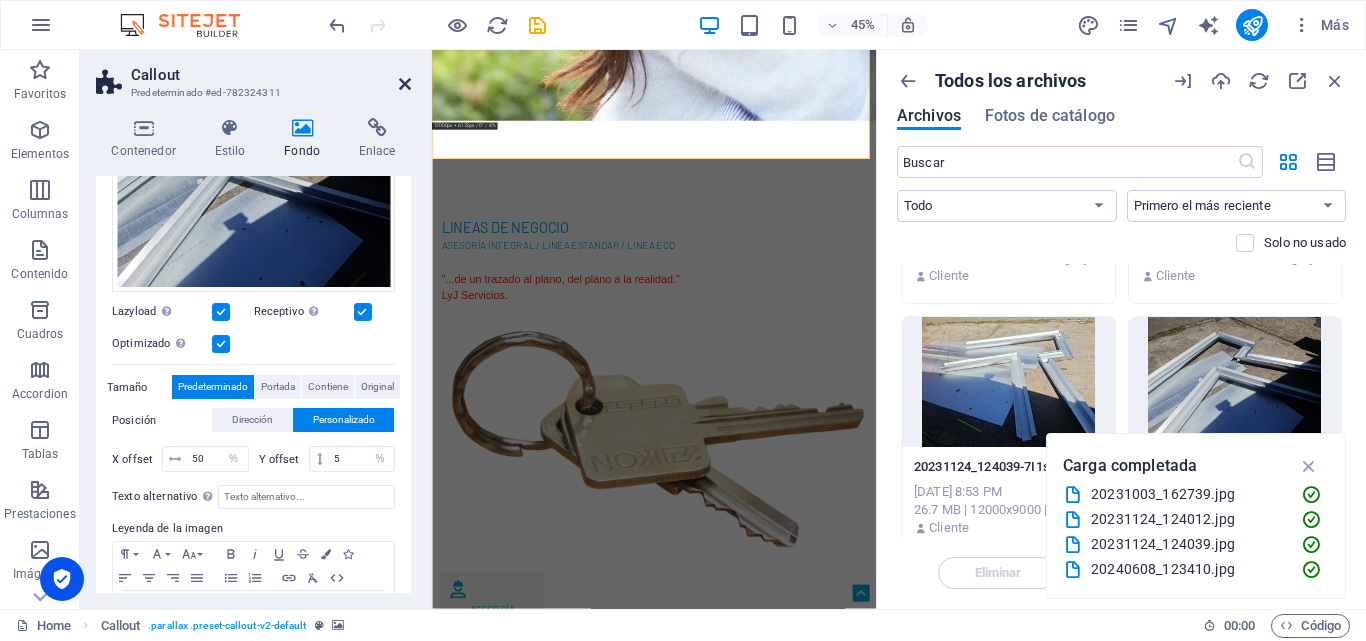 click at bounding box center (405, 84) 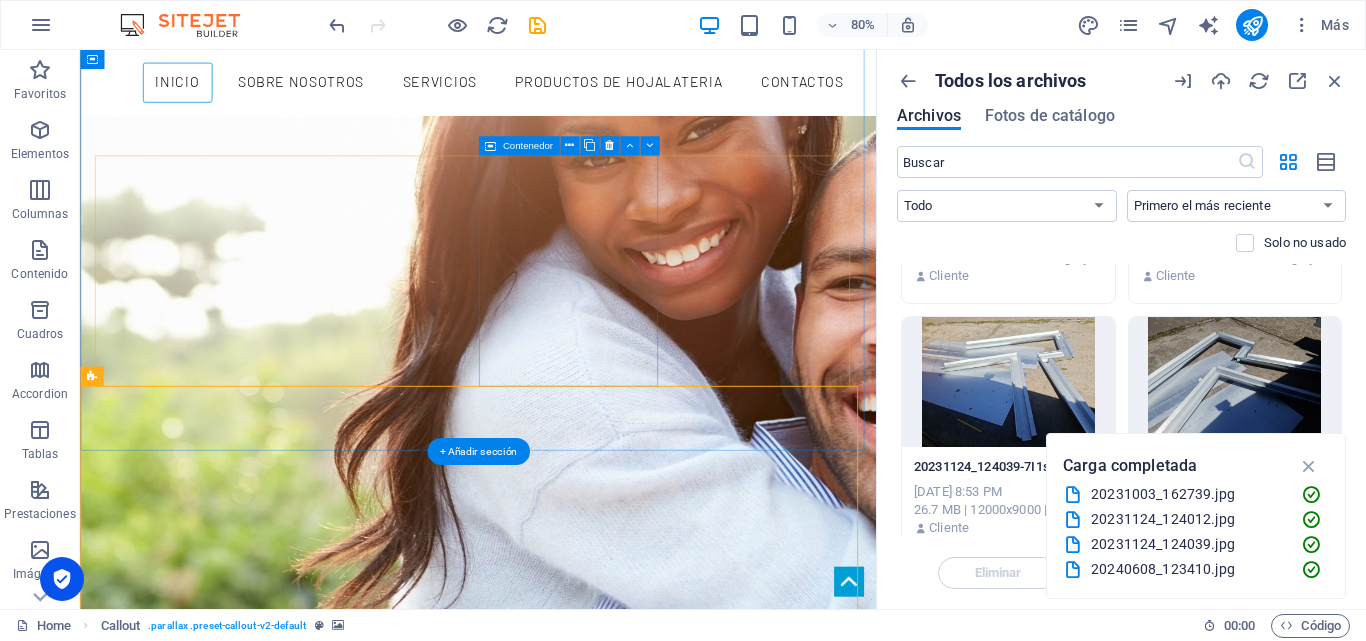 scroll, scrollTop: 1277, scrollLeft: 0, axis: vertical 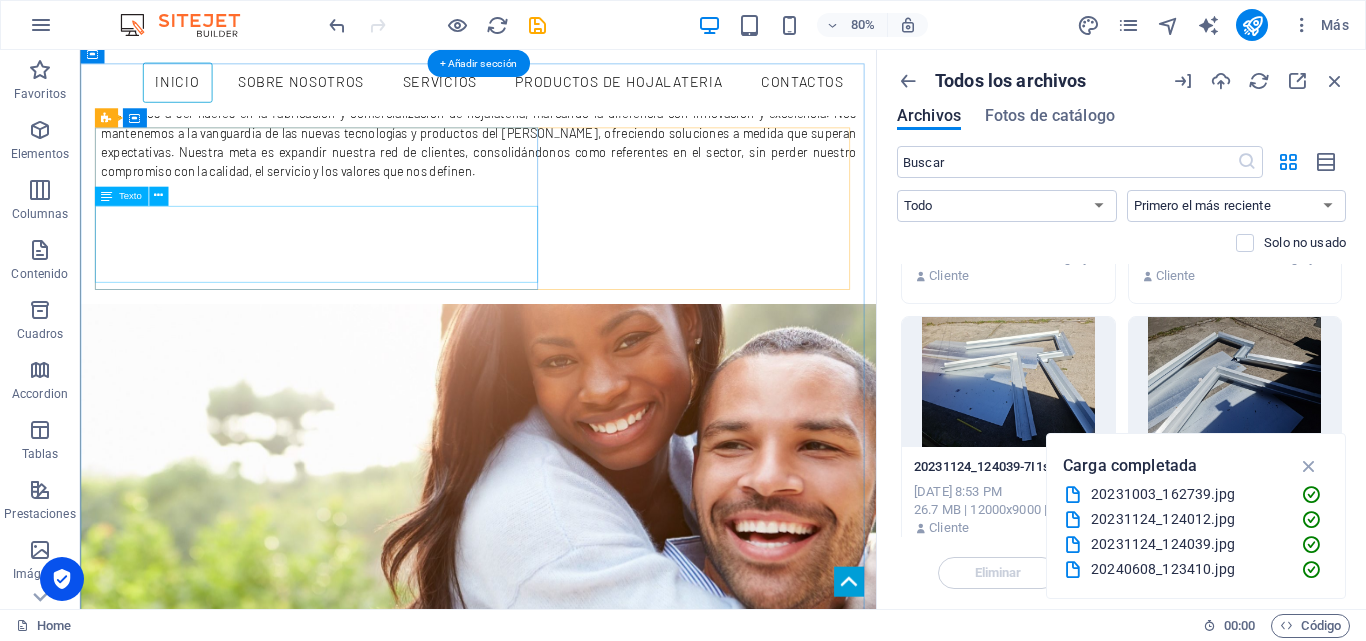 click on ""...de un trazado al plano, del plano a la realidad."  LyJ Servicios." at bounding box center (578, 1239) 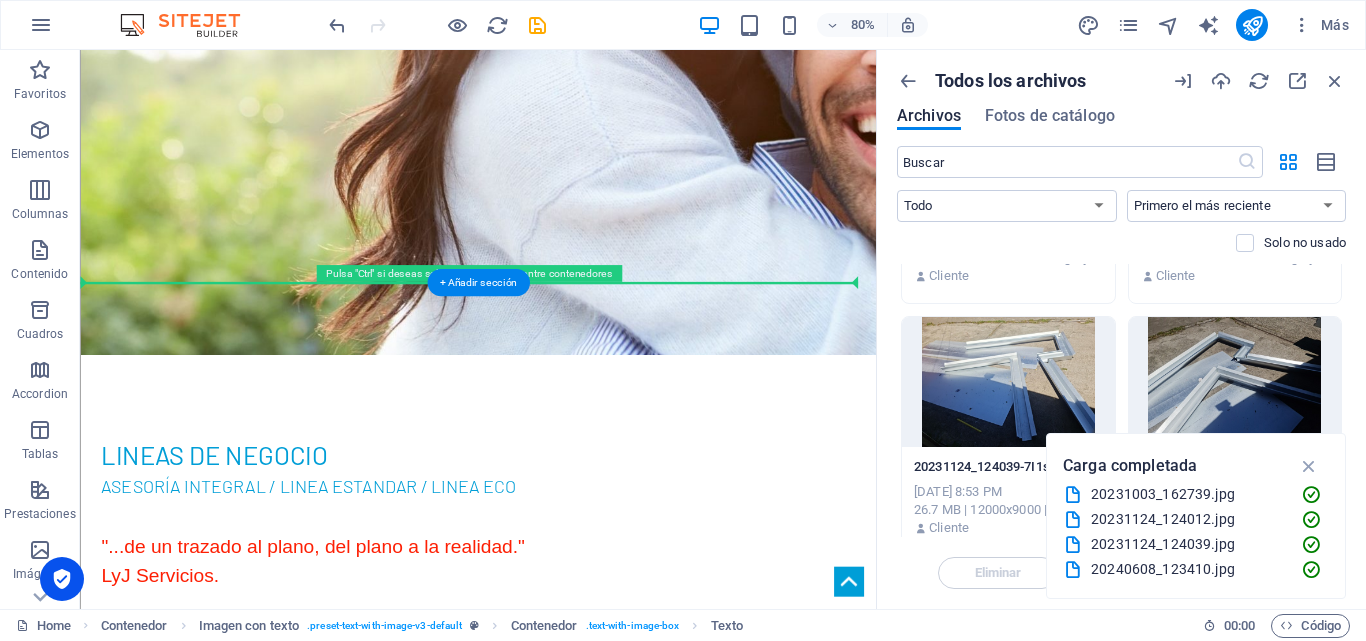 scroll, scrollTop: 1859, scrollLeft: 0, axis: vertical 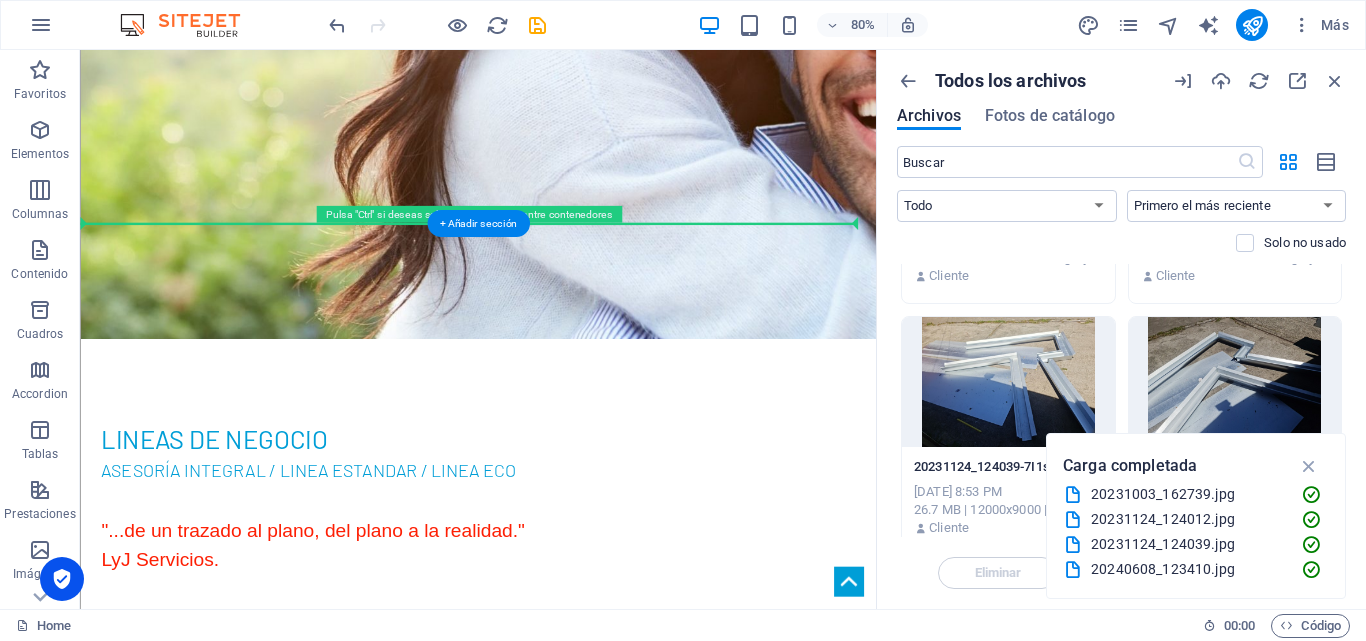drag, startPoint x: 315, startPoint y: 292, endPoint x: 370, endPoint y: 451, distance: 168.24387 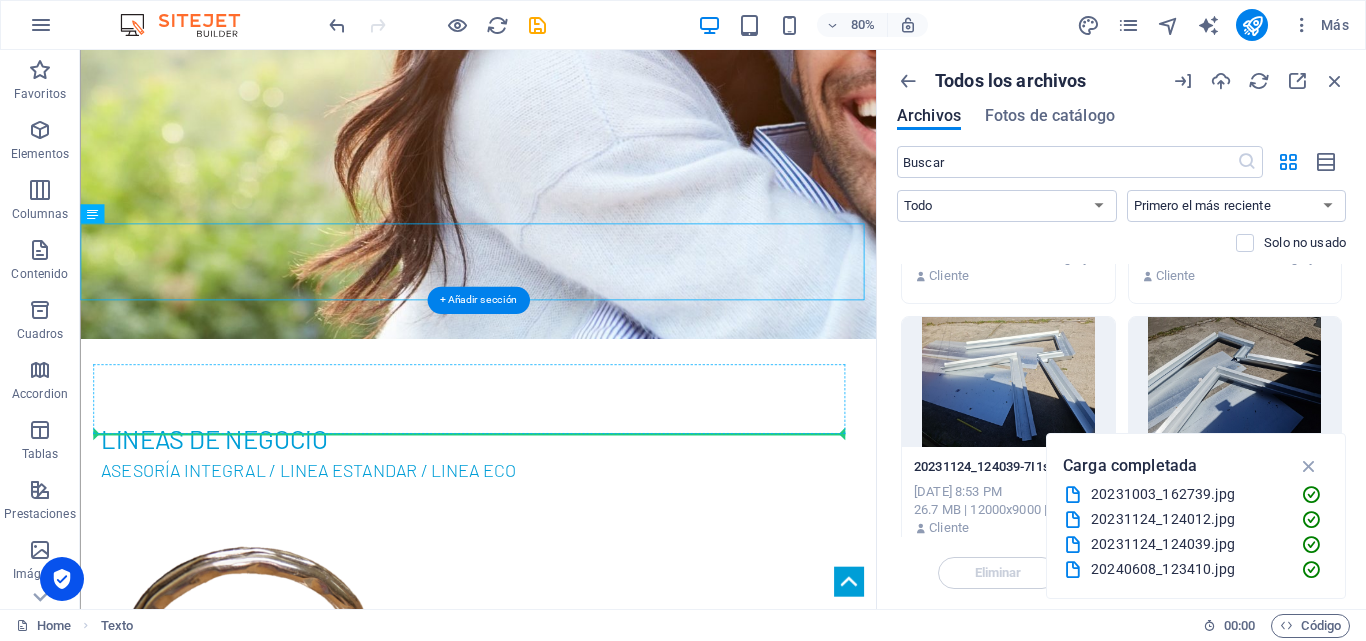 drag, startPoint x: 205, startPoint y: 307, endPoint x: 377, endPoint y: 522, distance: 275.33435 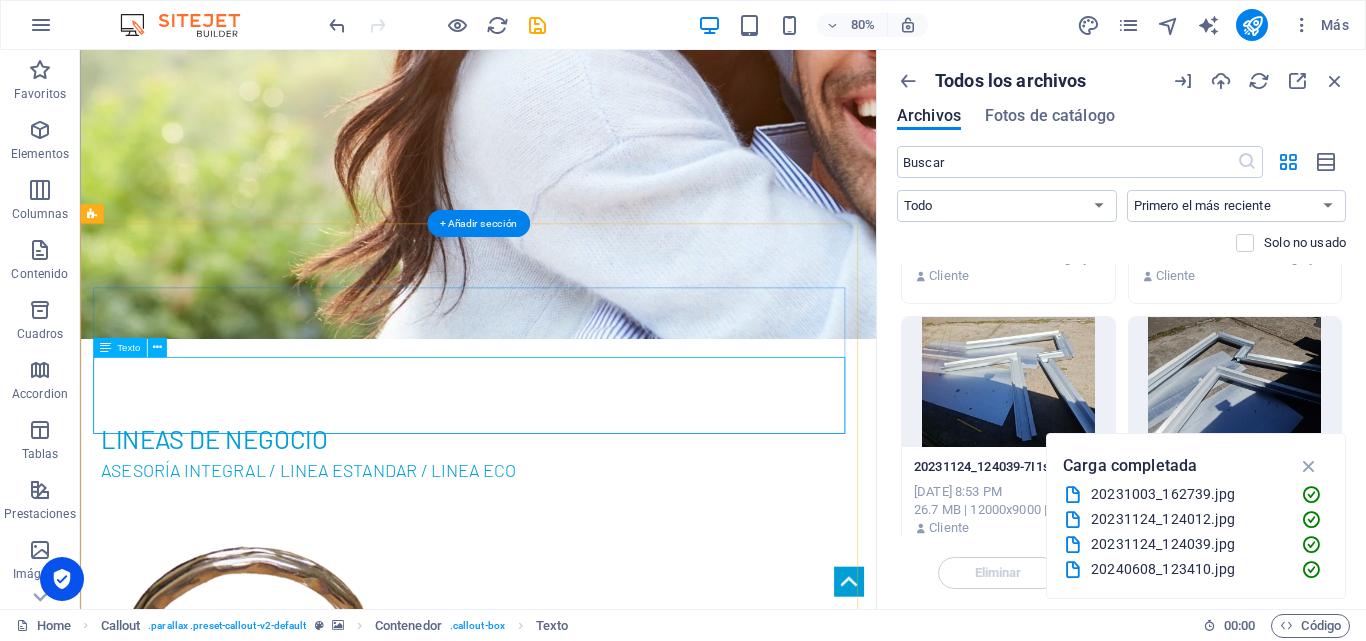click on ""...de un trazado al plano, del plano a la realidad."  LyJ Servicios." at bounding box center (566, 3045) 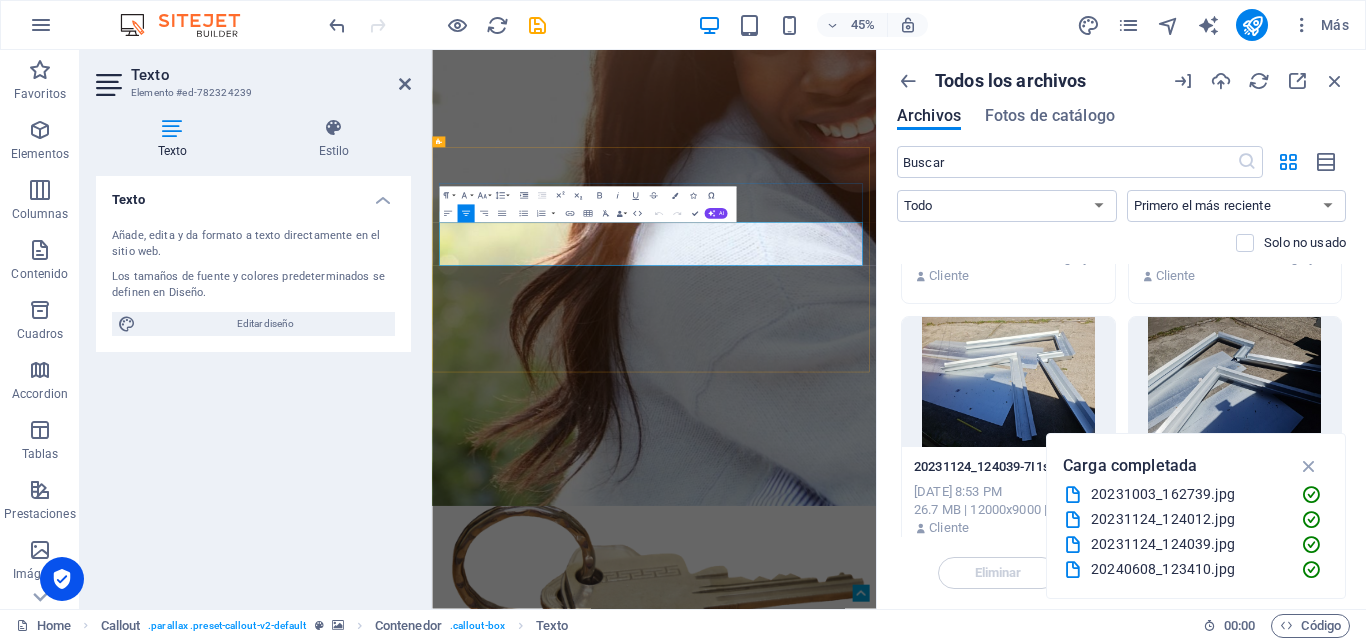 drag, startPoint x: 985, startPoint y: 512, endPoint x: 636, endPoint y: 489, distance: 349.75705 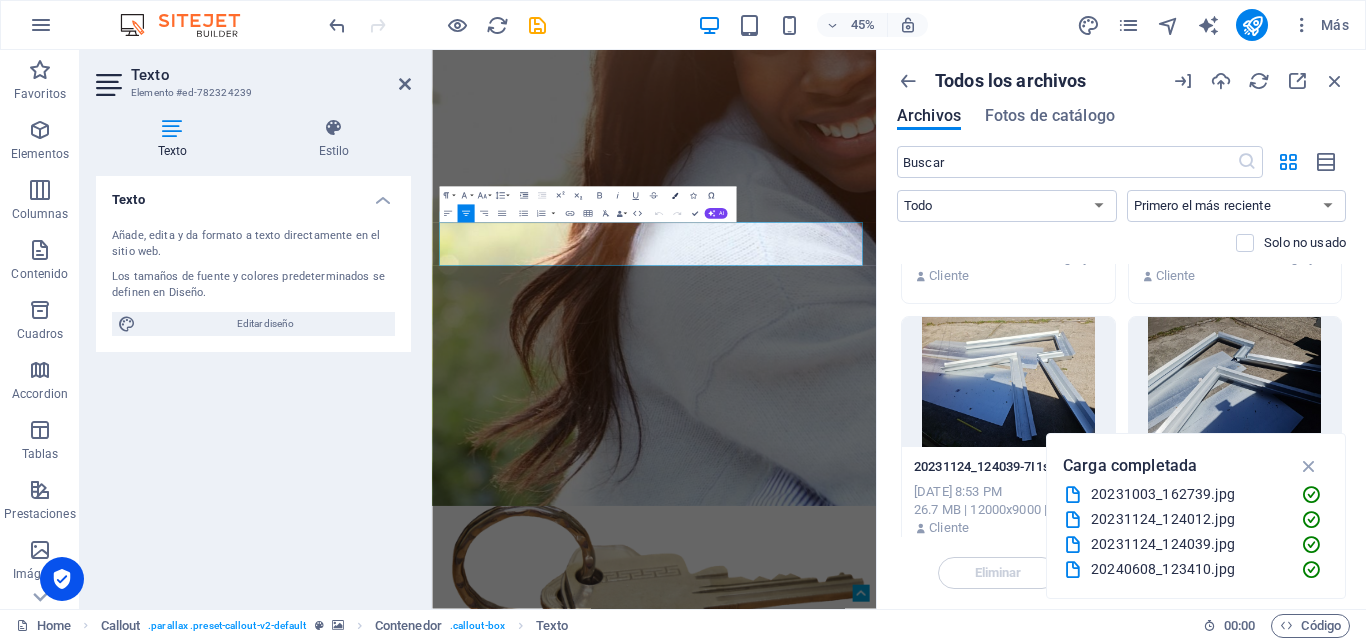 click at bounding box center (675, 196) 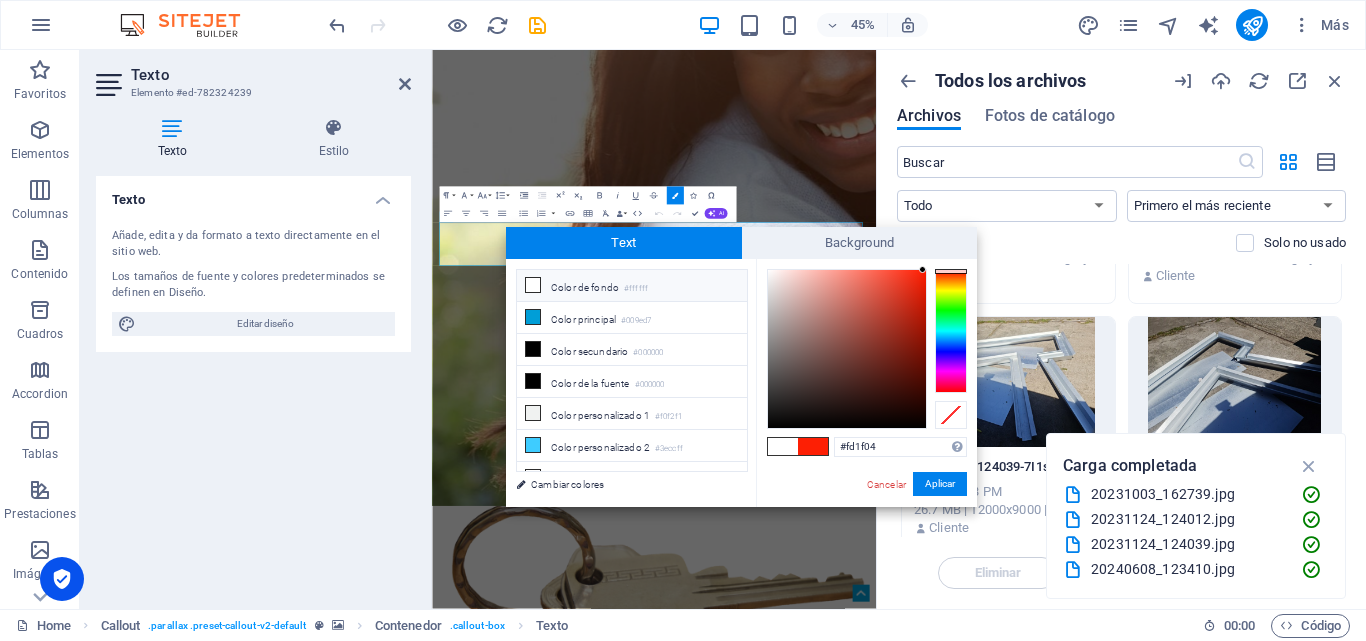 click at bounding box center (783, 446) 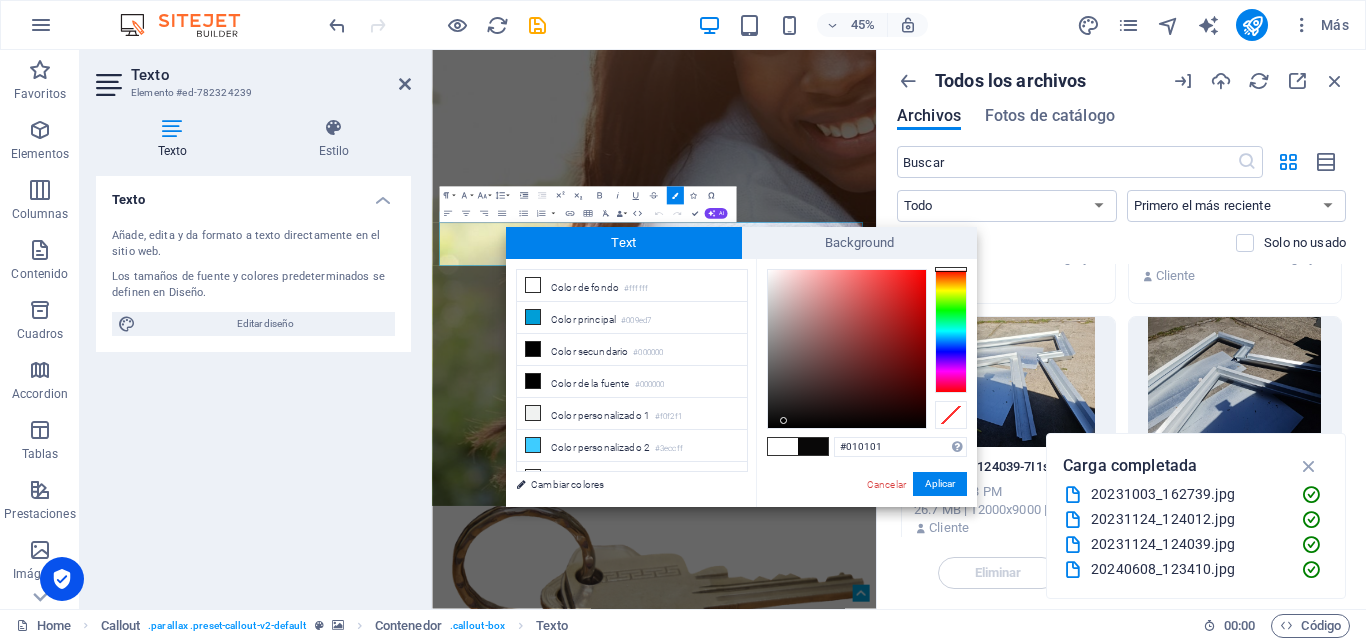 type on "#000000" 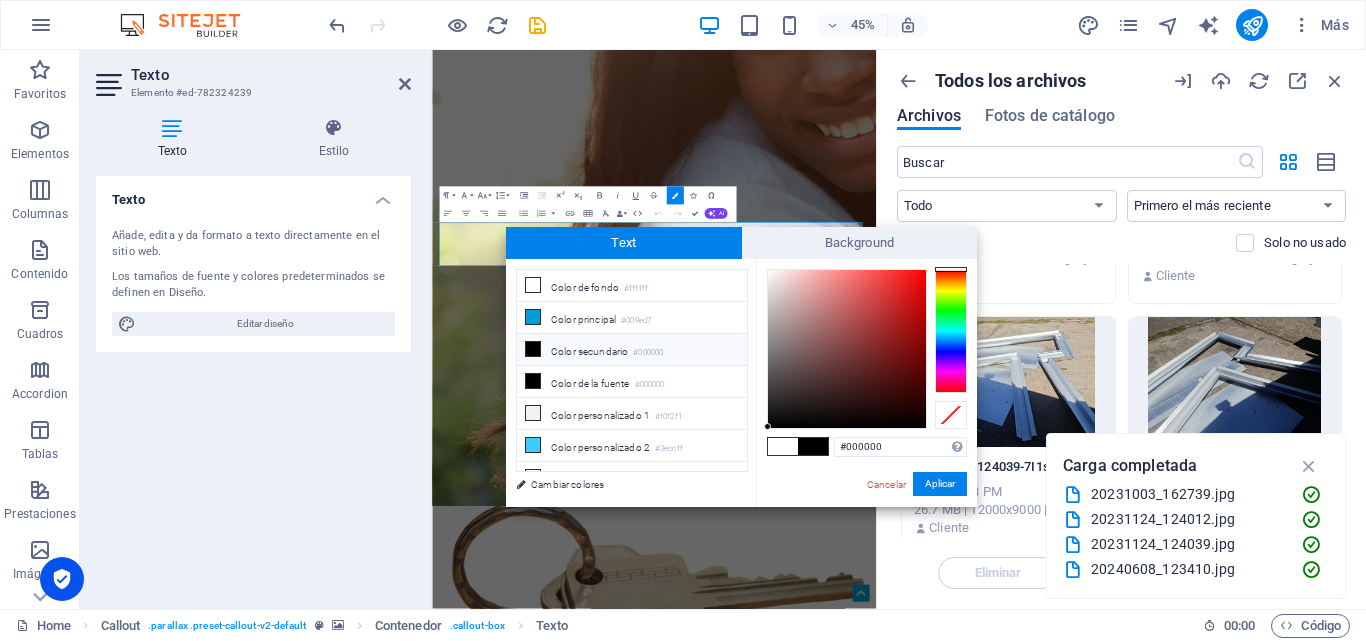 drag, startPoint x: 784, startPoint y: 421, endPoint x: 768, endPoint y: 428, distance: 17.464249 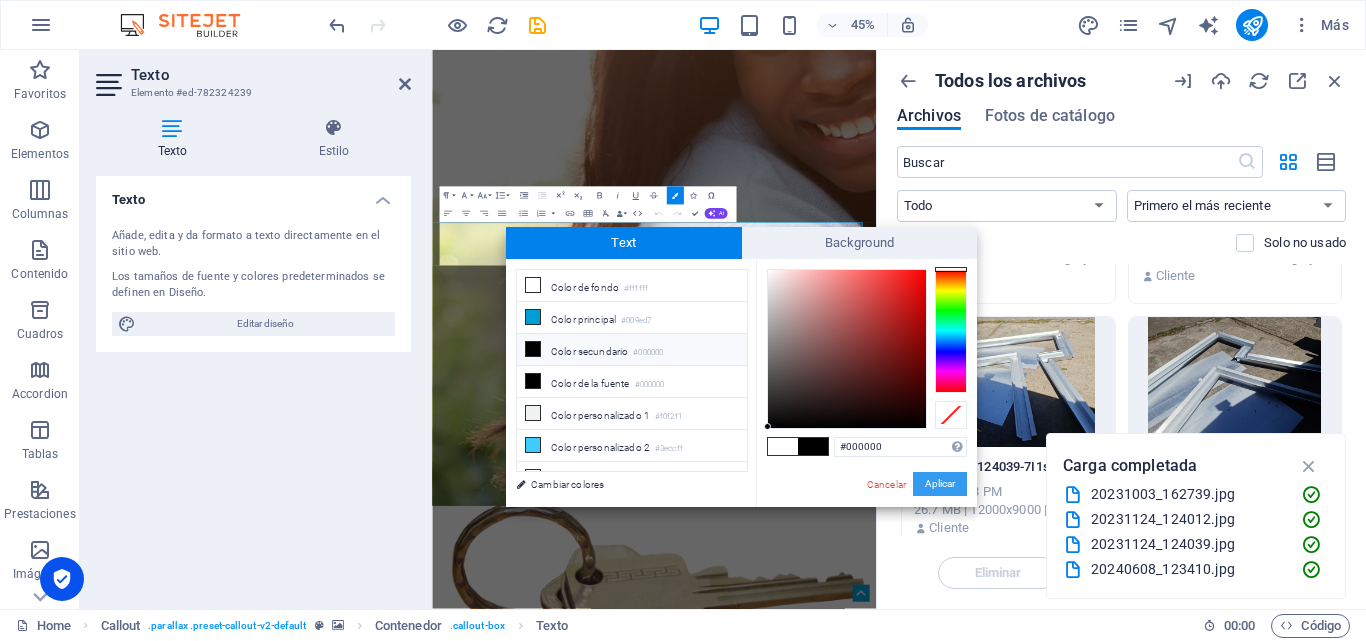 click on "Aplicar" at bounding box center (940, 484) 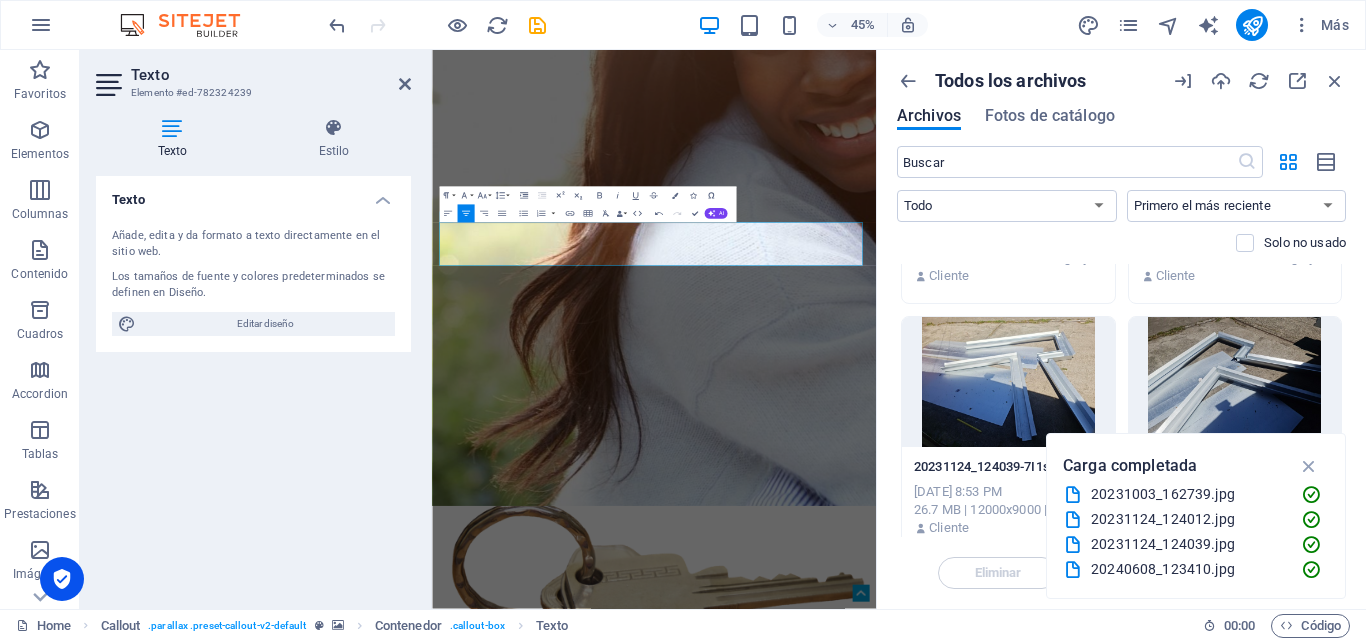 click at bounding box center (918, 2938) 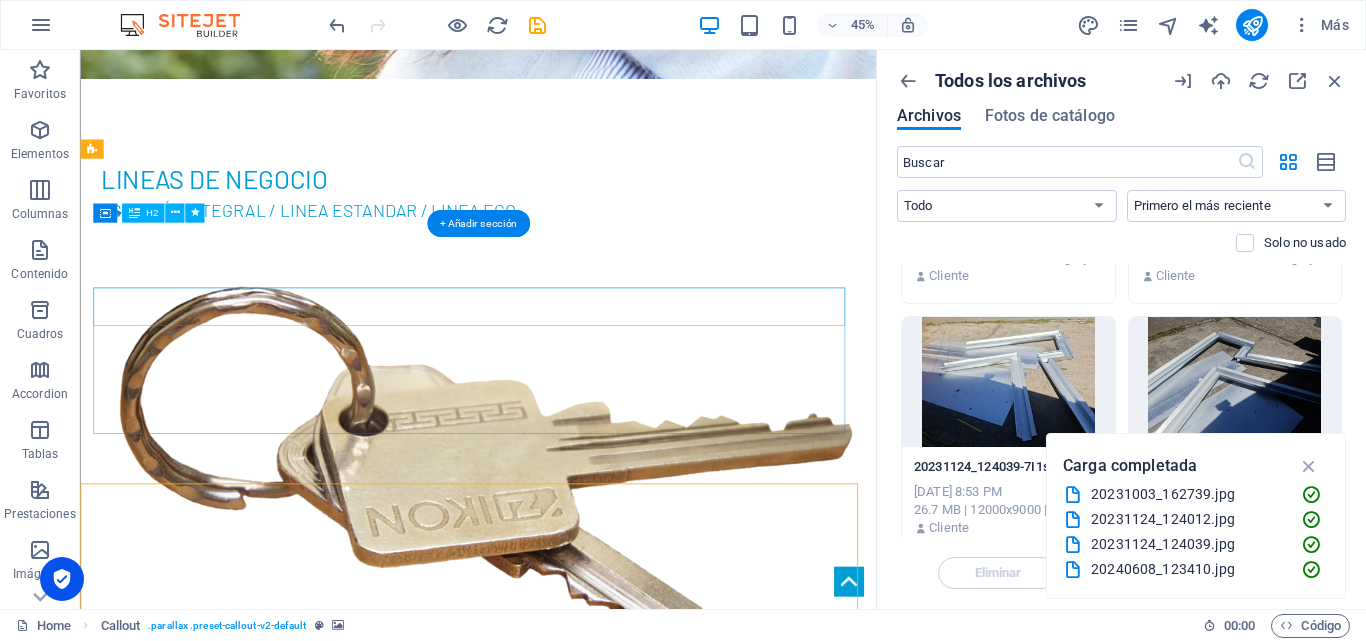 scroll, scrollTop: 1859, scrollLeft: 0, axis: vertical 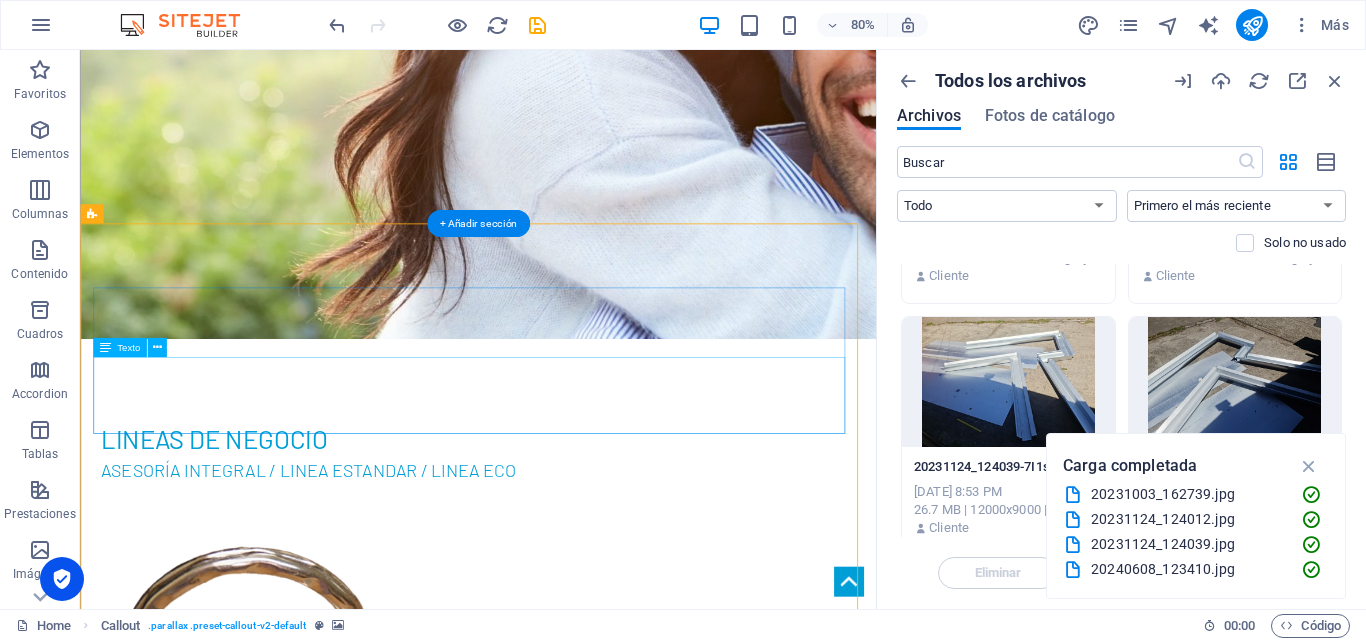click on ""...de un trazado al plano, del plano a la realidad."  LyJ Servicios." at bounding box center [566, 3045] 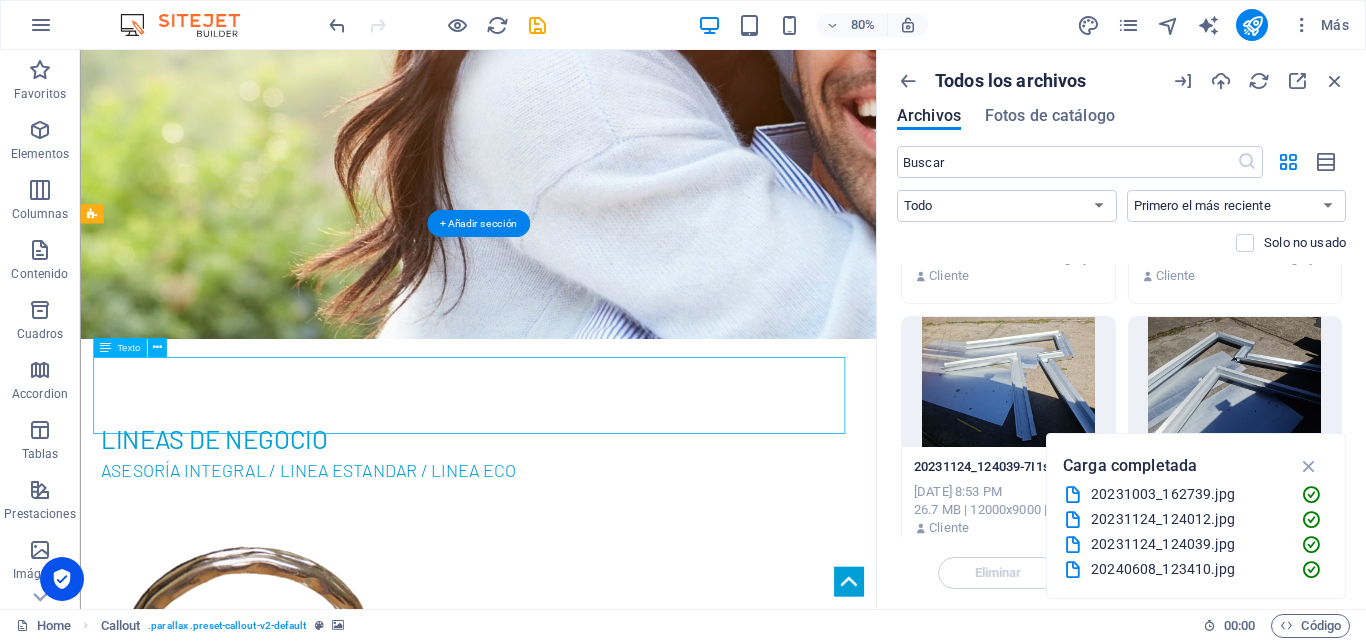 click on ""...de un trazado al plano, del plano a la realidad."  LyJ Servicios." at bounding box center (566, 3045) 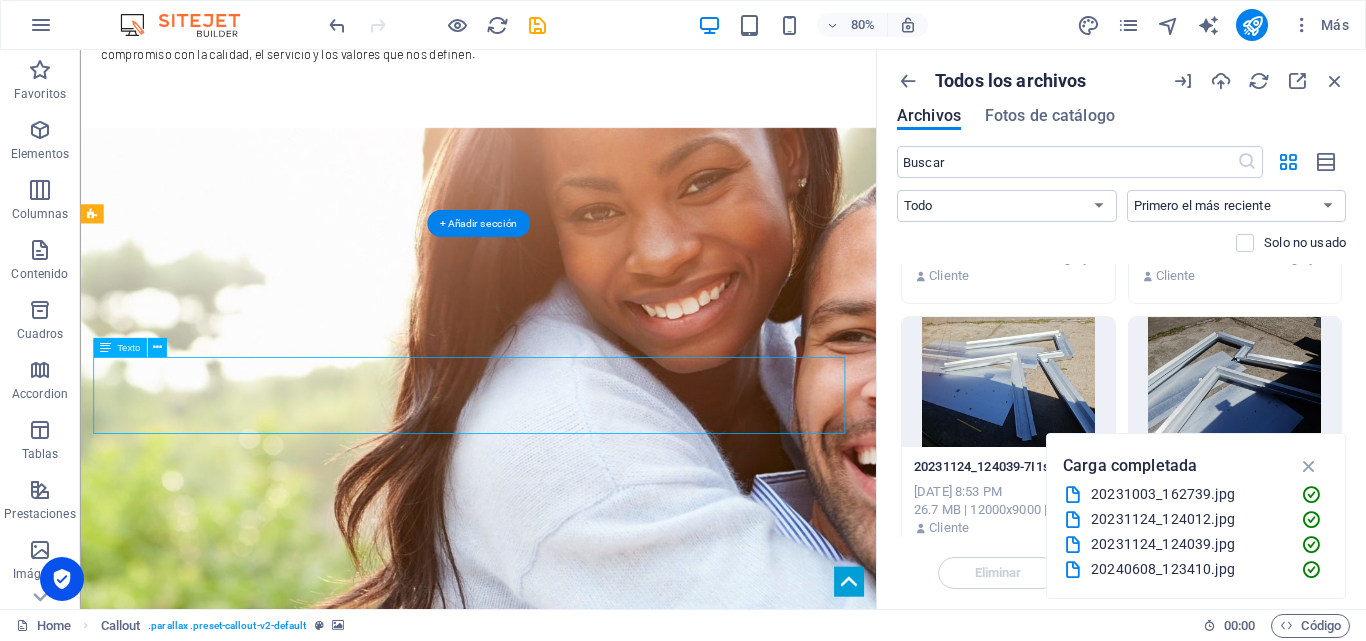 scroll, scrollTop: 2184, scrollLeft: 0, axis: vertical 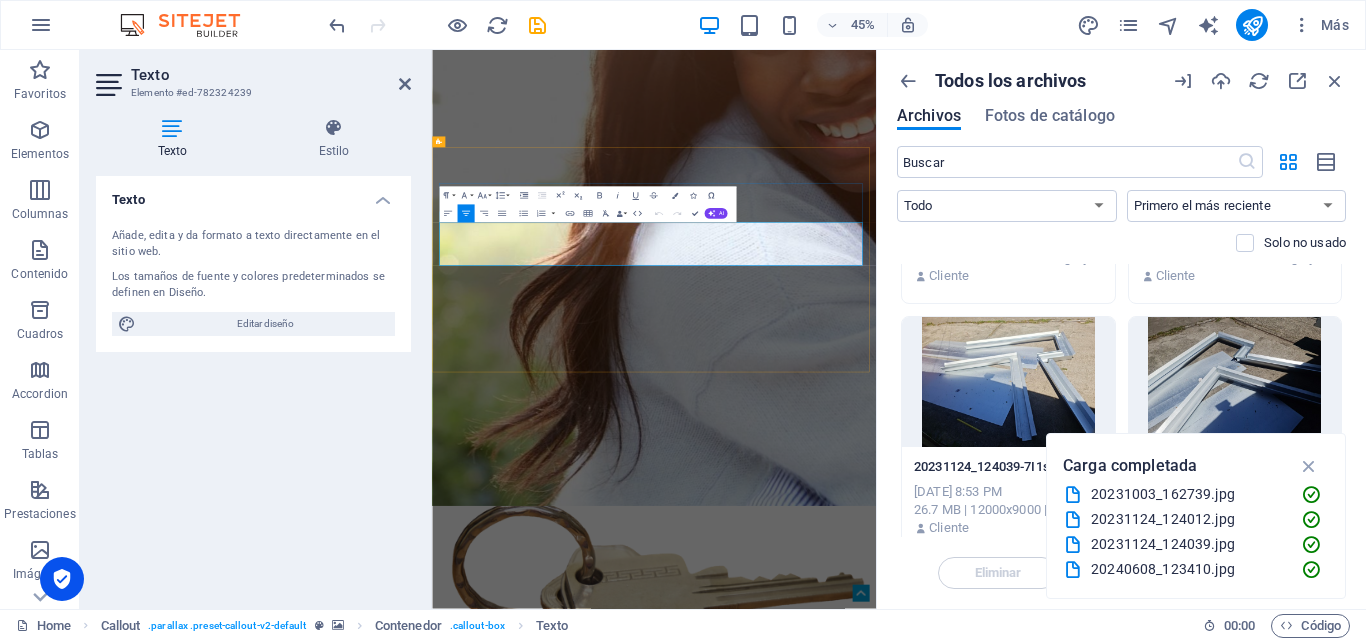drag, startPoint x: 994, startPoint y: 507, endPoint x: 663, endPoint y: 478, distance: 332.26797 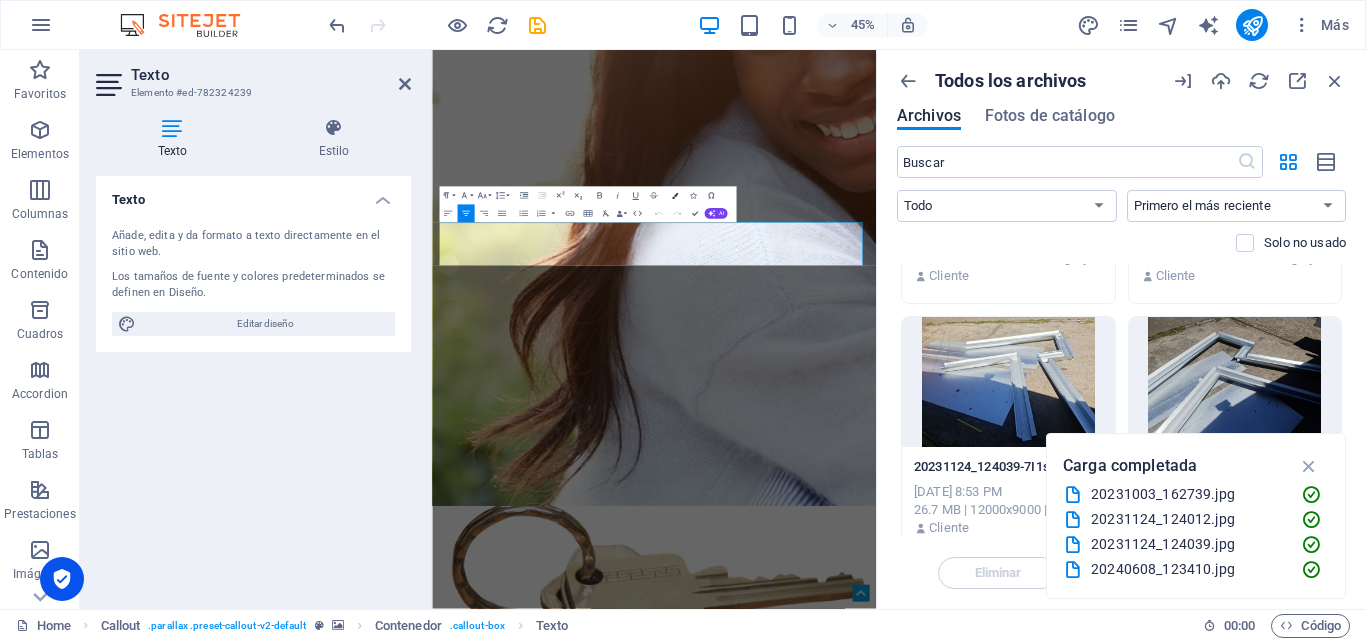 click at bounding box center (675, 196) 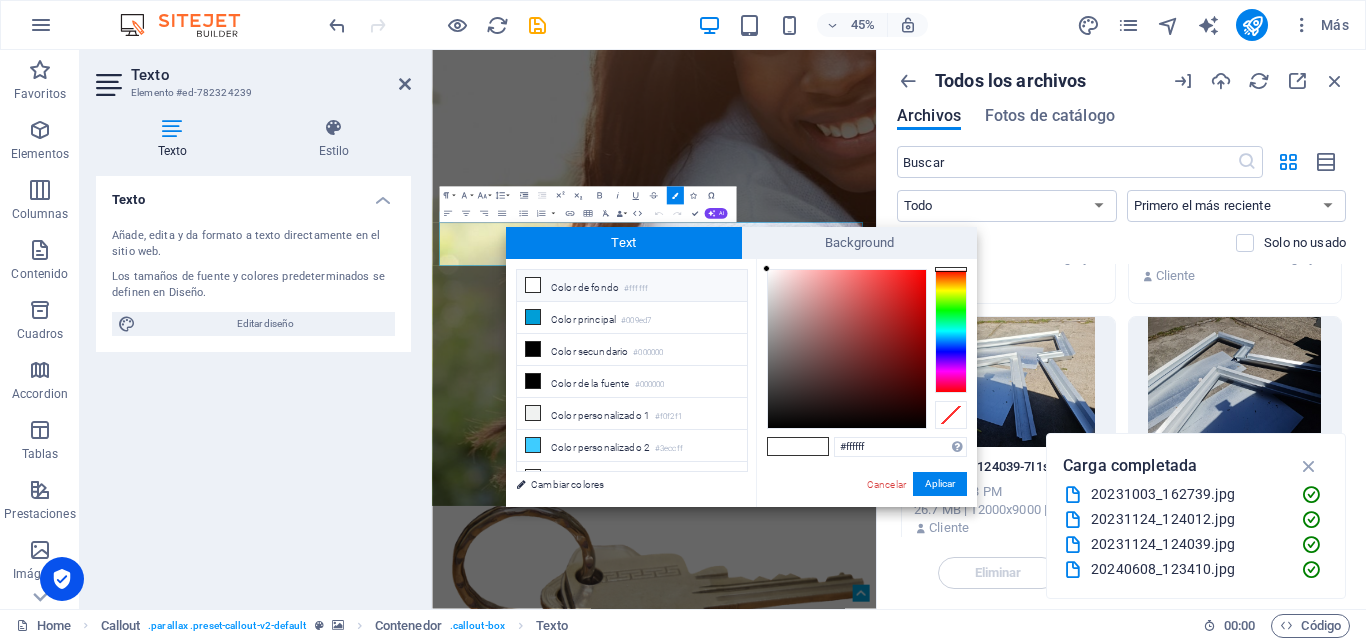 drag, startPoint x: 770, startPoint y: 286, endPoint x: 763, endPoint y: 258, distance: 28.86174 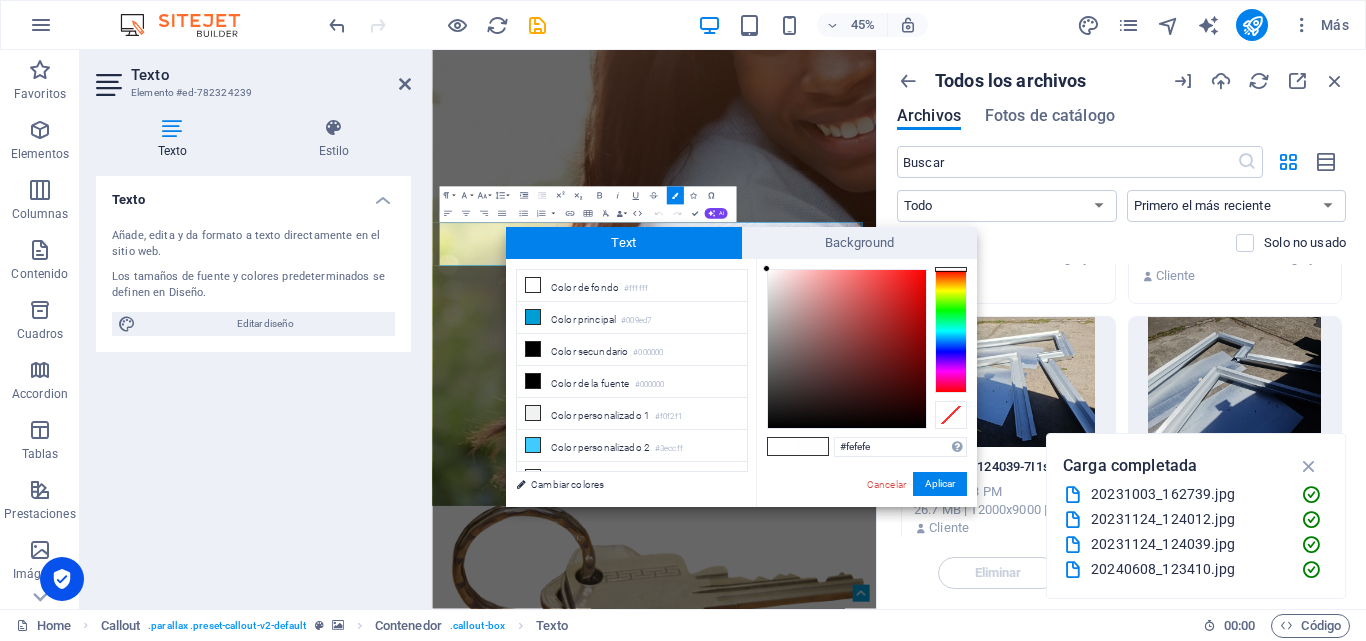 type on "#ffffff" 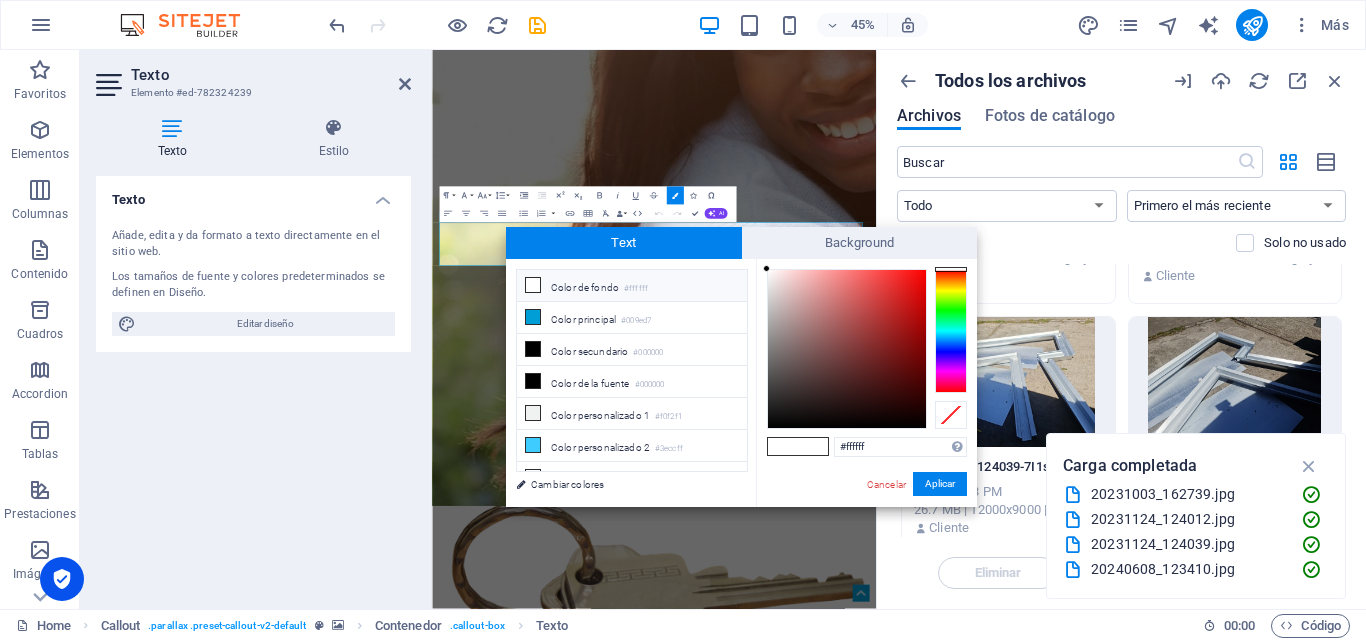 click at bounding box center [766, 268] 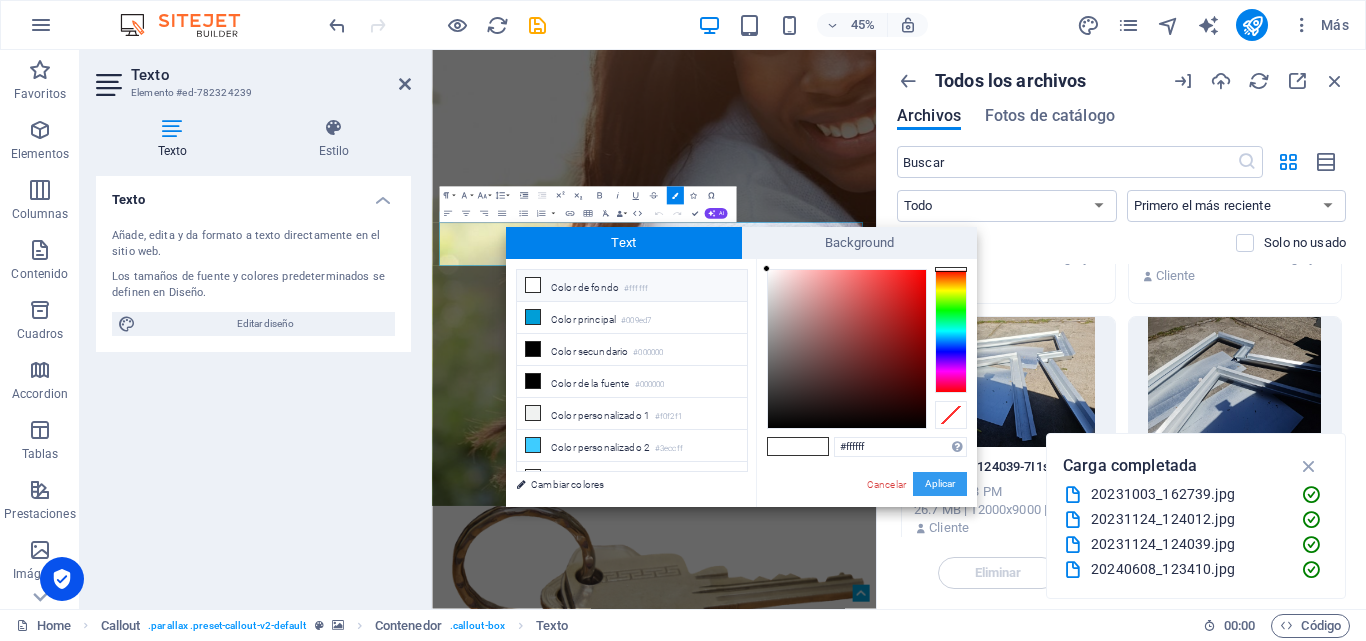 click on "Aplicar" at bounding box center (940, 484) 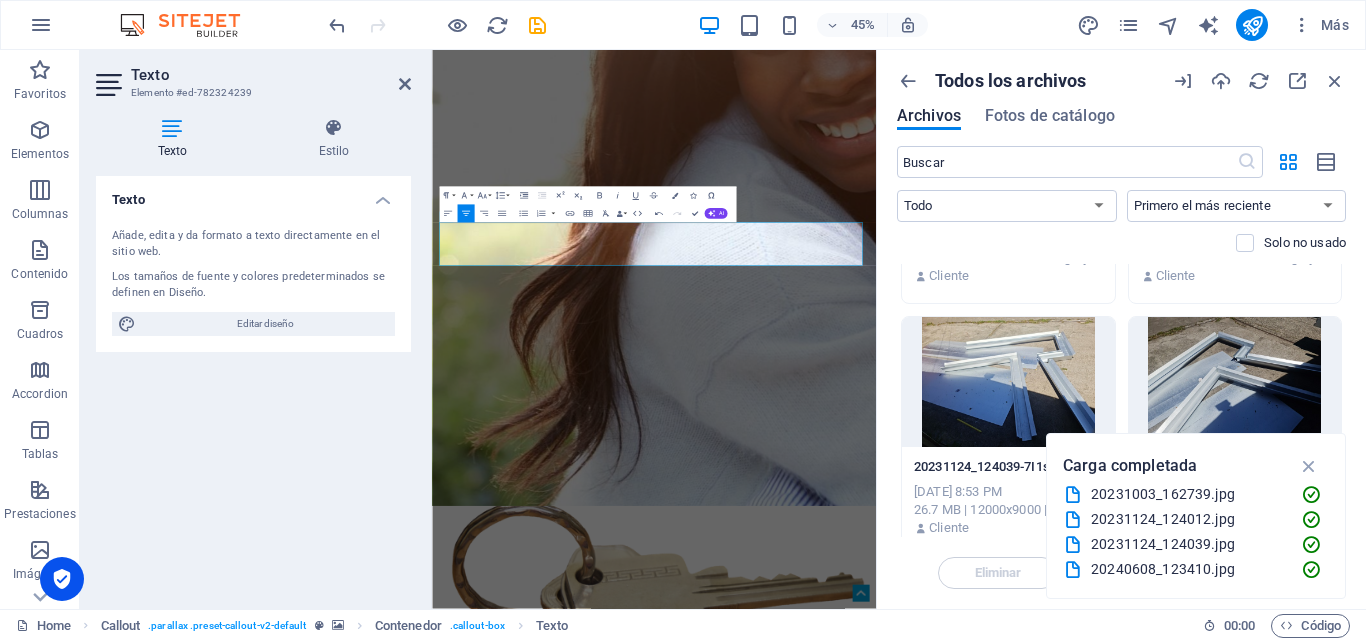 click at bounding box center [918, 2938] 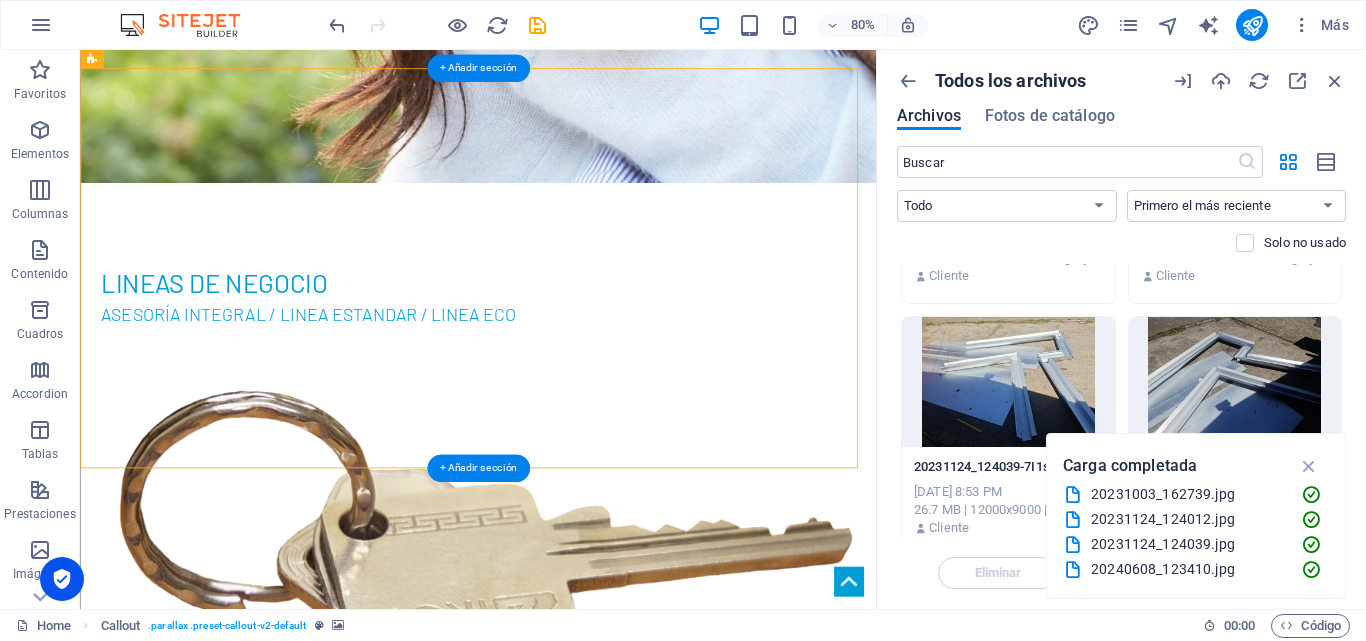 scroll, scrollTop: 2059, scrollLeft: 0, axis: vertical 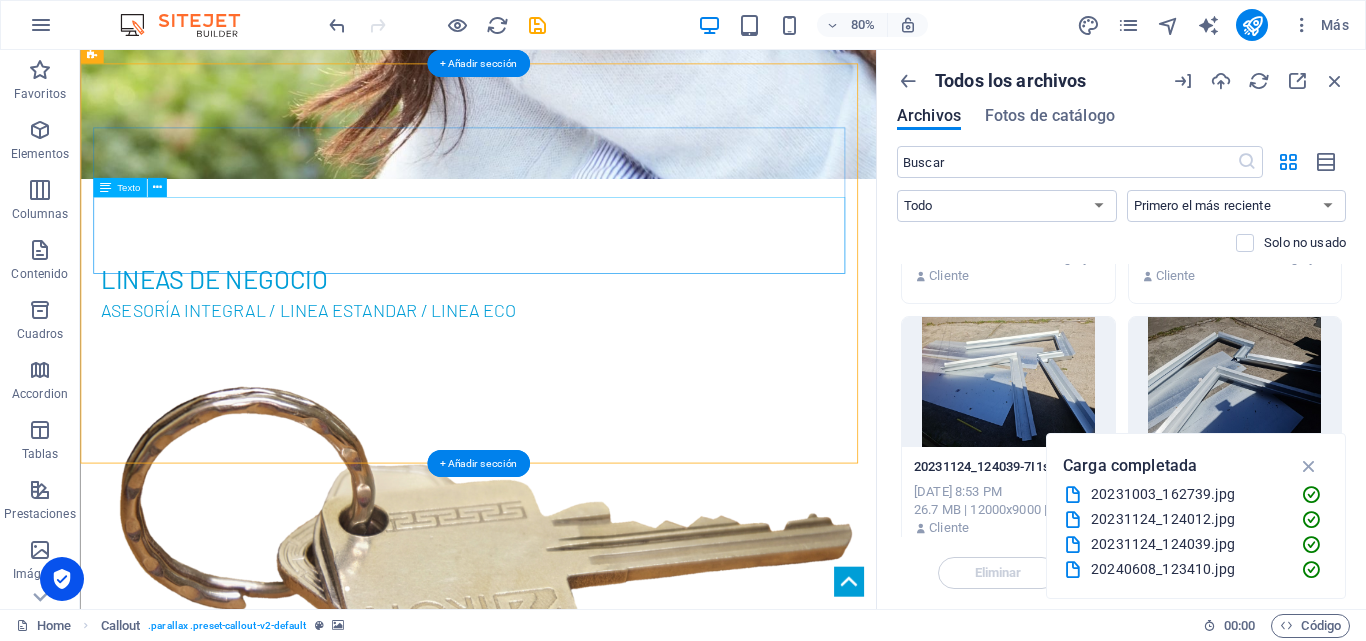 click on ""...de un trazado al plano, del plano a la realidad."  LyJ Servicios." at bounding box center (566, 2845) 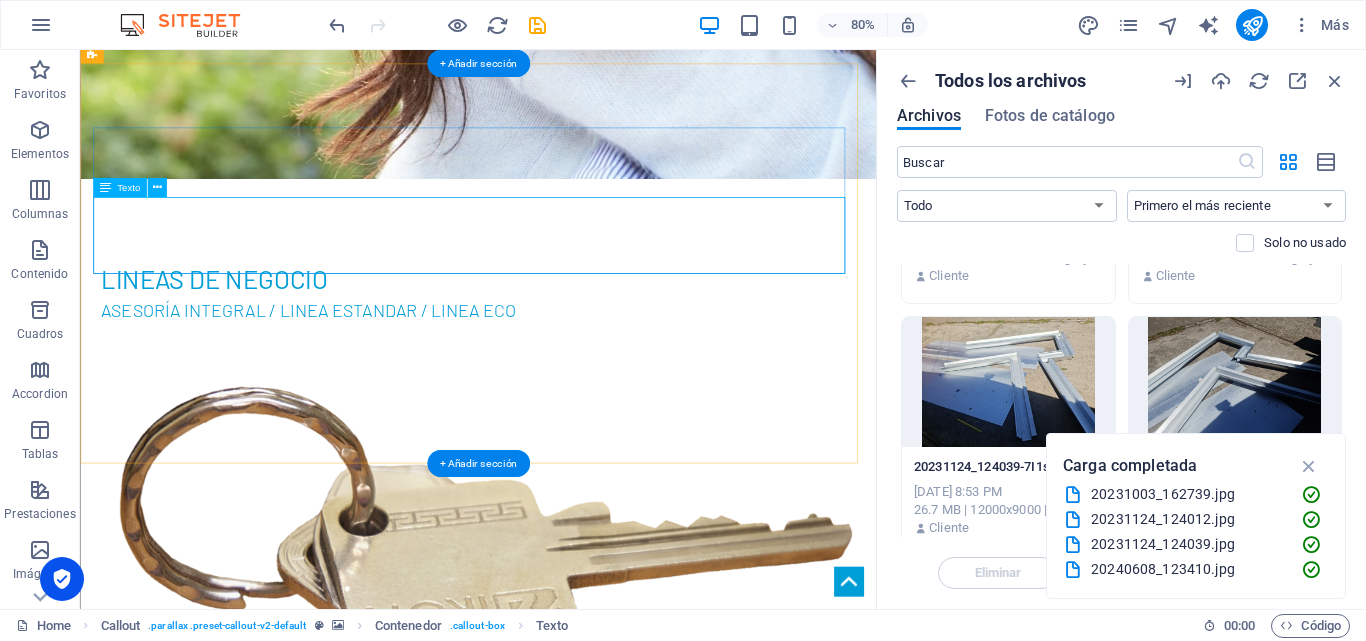 click on ""...de un trazado al plano, del plano a la realidad."  LyJ Servicios." at bounding box center [566, 2845] 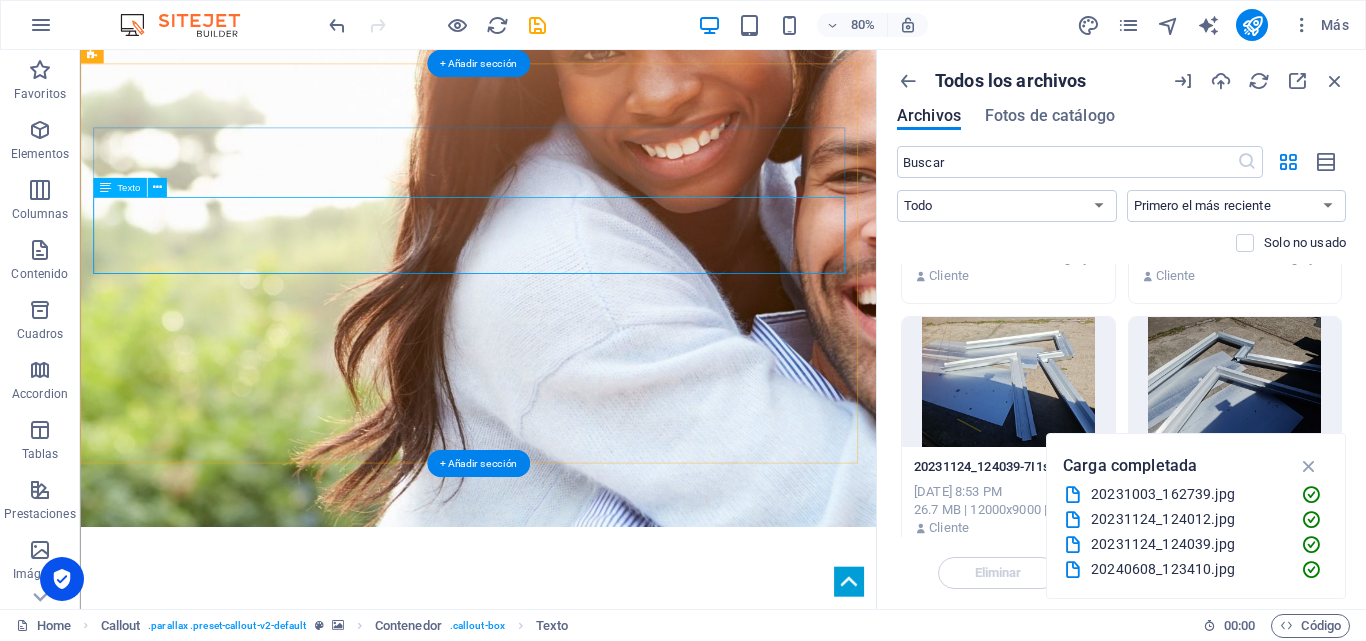 scroll, scrollTop: 2384, scrollLeft: 0, axis: vertical 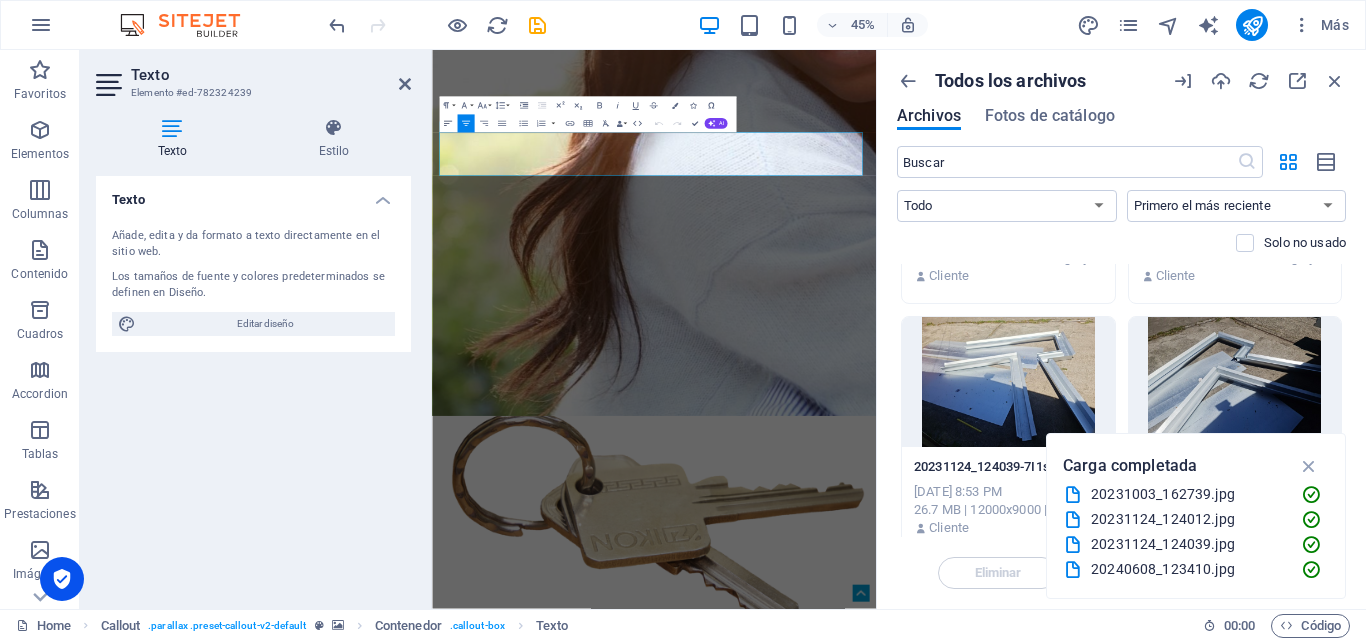 click 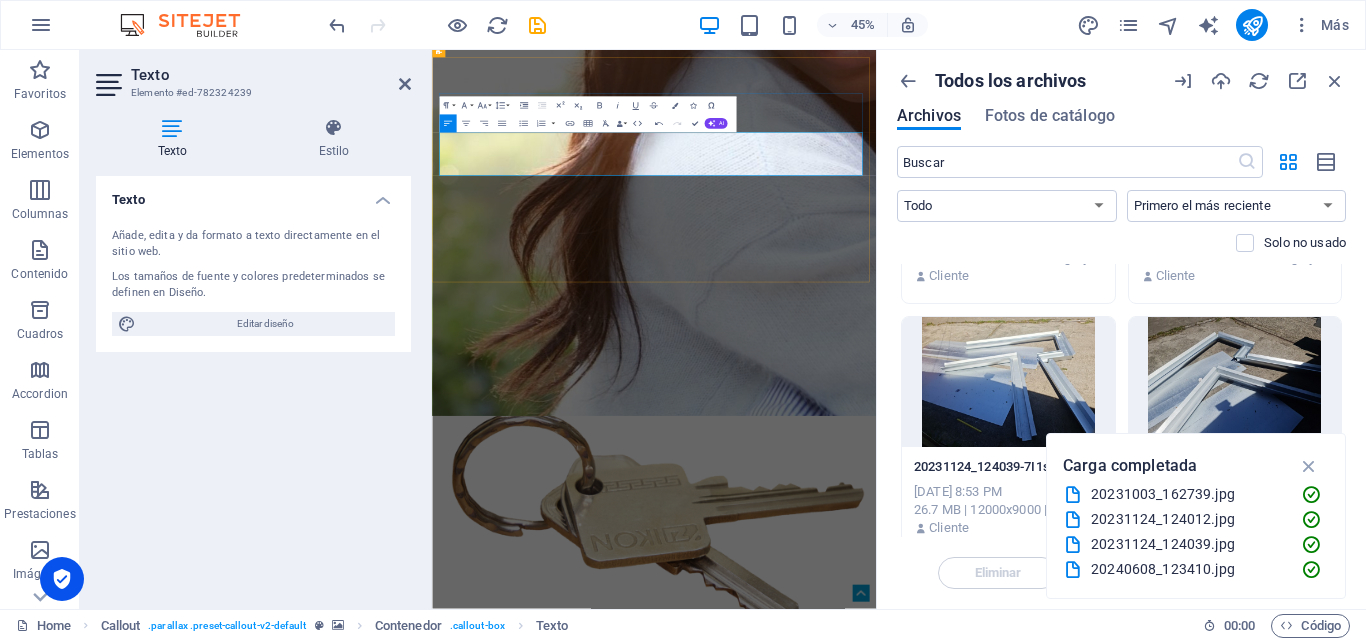 click on "LyJ Servicios." at bounding box center (918, 3528) 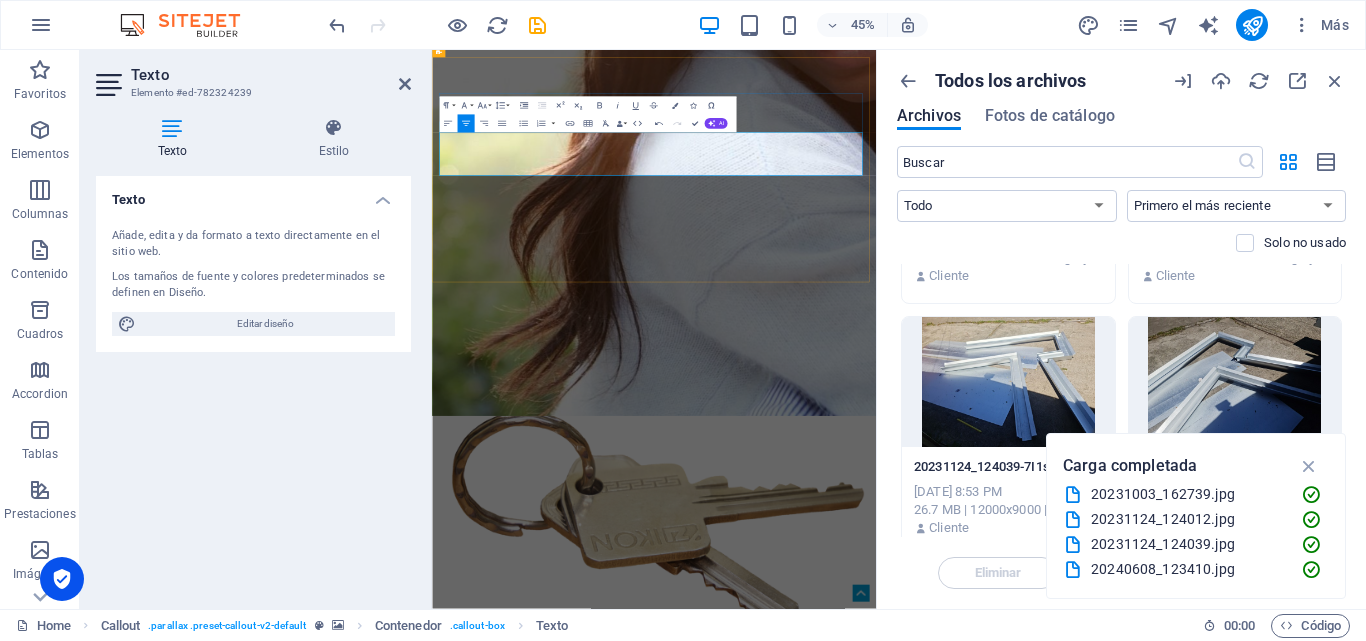 drag, startPoint x: 1009, startPoint y: 307, endPoint x: 627, endPoint y: 269, distance: 383.8854 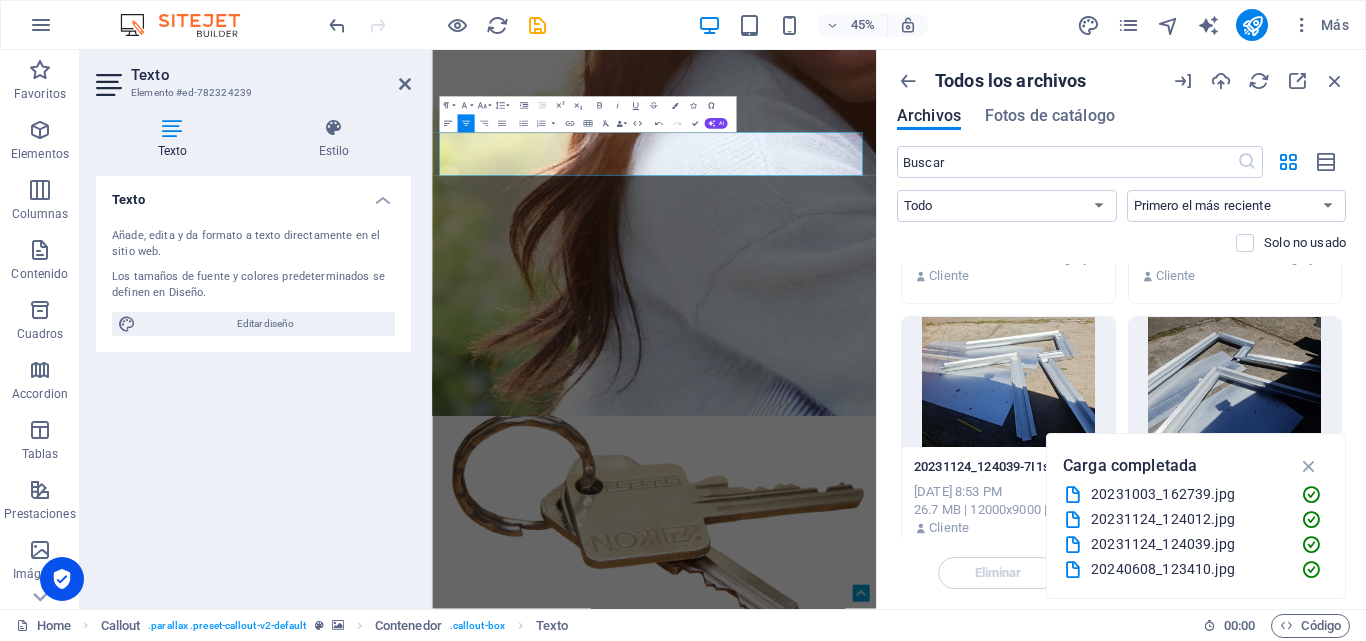click 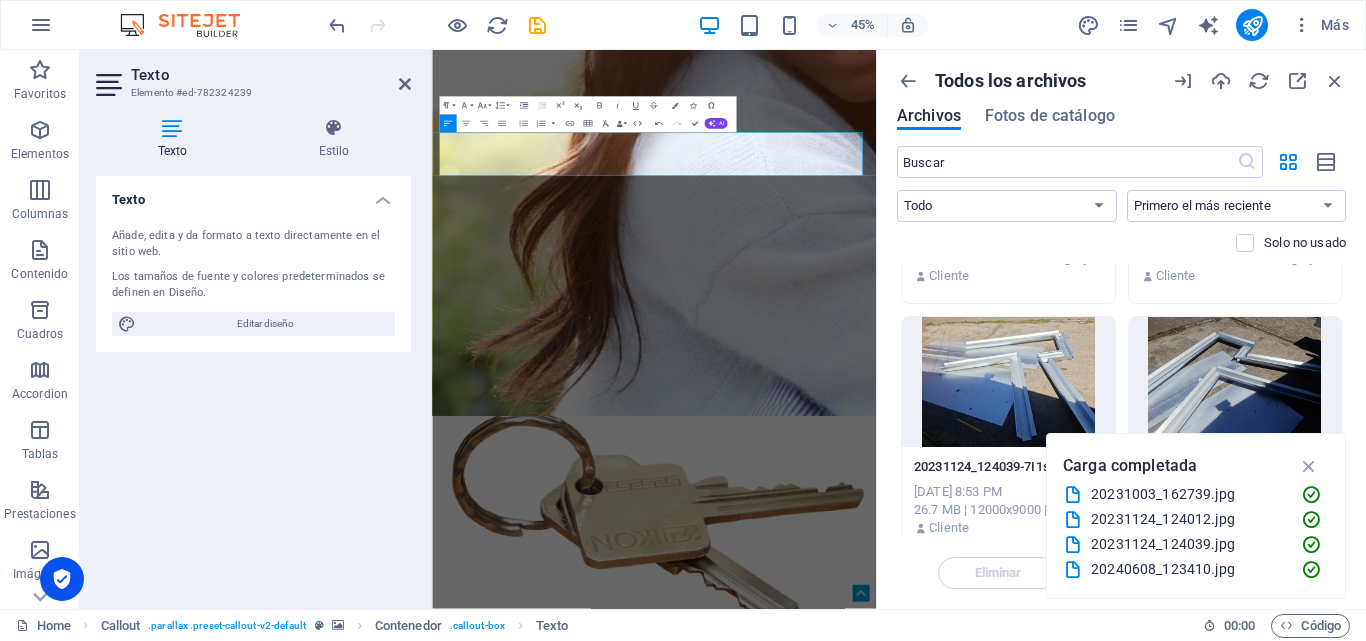 click at bounding box center [918, 2838] 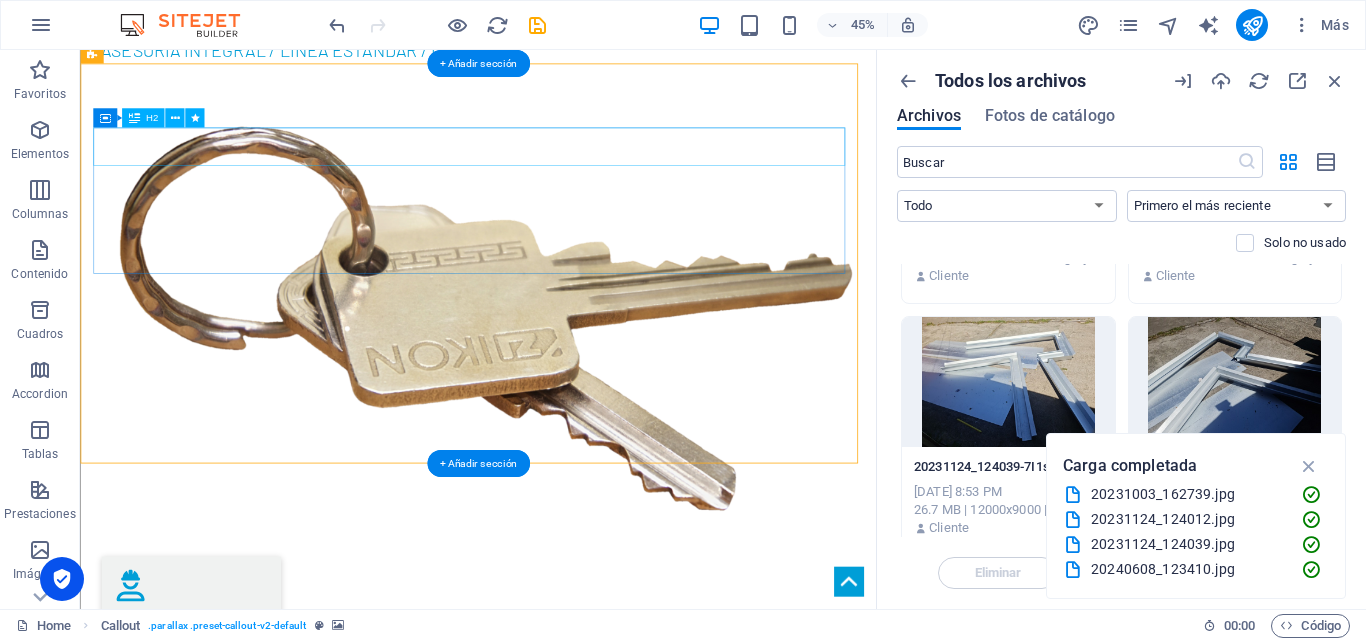 scroll, scrollTop: 2059, scrollLeft: 0, axis: vertical 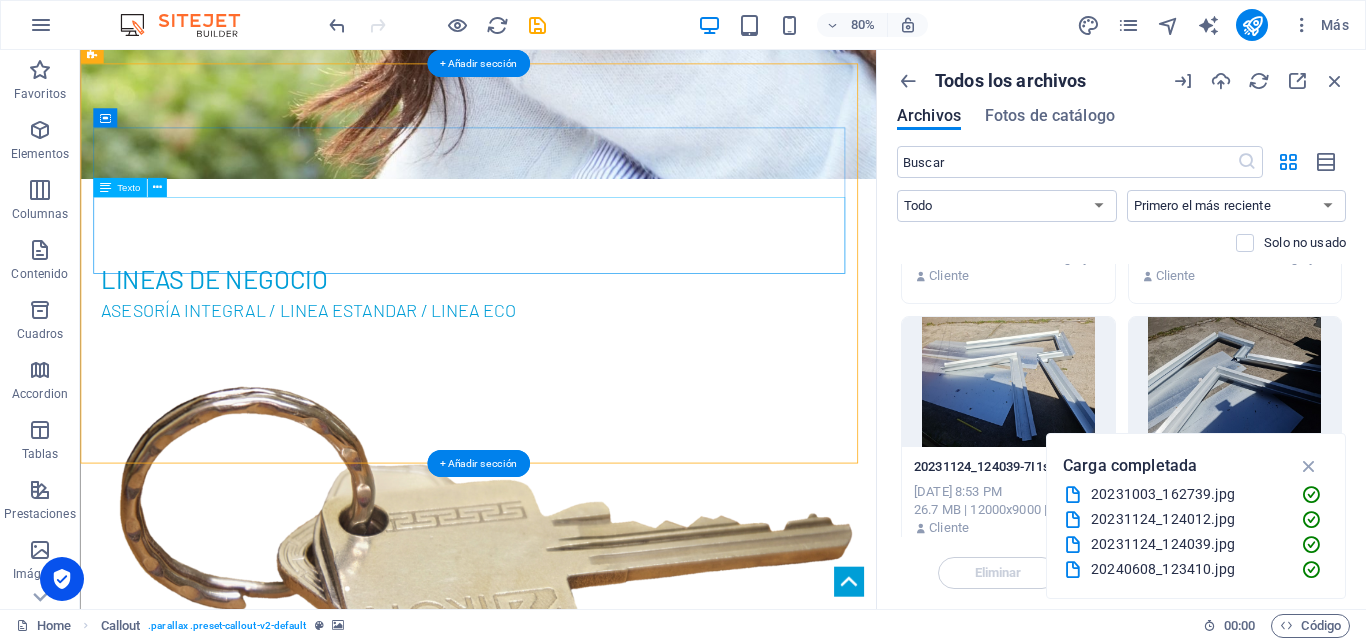click on ""...de un trazado al plano, del plano a la realidad."  LyJ Servicios." at bounding box center (566, 2845) 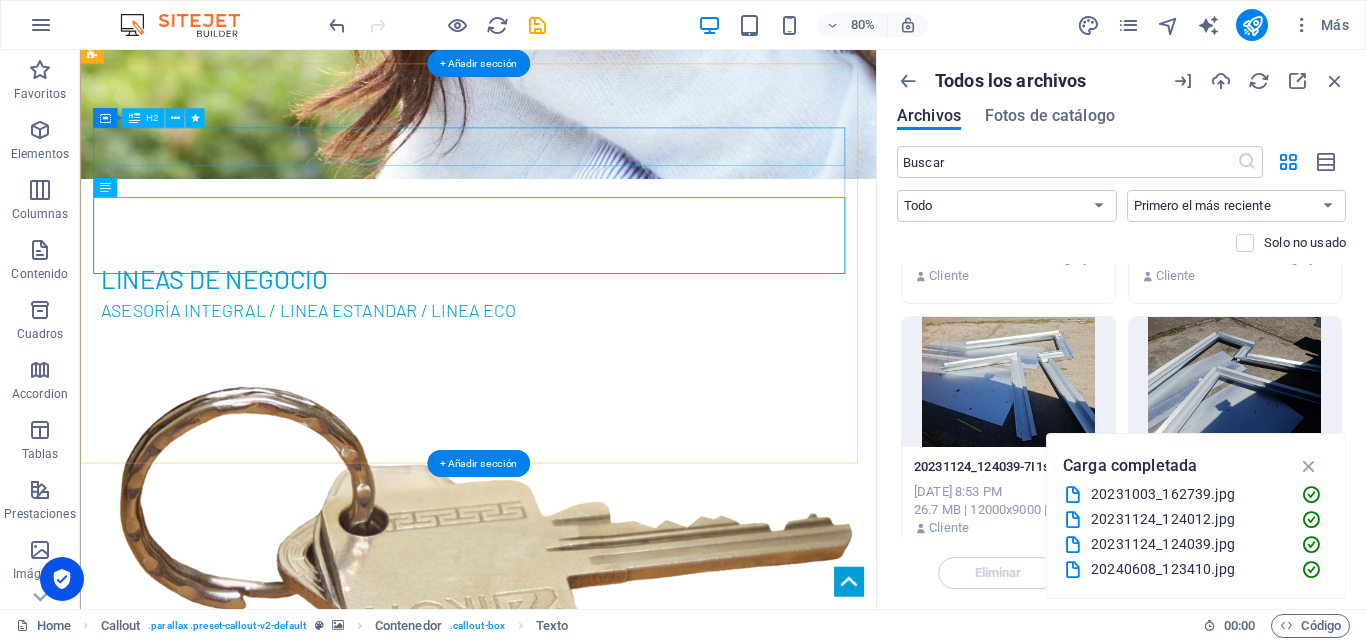 click on "Benefit from our experience!" at bounding box center [566, 2734] 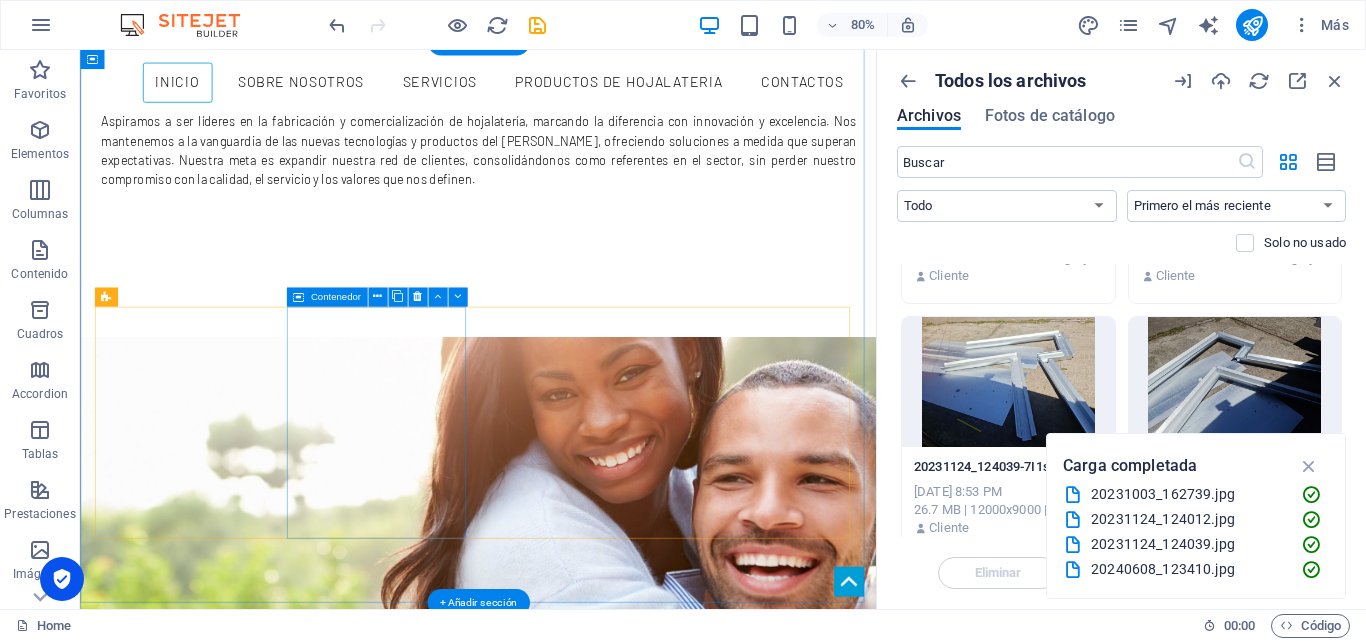 scroll, scrollTop: 1259, scrollLeft: 0, axis: vertical 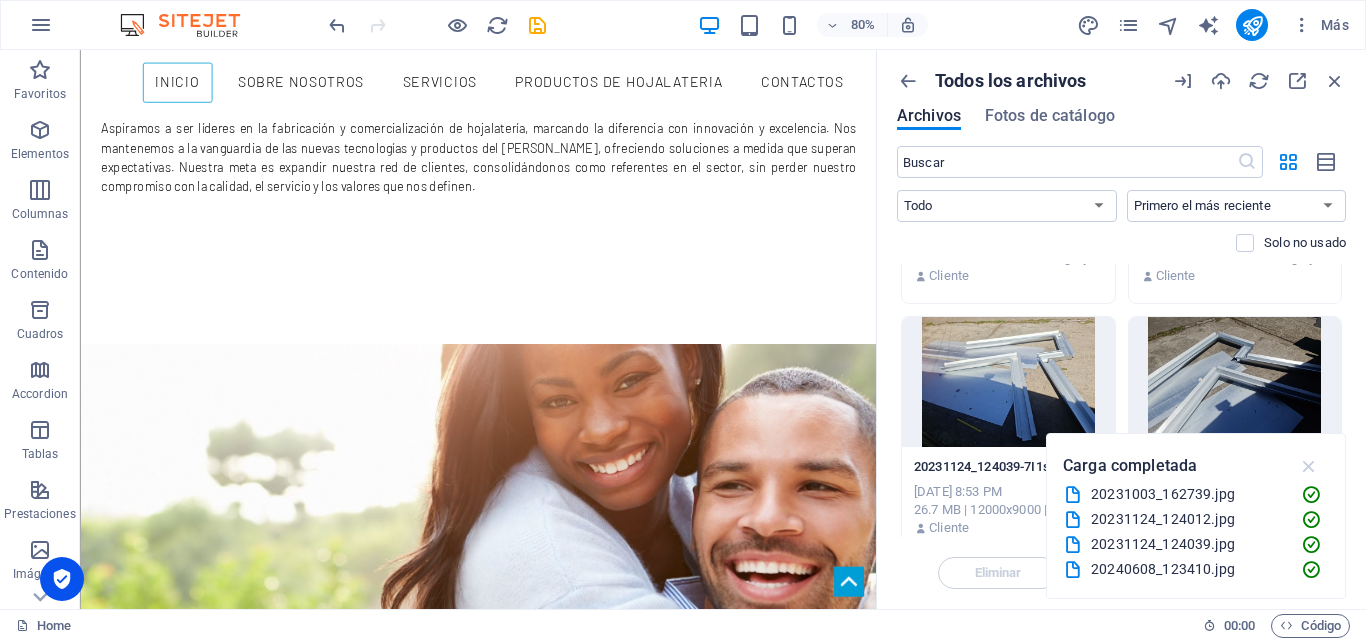 click at bounding box center [1309, 466] 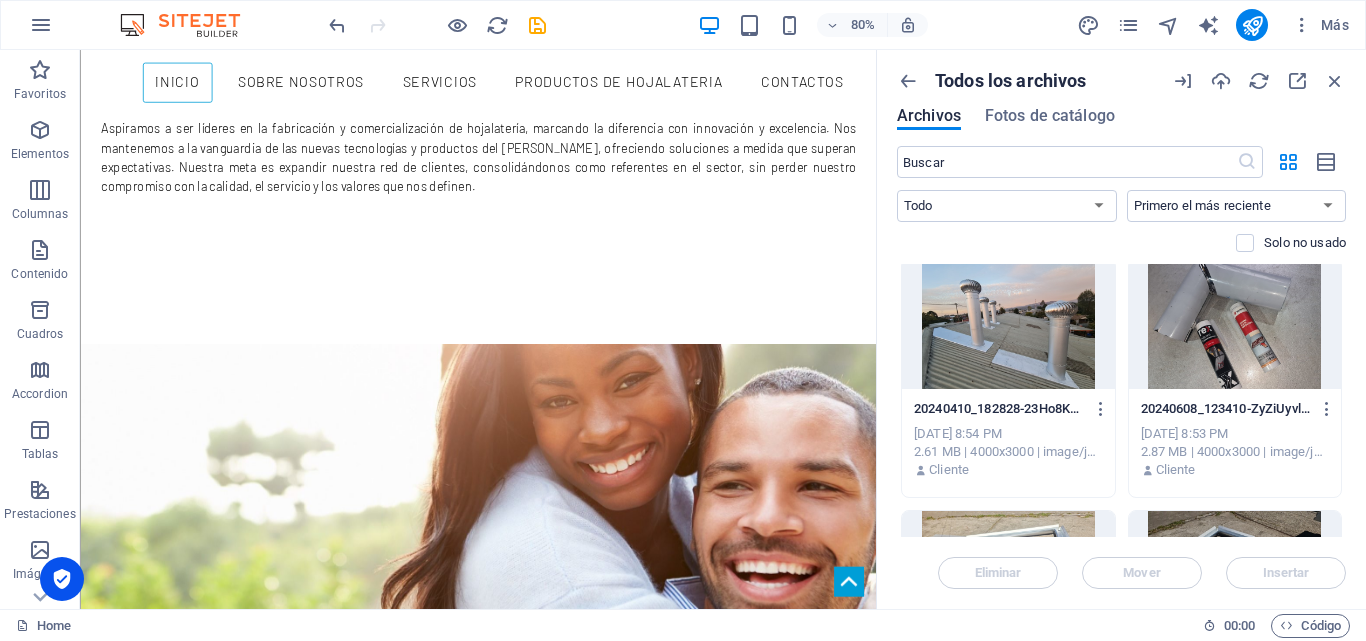 scroll, scrollTop: 0, scrollLeft: 0, axis: both 